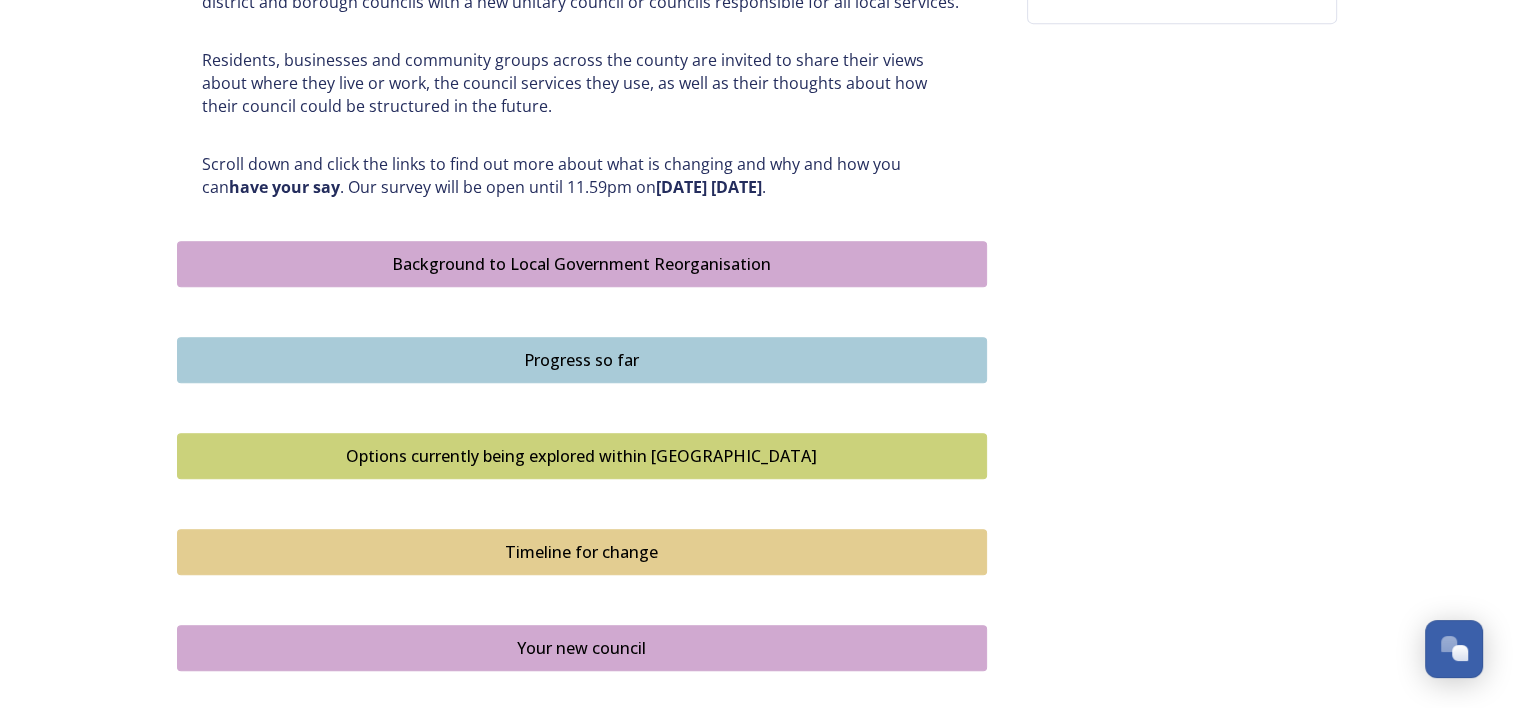 scroll, scrollTop: 1000, scrollLeft: 0, axis: vertical 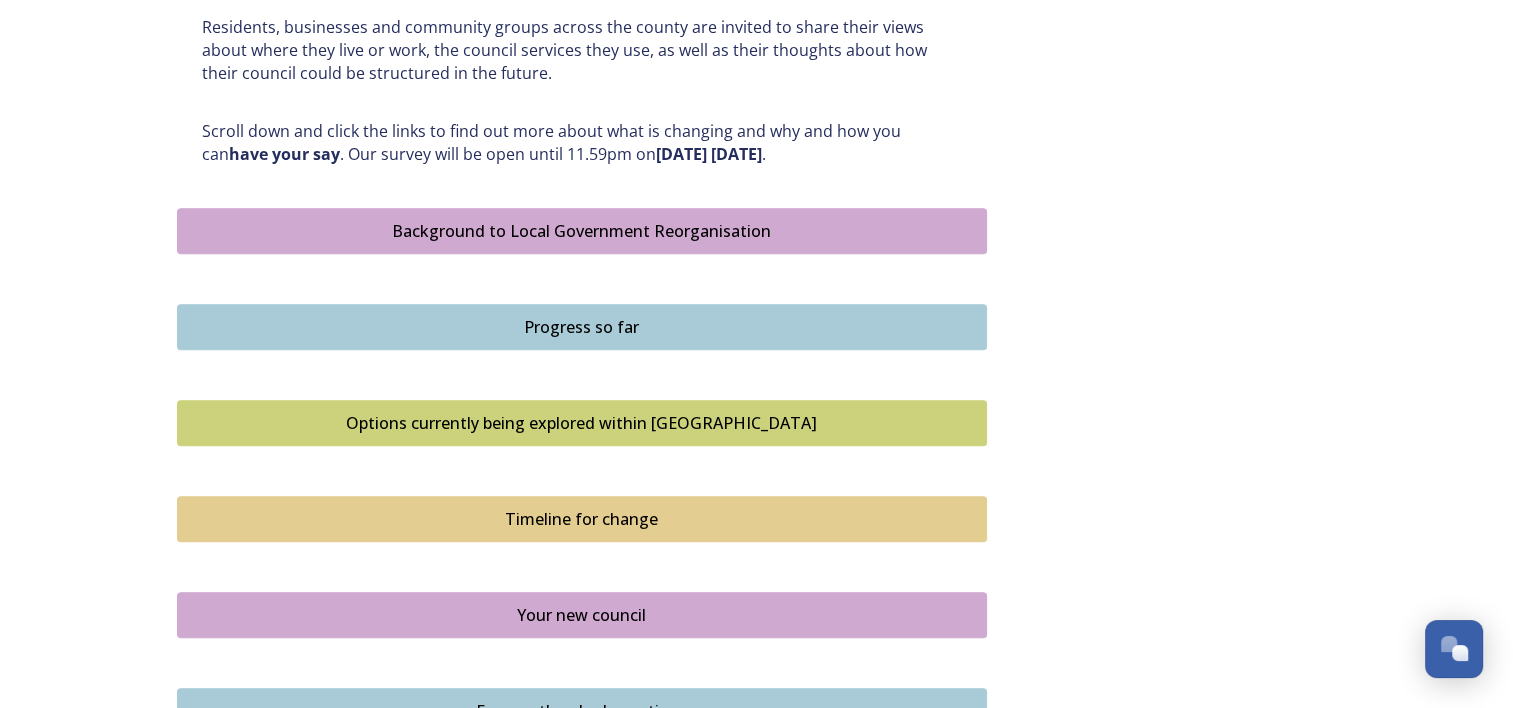 click on "Progress so far" at bounding box center [582, 327] 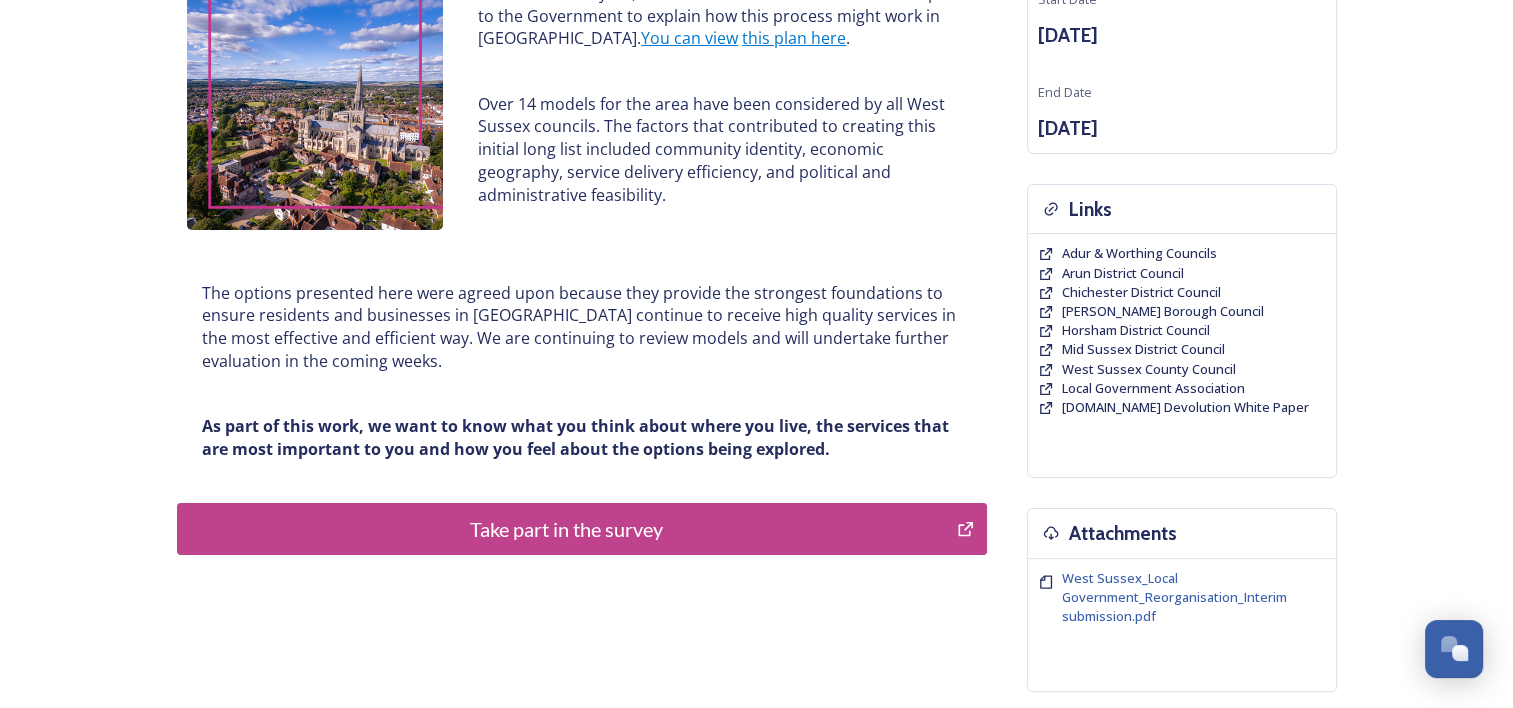 scroll, scrollTop: 300, scrollLeft: 0, axis: vertical 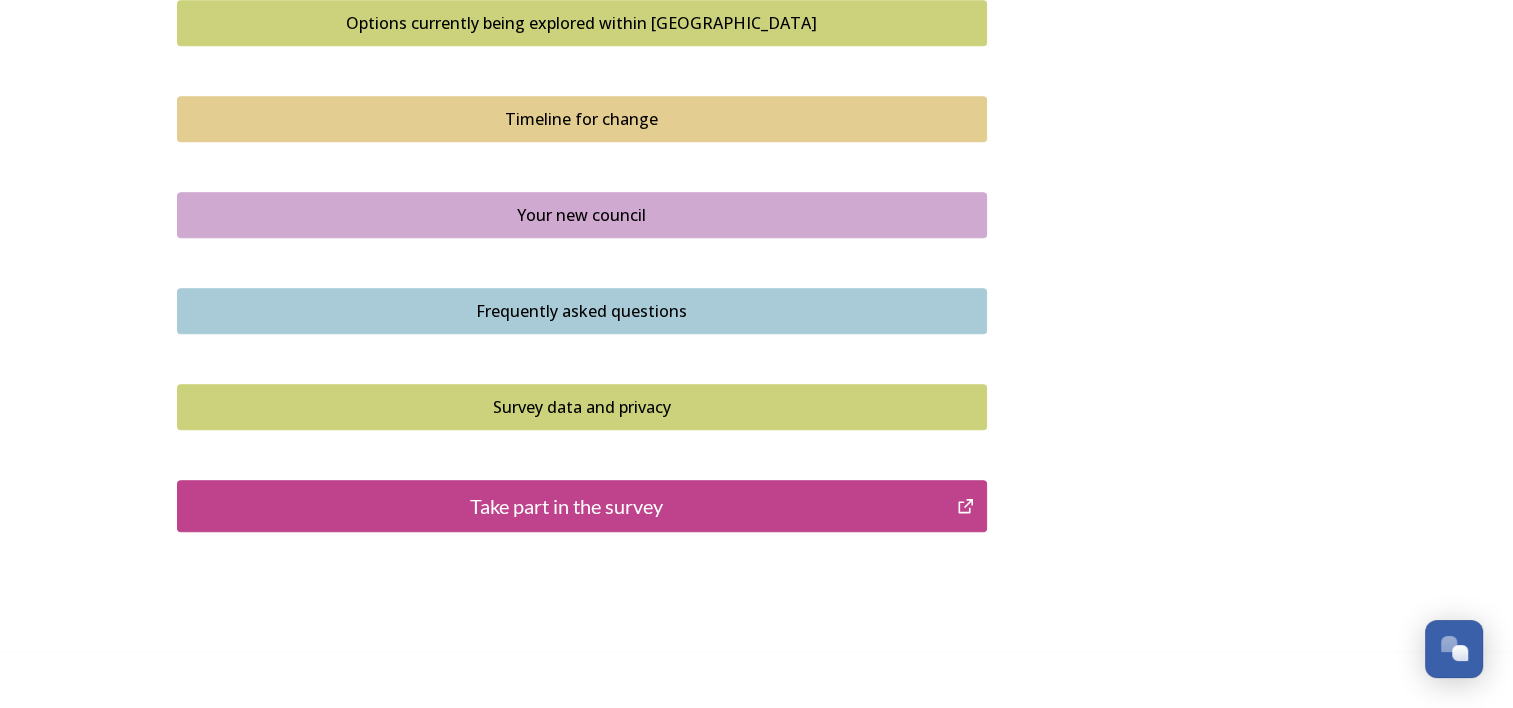 click on "Take part in the survey" at bounding box center (567, 506) 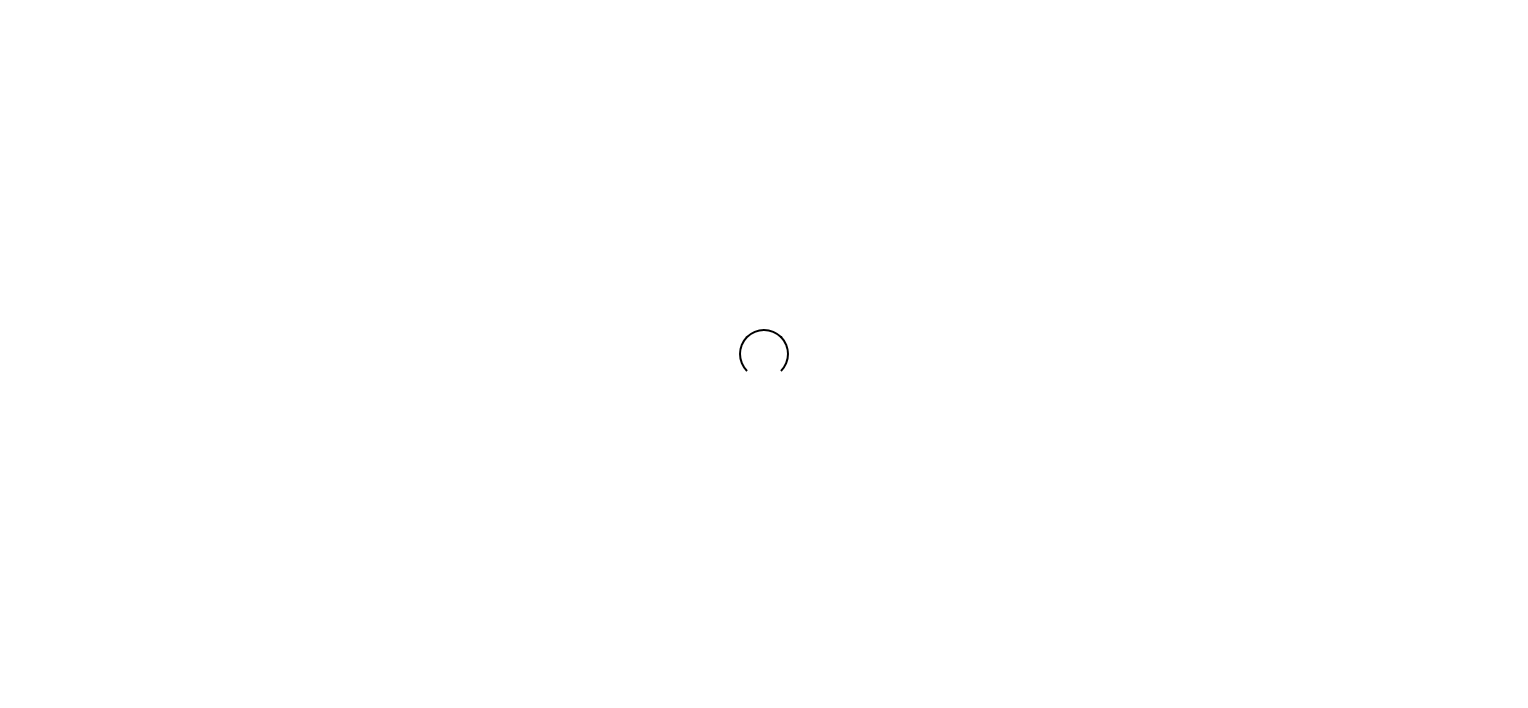 scroll, scrollTop: 0, scrollLeft: 0, axis: both 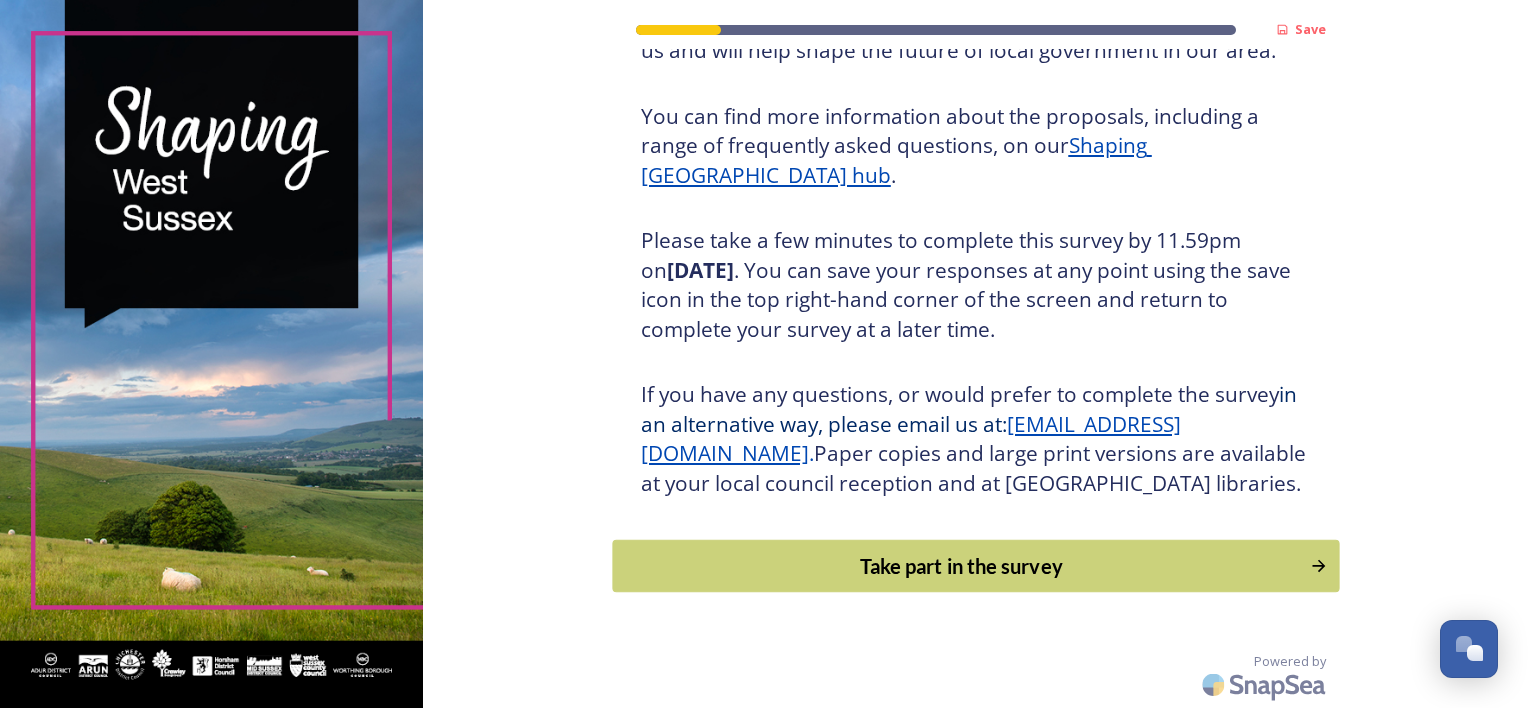 click on "Take part in the survey" at bounding box center [961, 566] 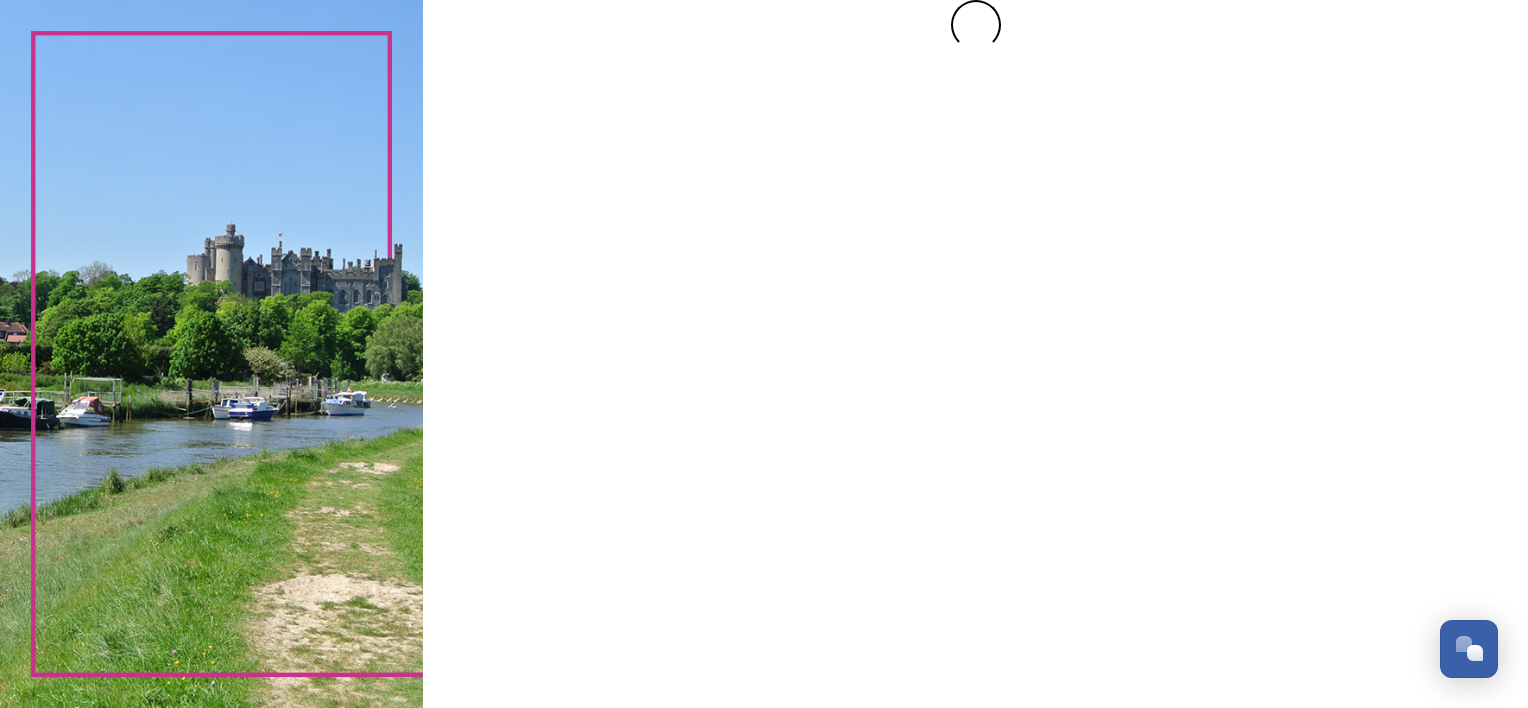 scroll, scrollTop: 0, scrollLeft: 0, axis: both 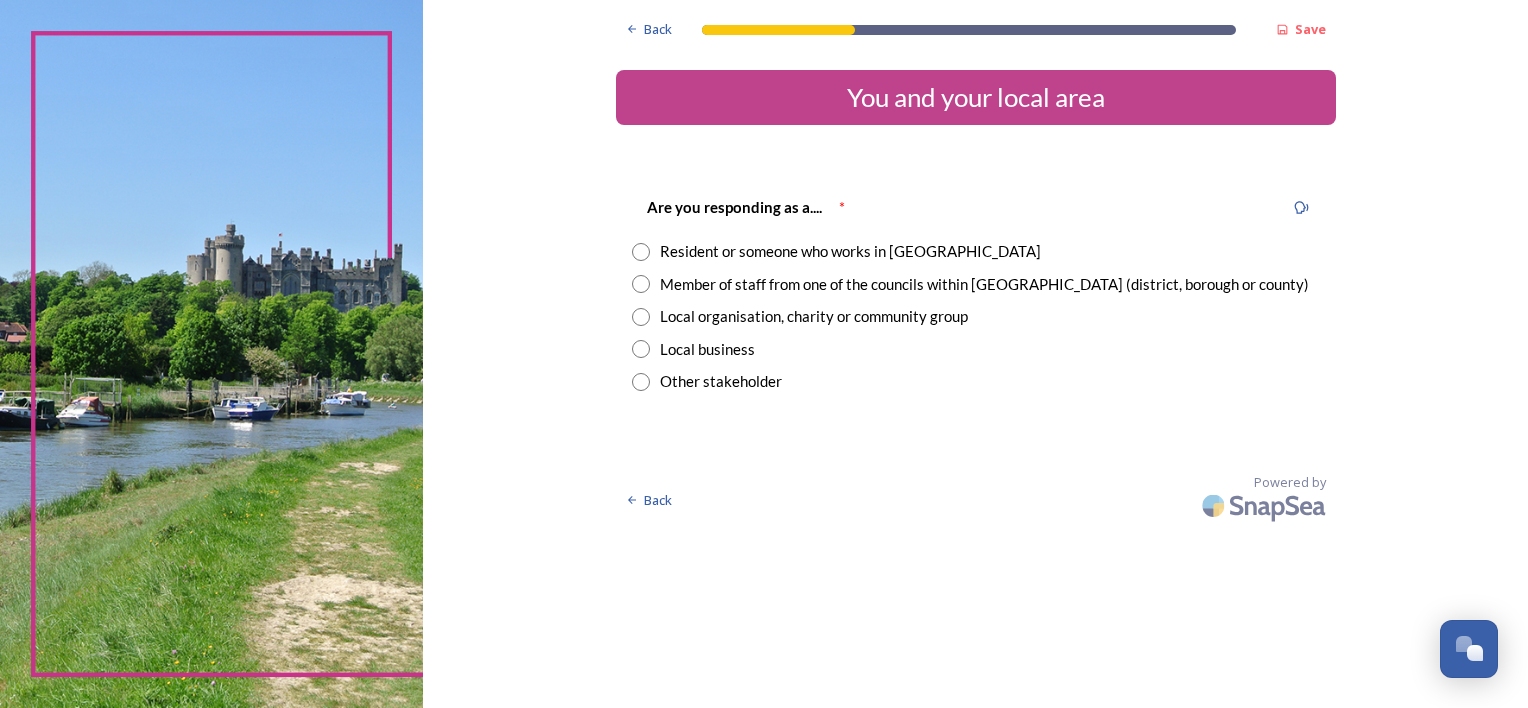 click at bounding box center (641, 252) 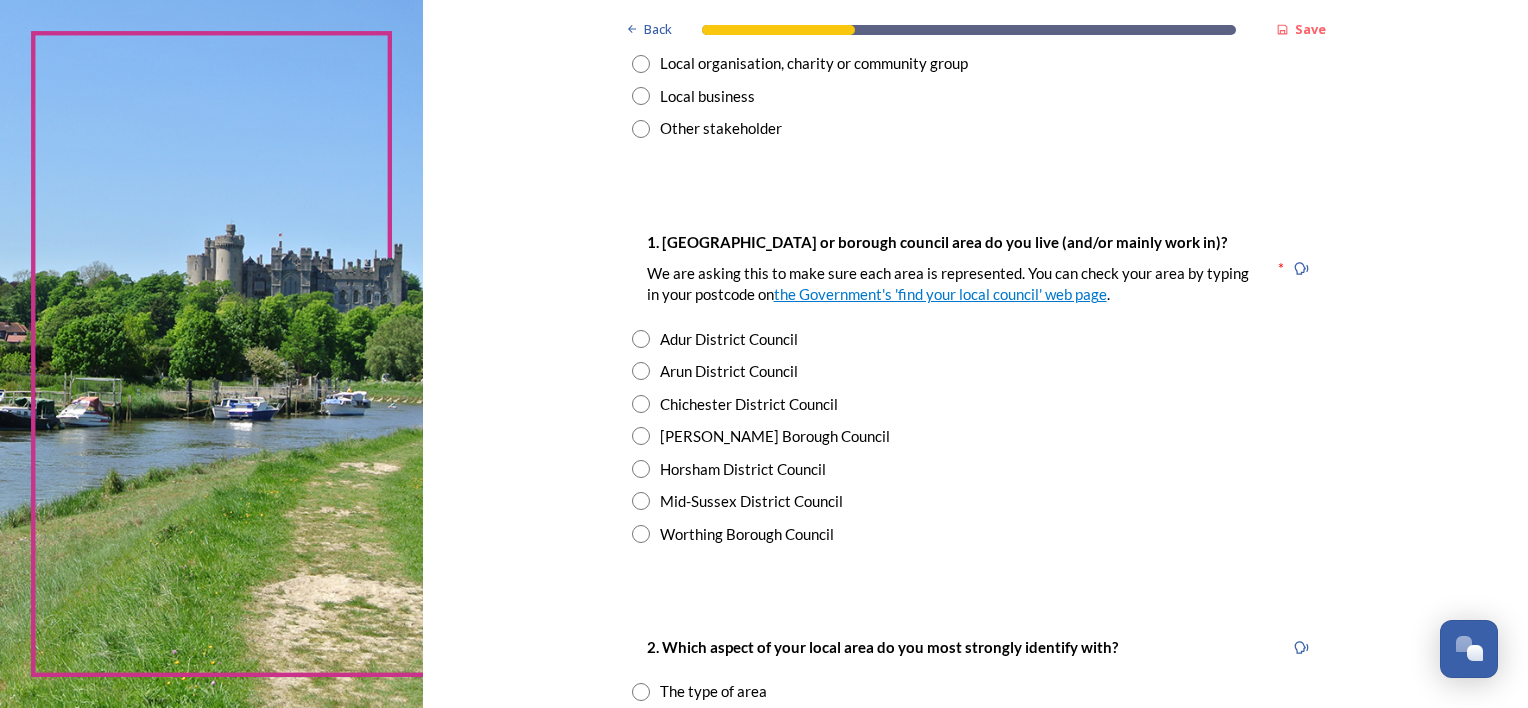 scroll, scrollTop: 300, scrollLeft: 0, axis: vertical 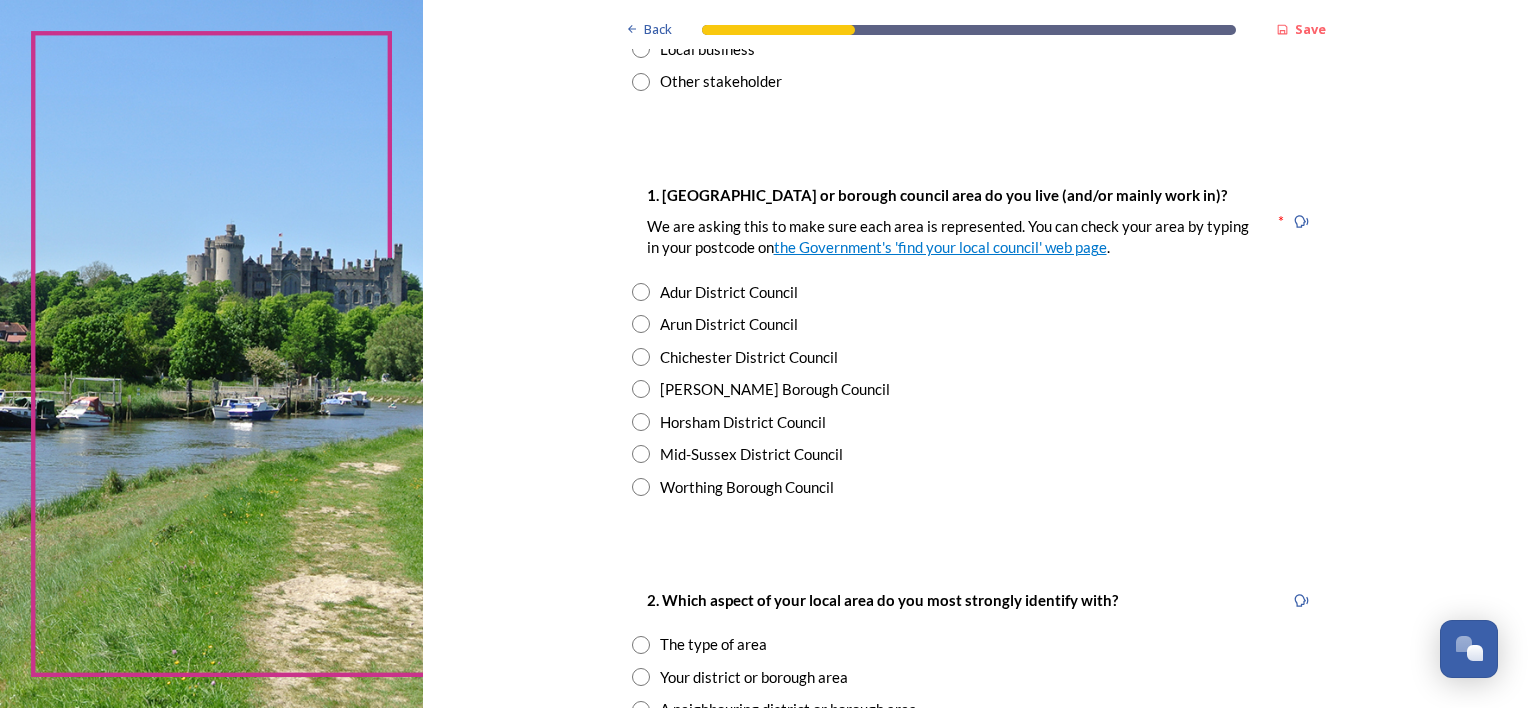 click at bounding box center (641, 357) 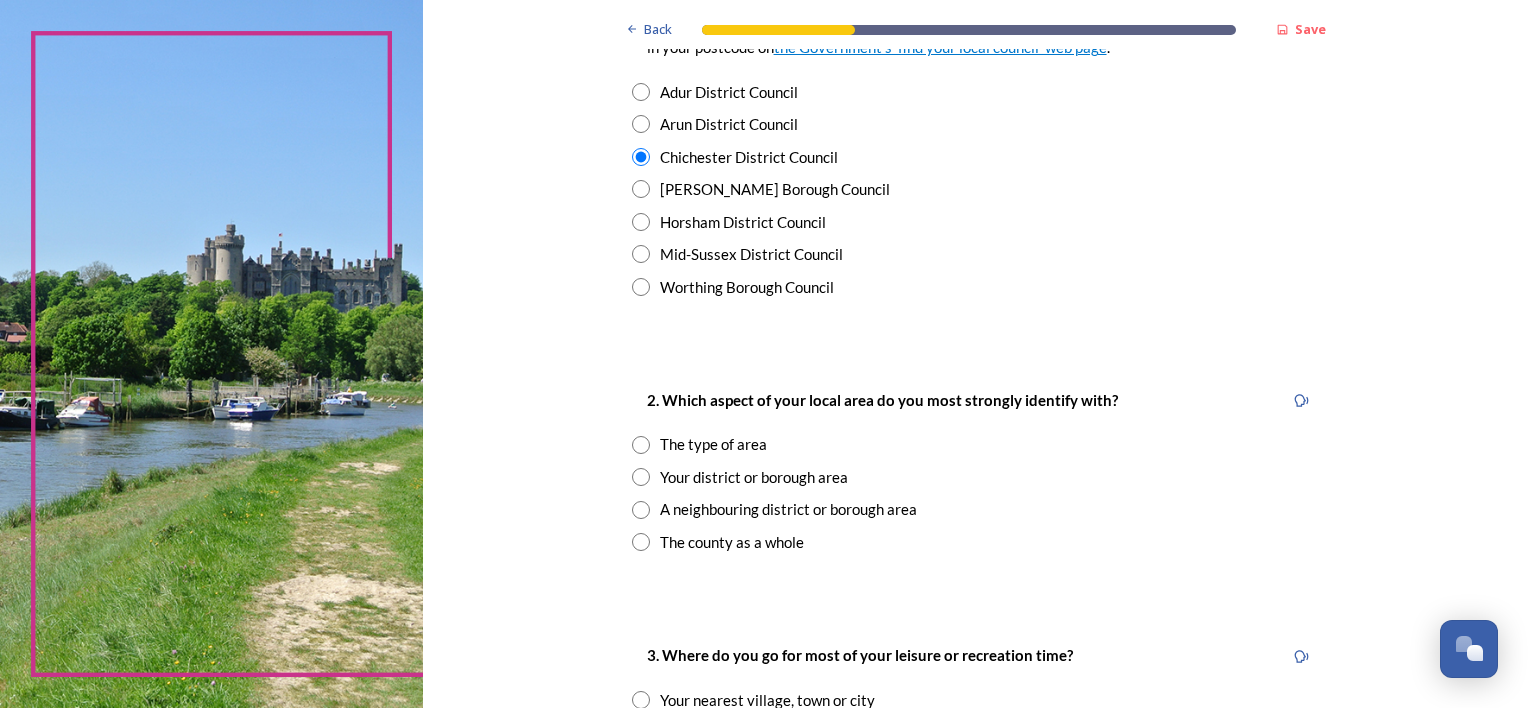 scroll, scrollTop: 600, scrollLeft: 0, axis: vertical 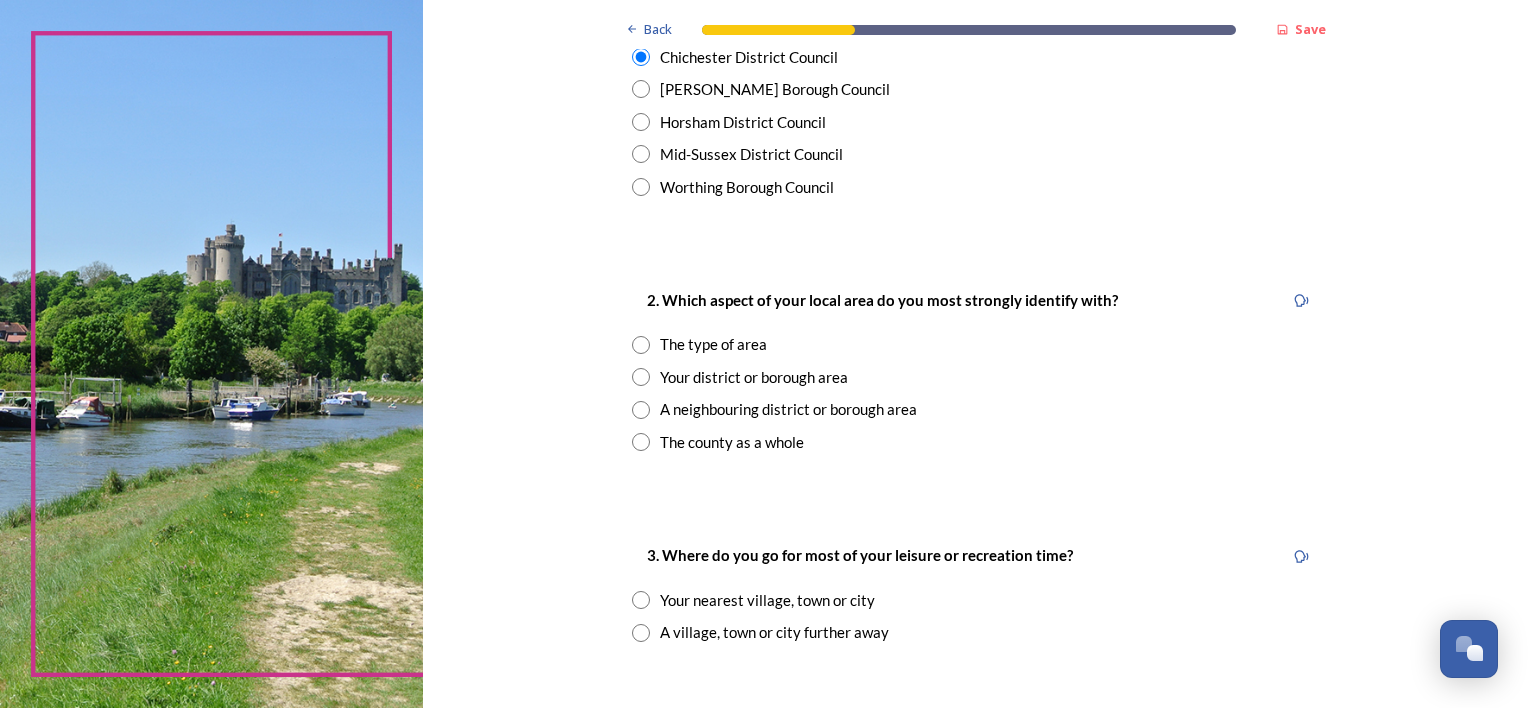 drag, startPoint x: 630, startPoint y: 347, endPoint x: 719, endPoint y: 372, distance: 92.44458 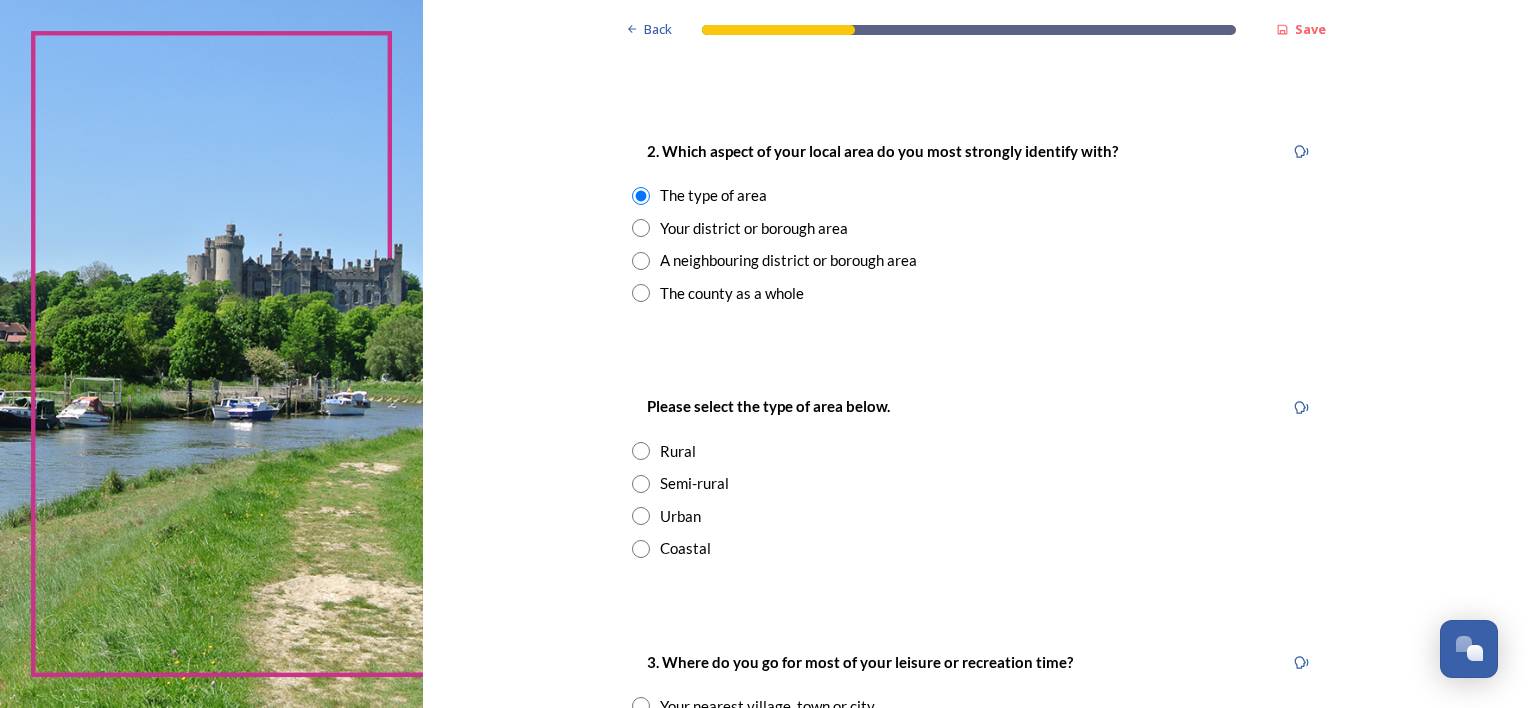 scroll, scrollTop: 800, scrollLeft: 0, axis: vertical 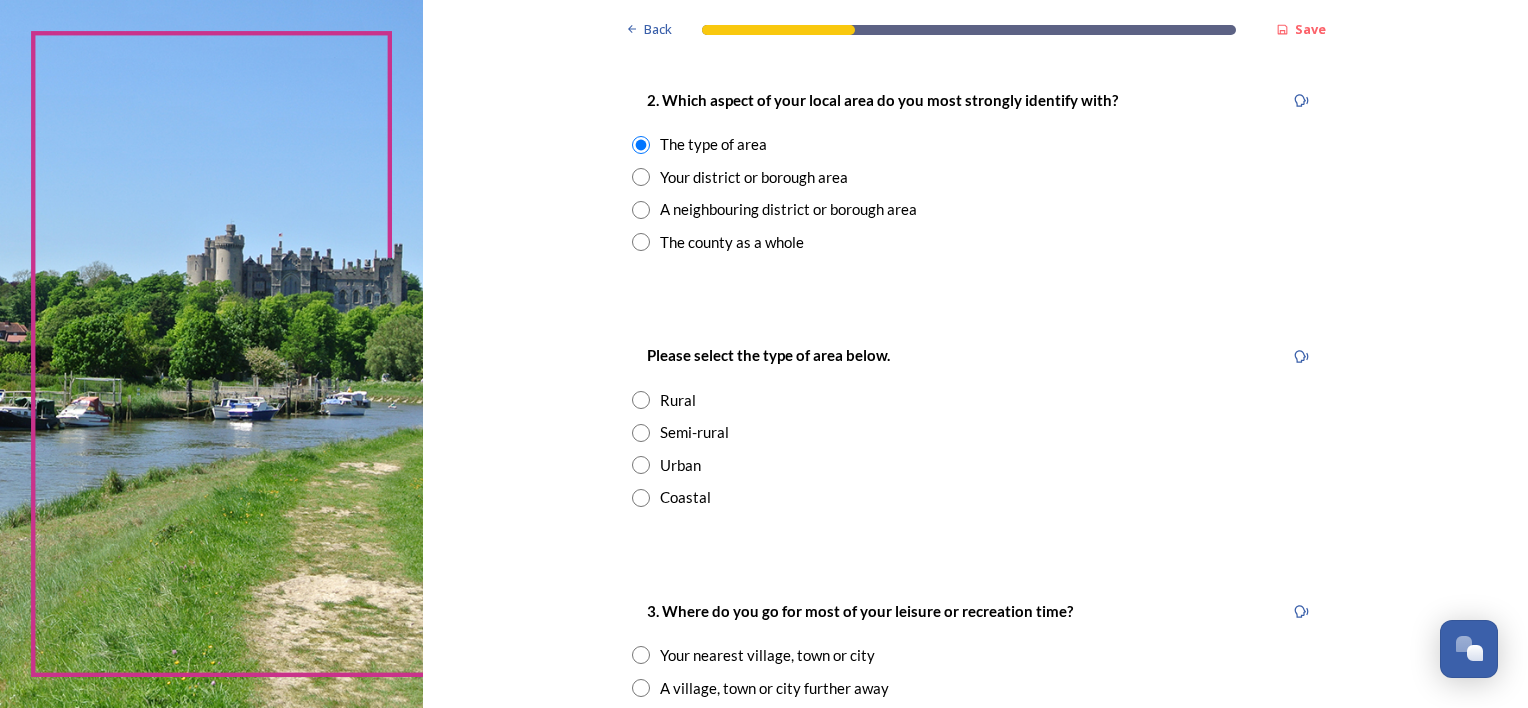 click at bounding box center [641, 400] 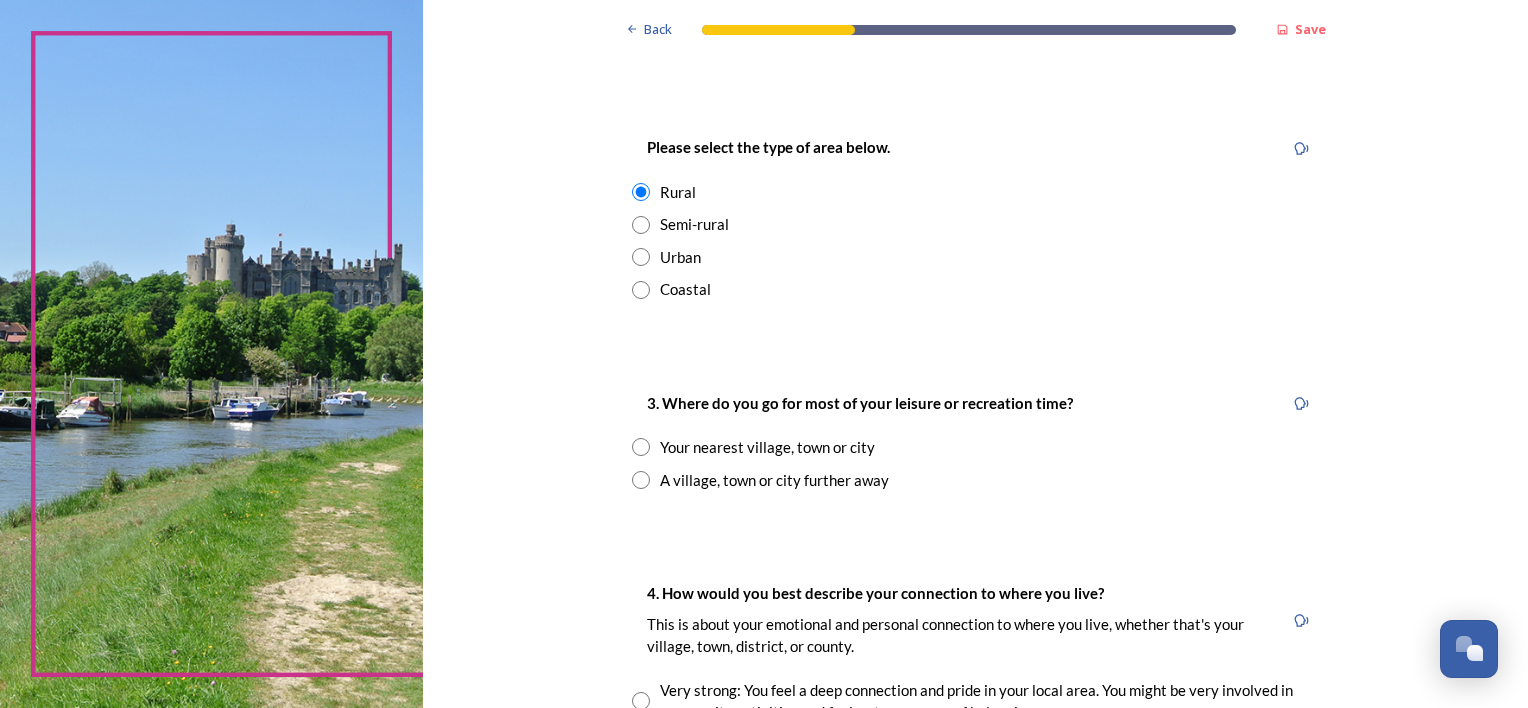 scroll, scrollTop: 1100, scrollLeft: 0, axis: vertical 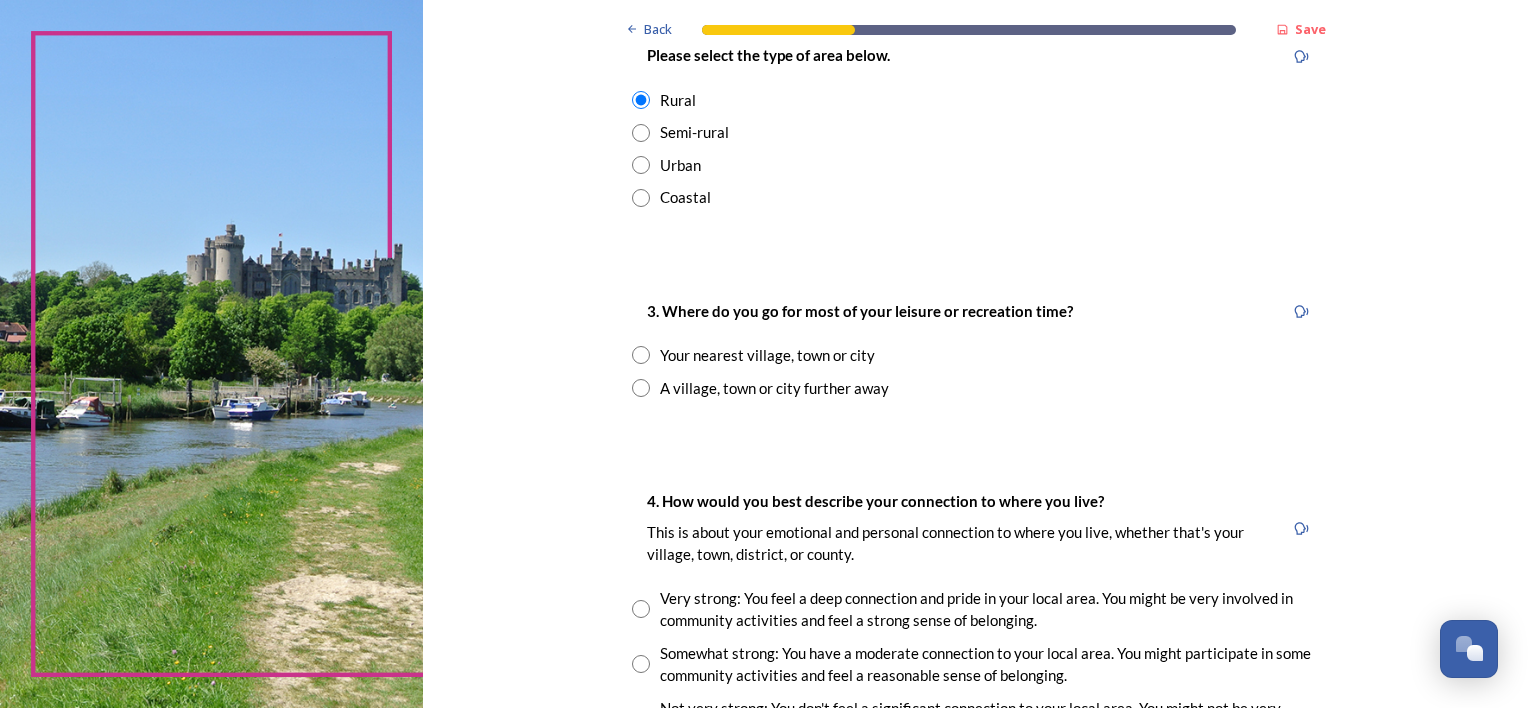 click at bounding box center [641, 355] 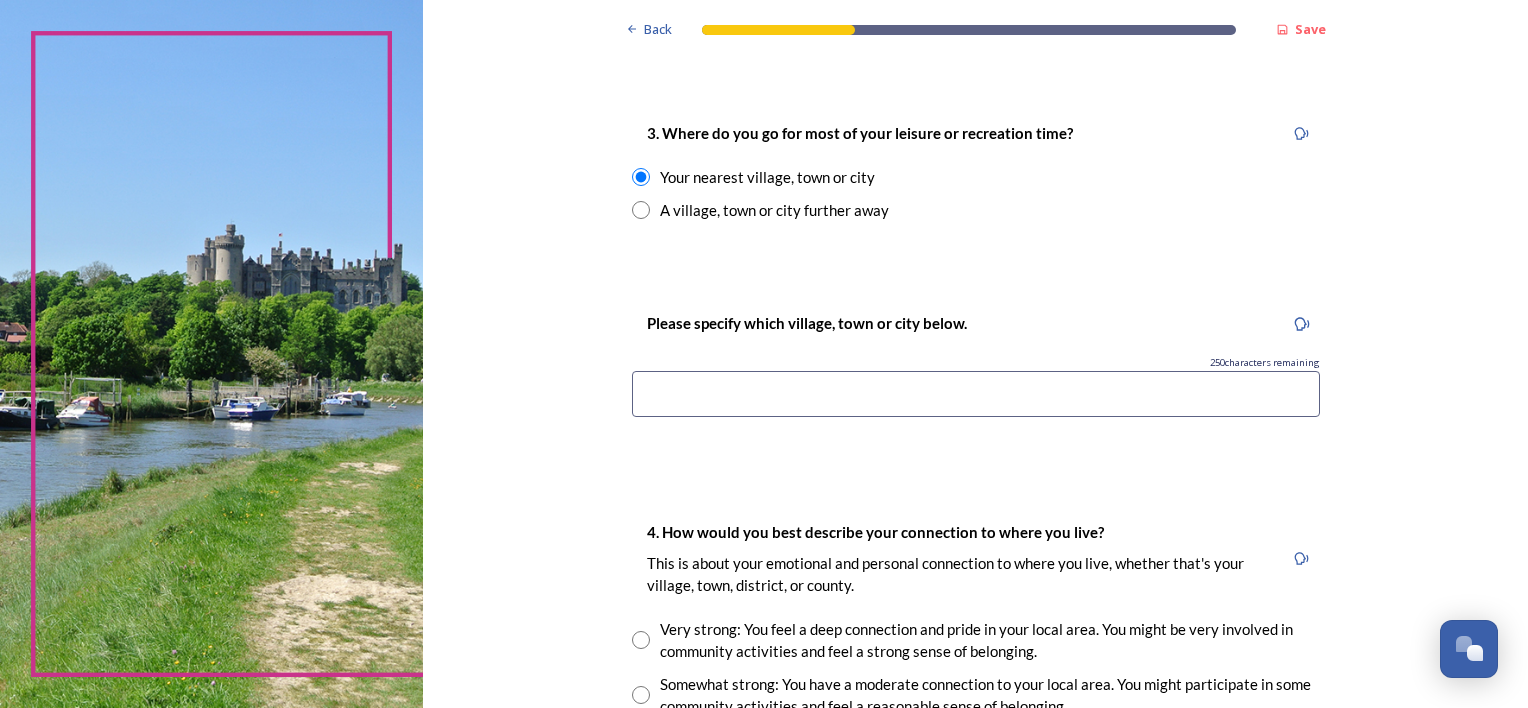 scroll, scrollTop: 1300, scrollLeft: 0, axis: vertical 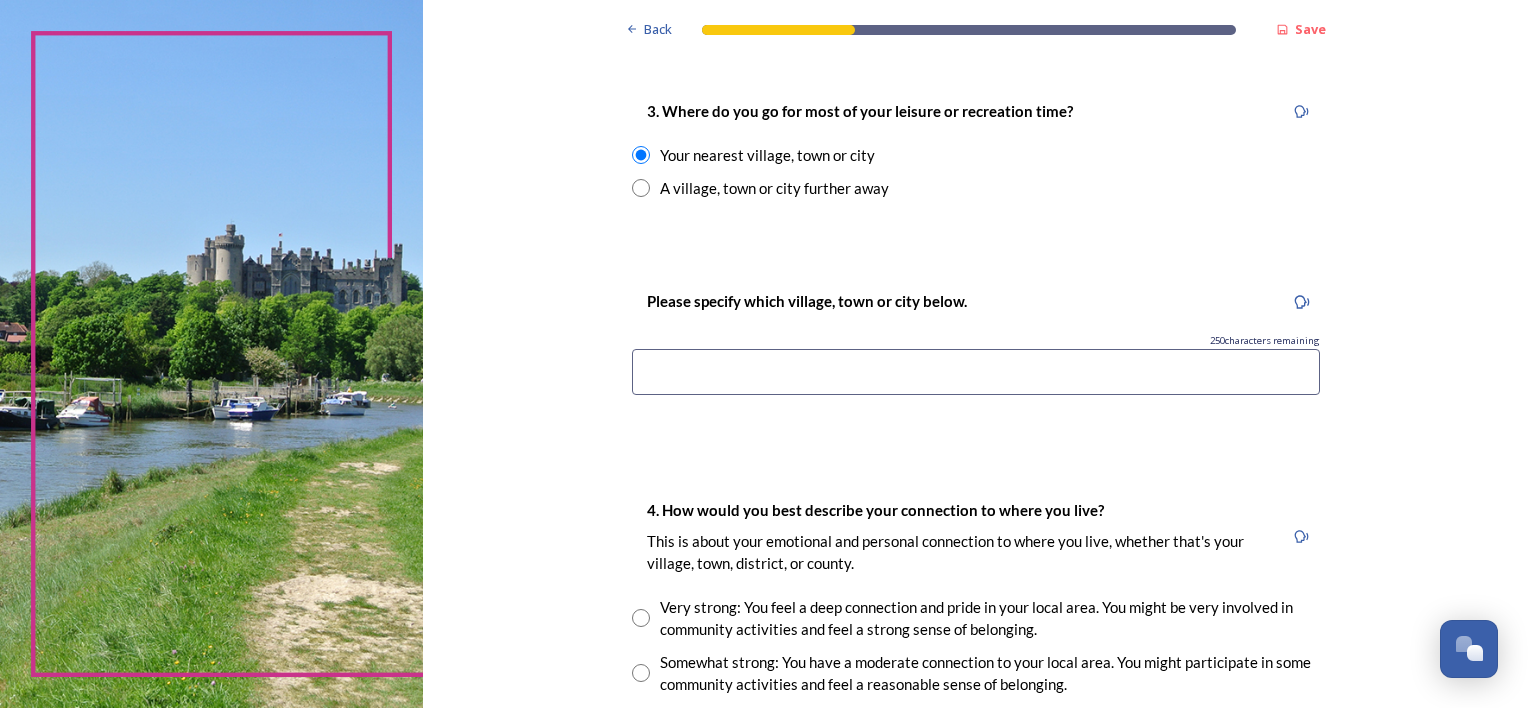 click at bounding box center [976, 372] 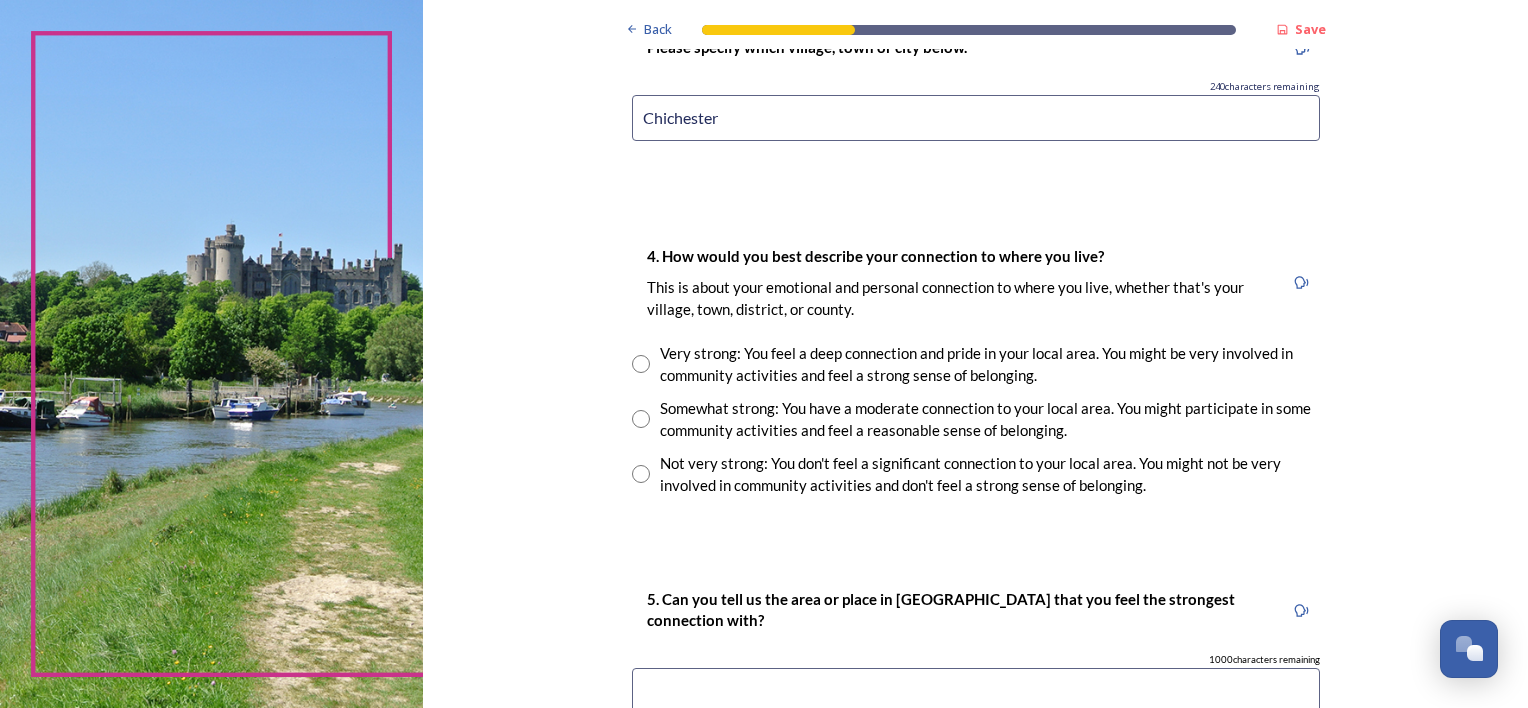 scroll, scrollTop: 1600, scrollLeft: 0, axis: vertical 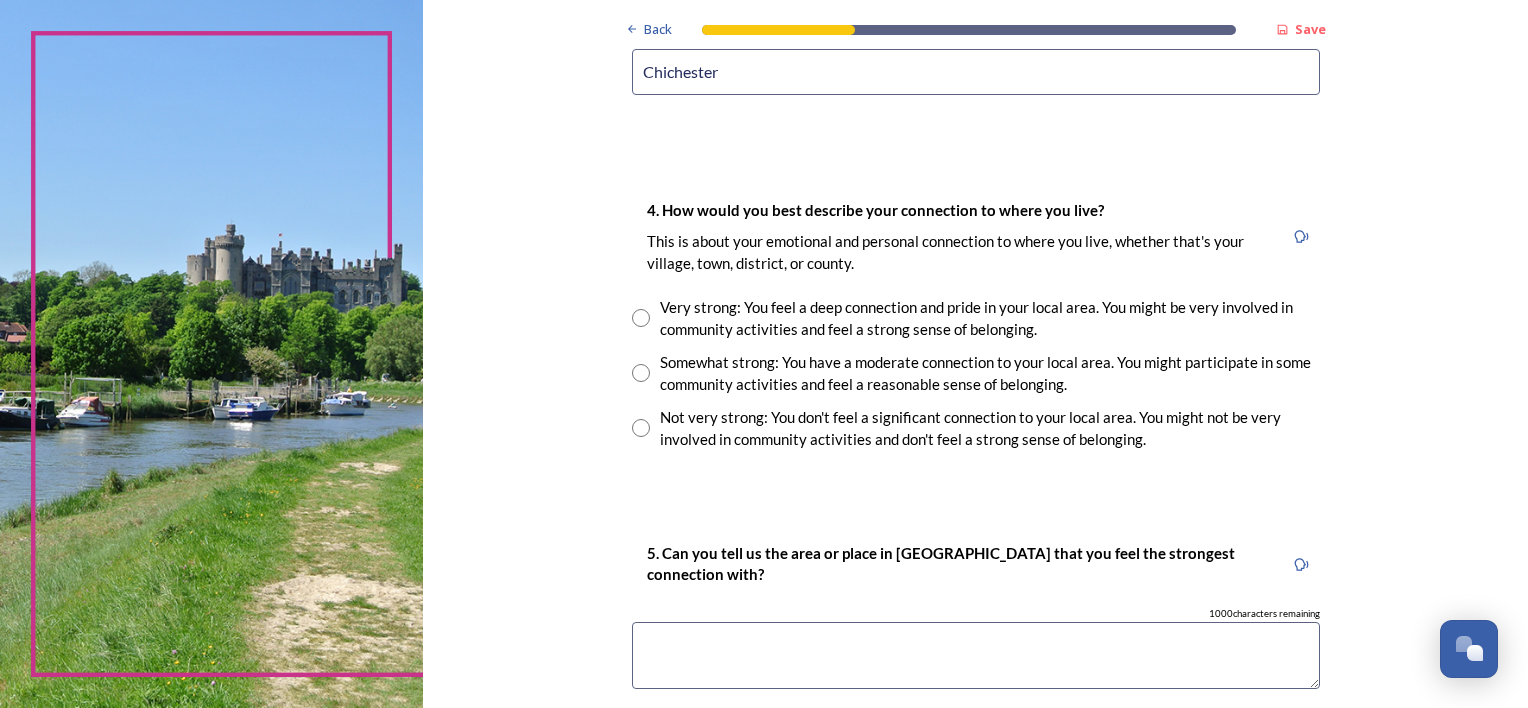 type on "Chichester" 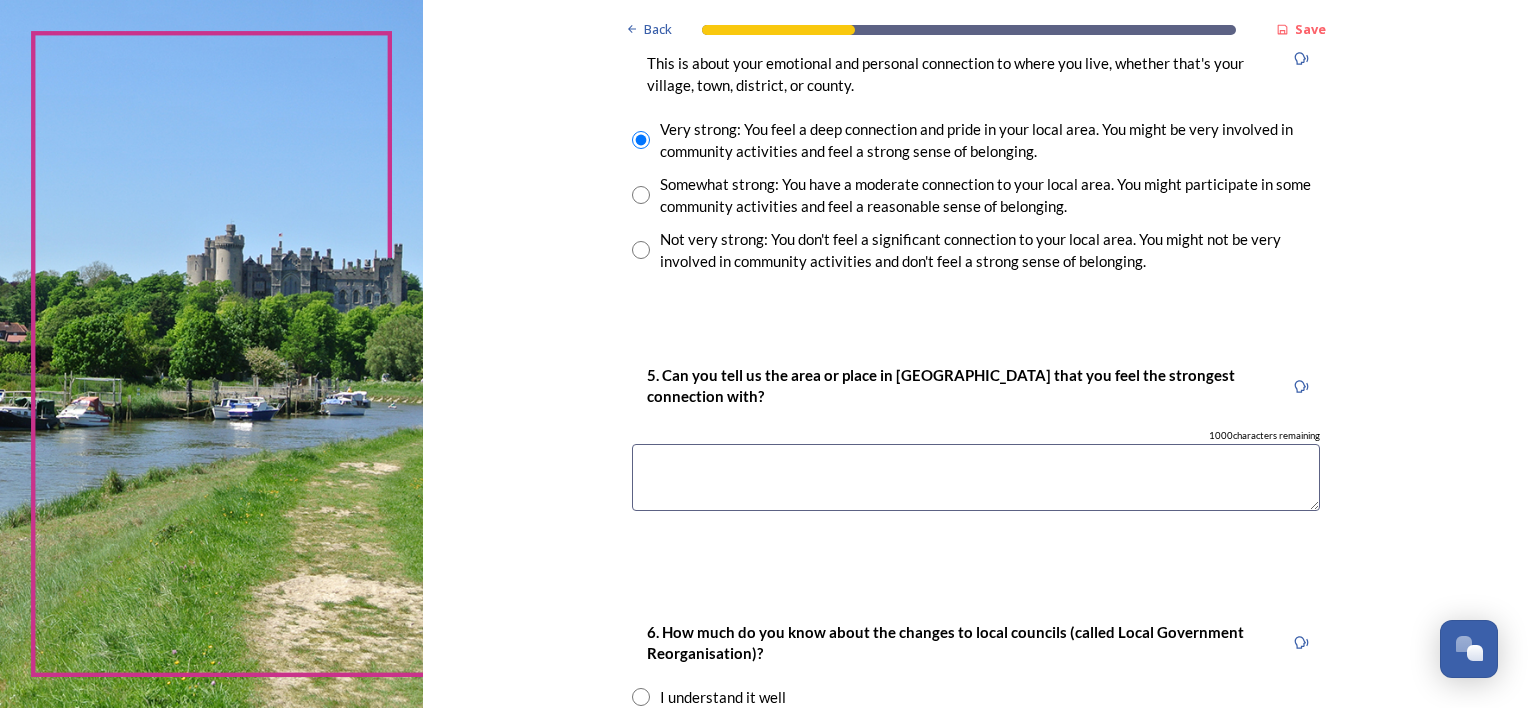 scroll, scrollTop: 1800, scrollLeft: 0, axis: vertical 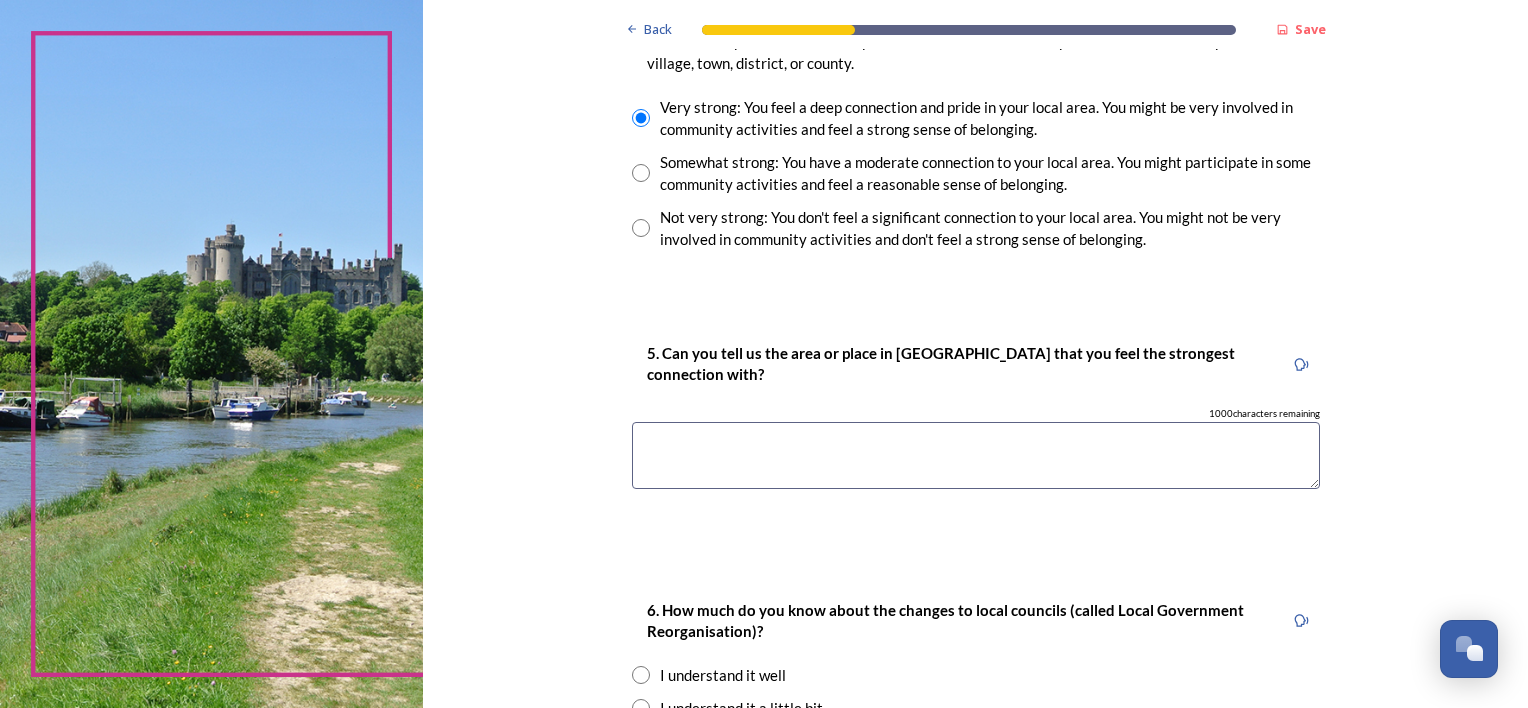 click at bounding box center (976, 455) 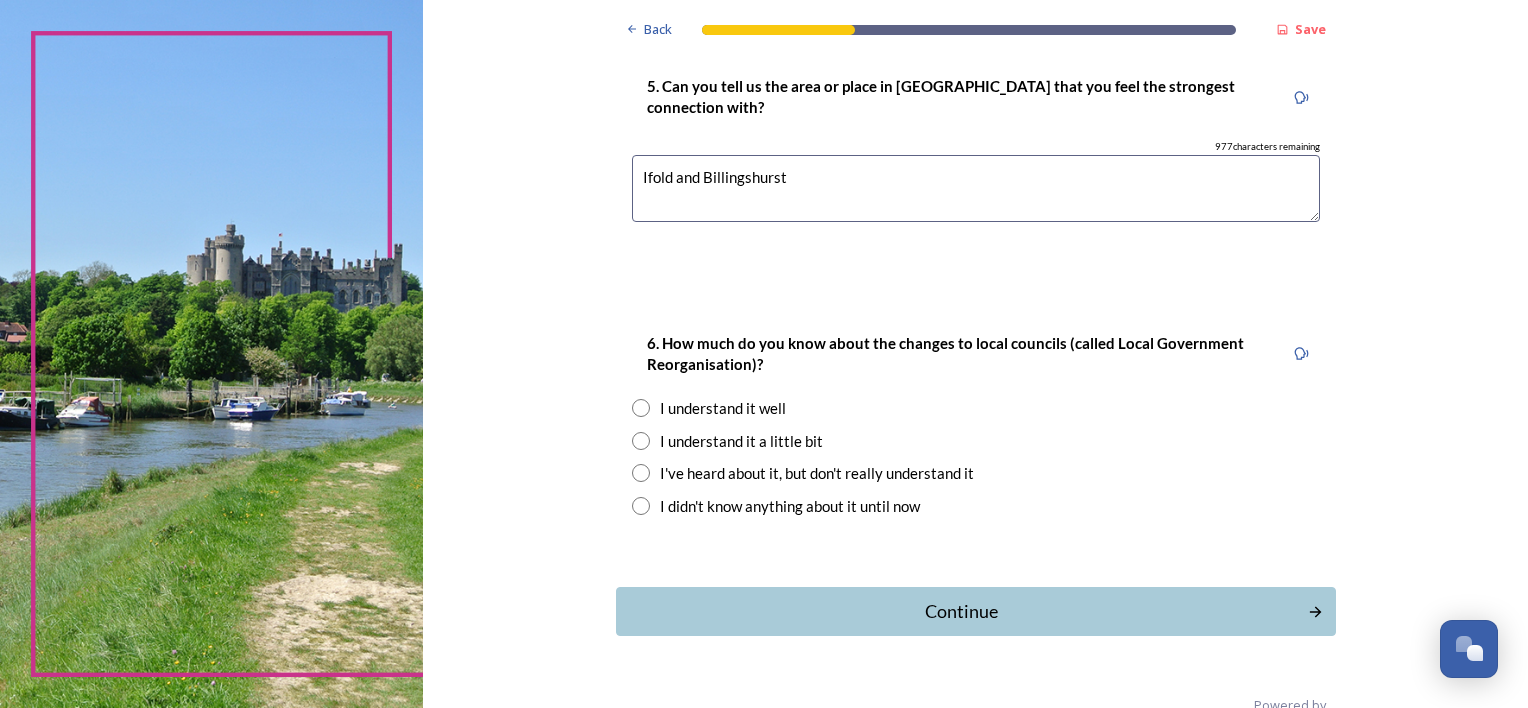 scroll, scrollTop: 2100, scrollLeft: 0, axis: vertical 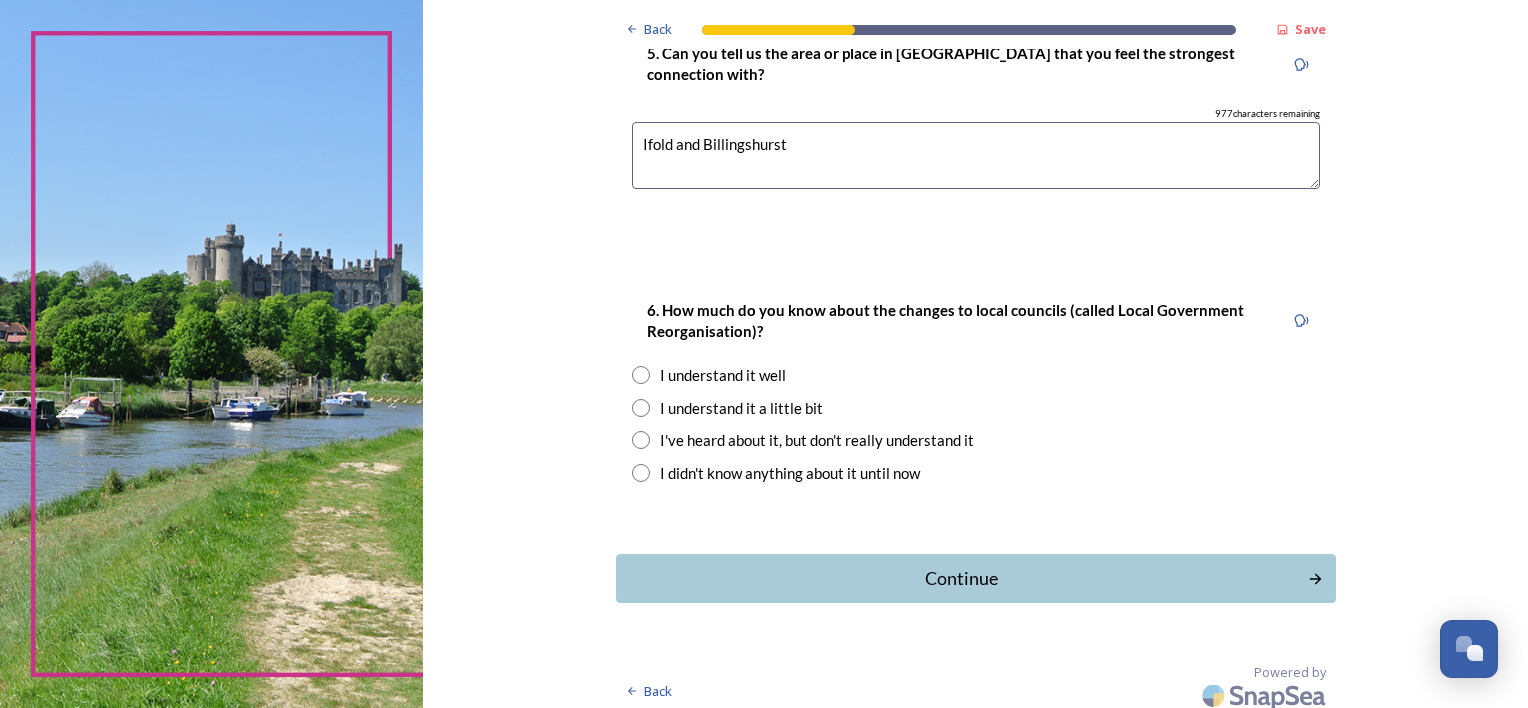 type on "Ifold and Billingshurst" 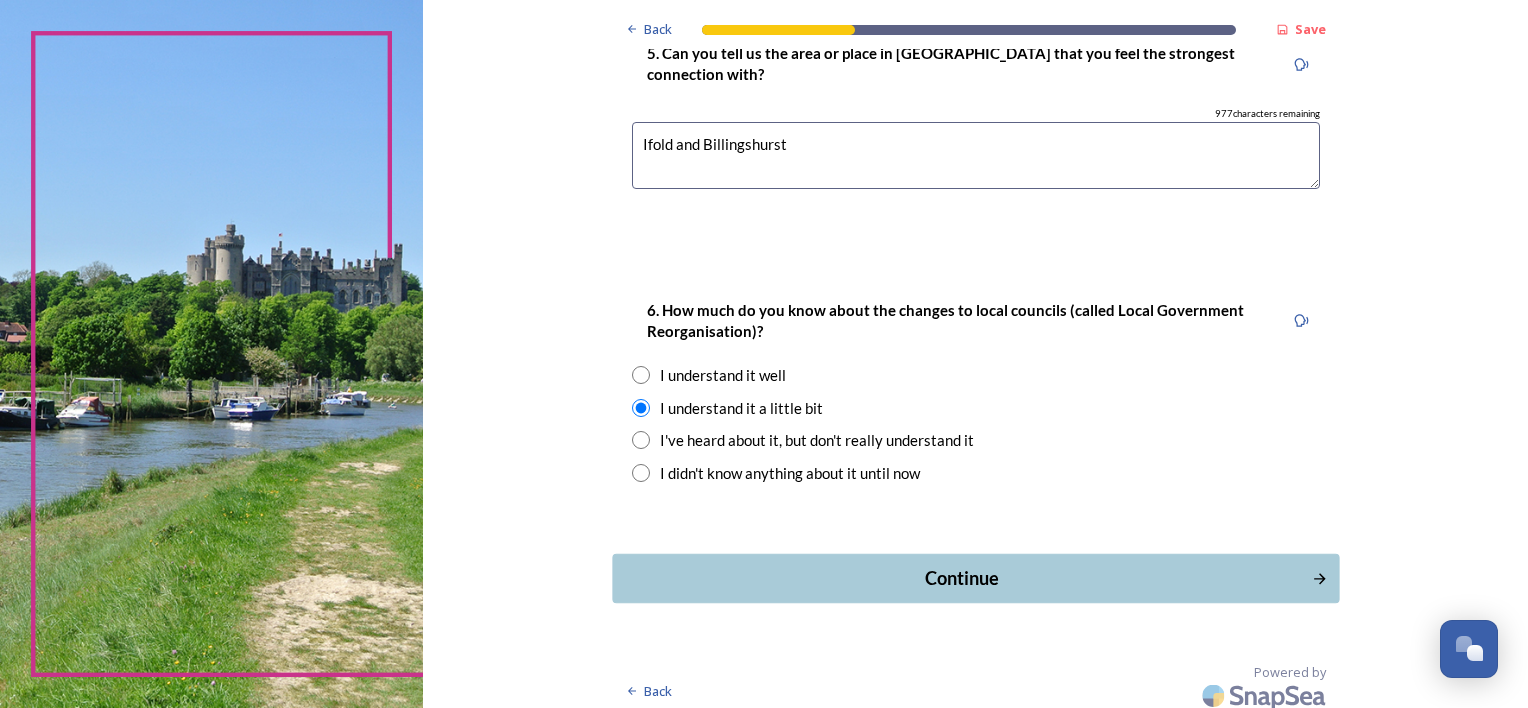 click on "Continue" at bounding box center [961, 578] 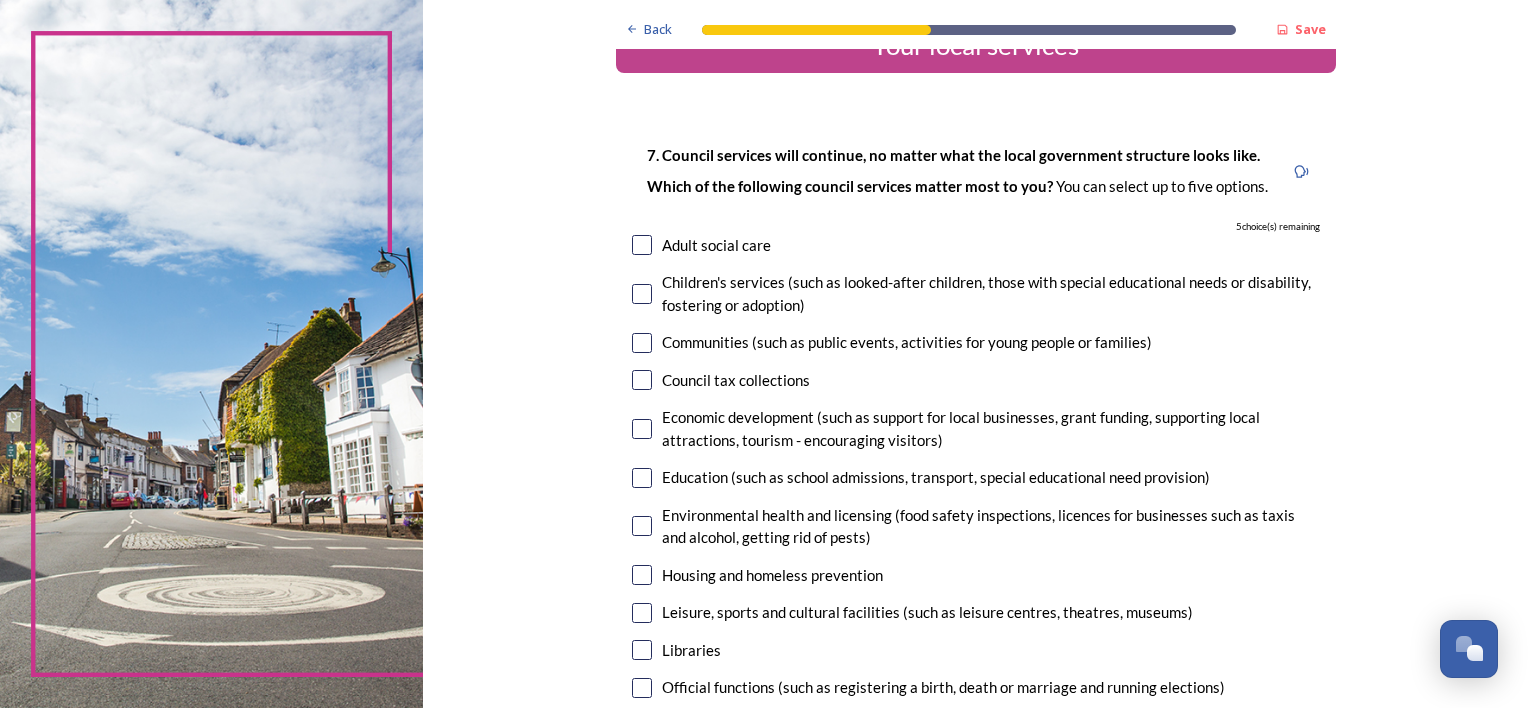 scroll, scrollTop: 100, scrollLeft: 0, axis: vertical 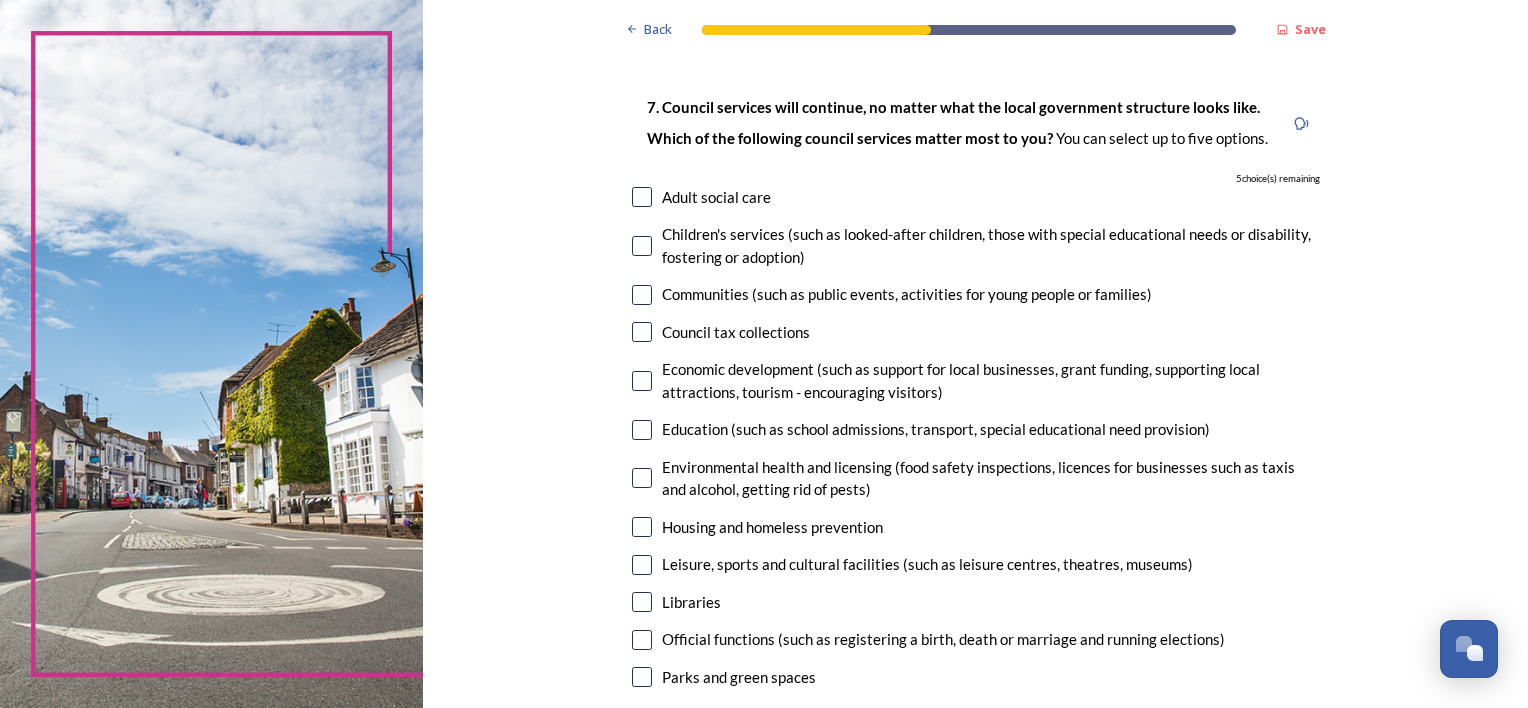 click at bounding box center [642, 295] 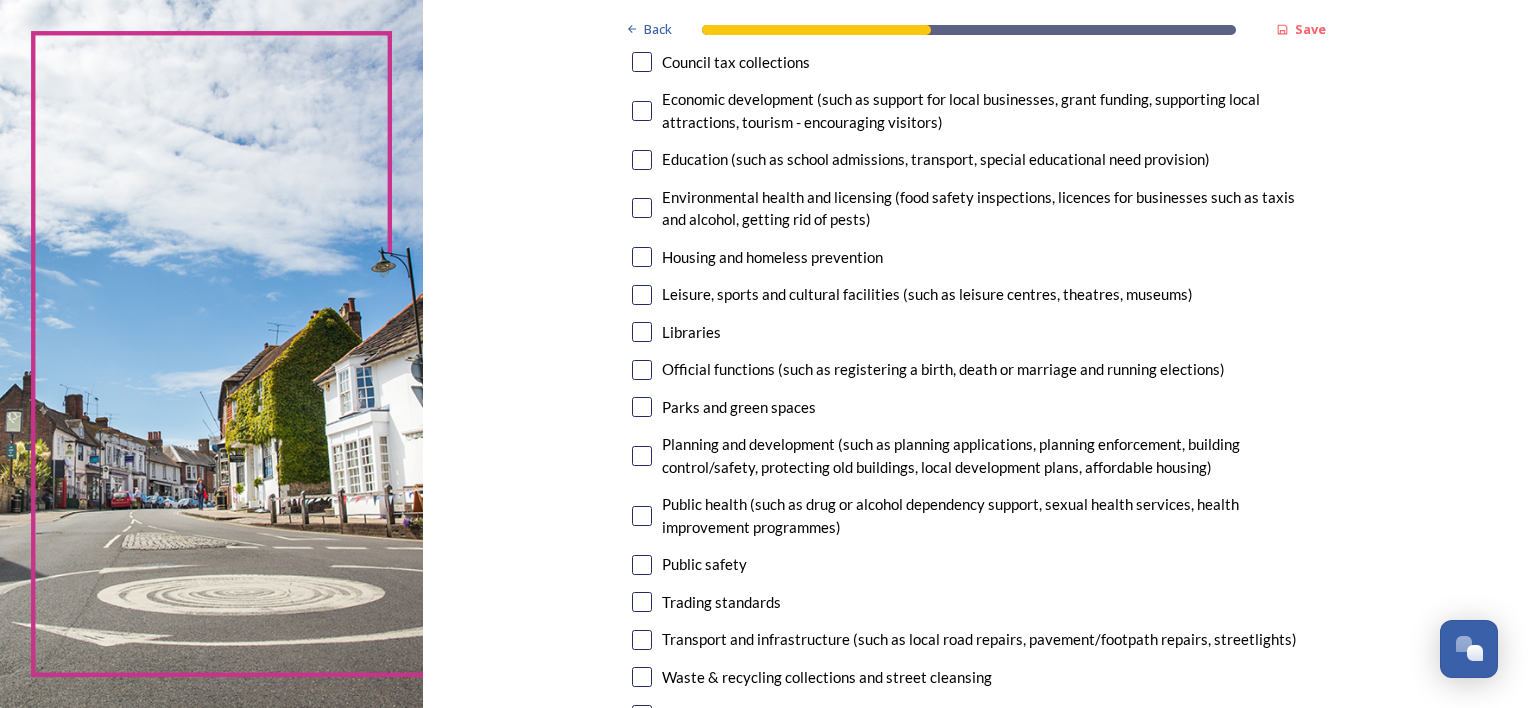 scroll, scrollTop: 400, scrollLeft: 0, axis: vertical 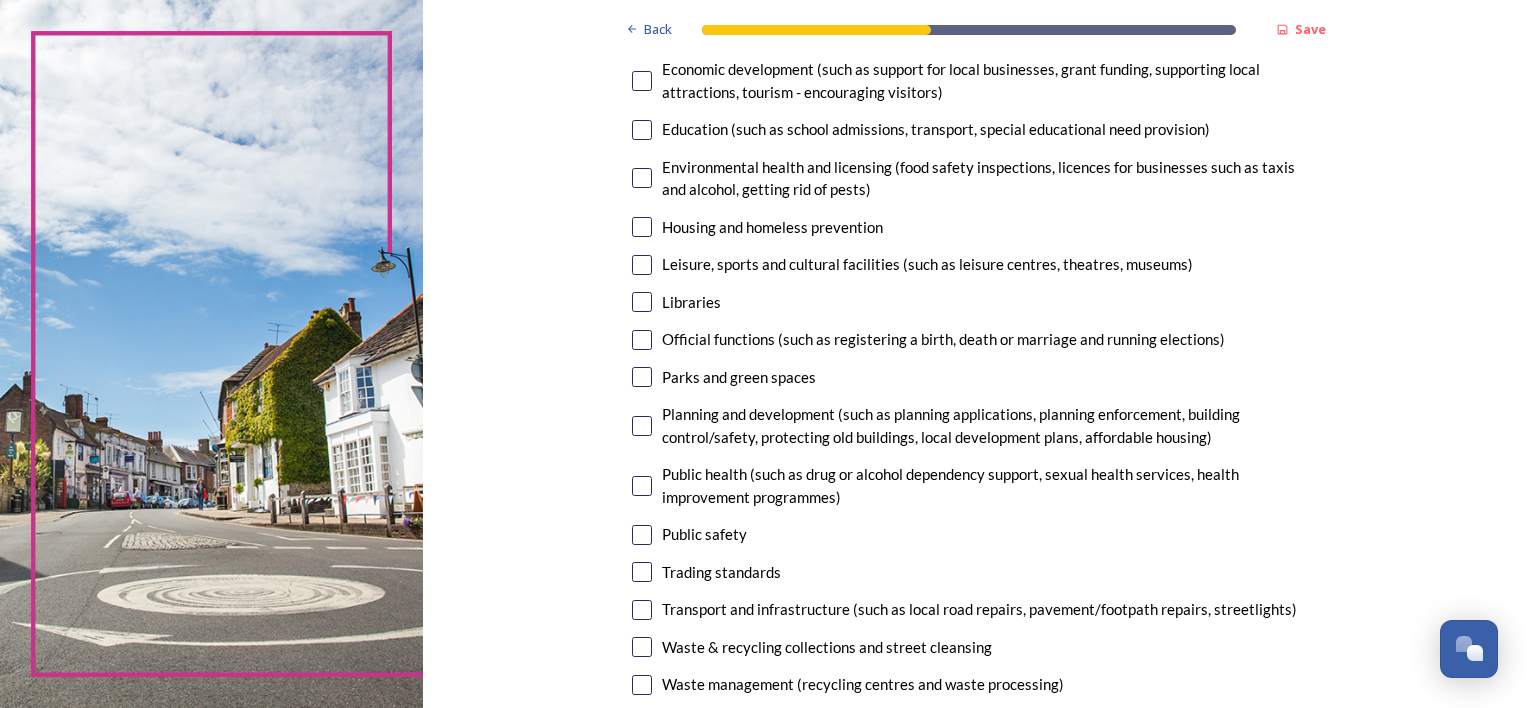 click at bounding box center [642, 377] 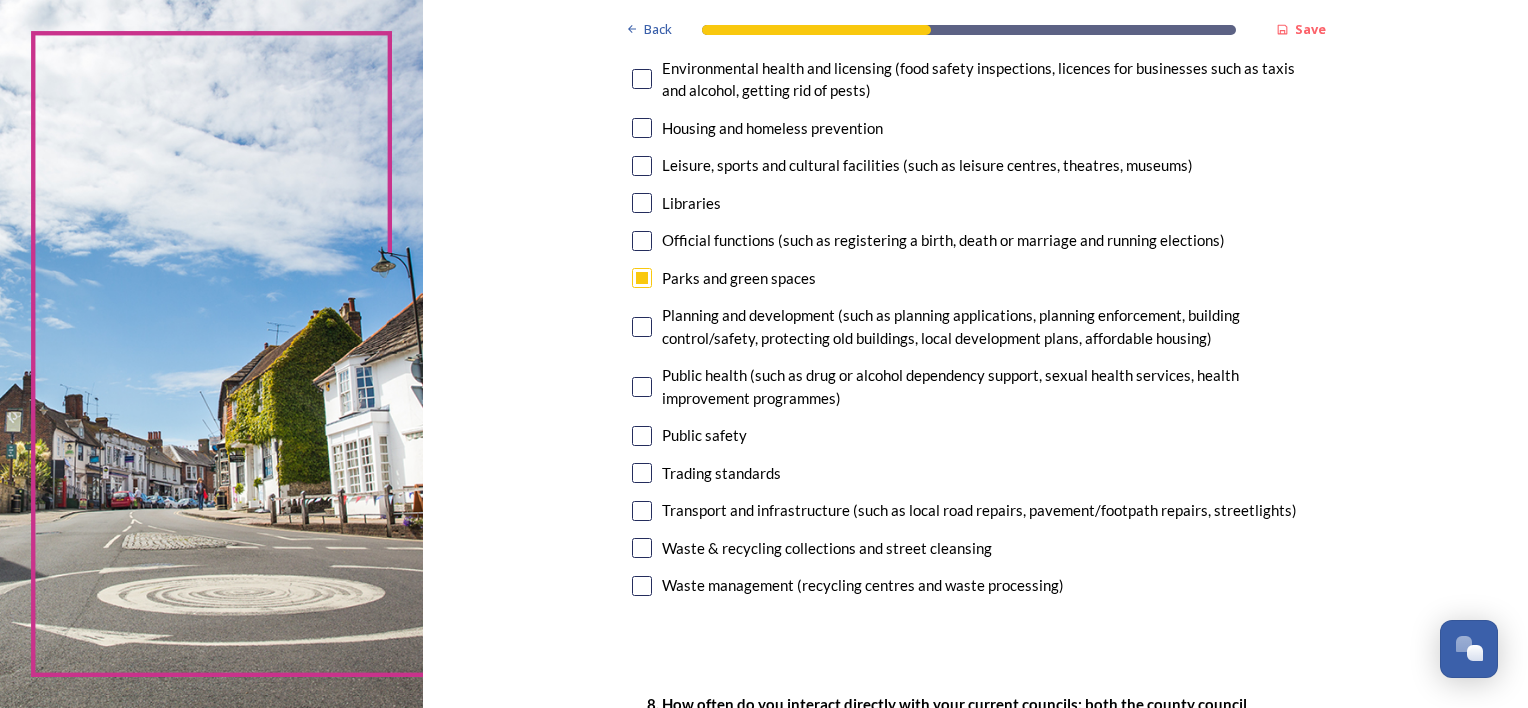 scroll, scrollTop: 500, scrollLeft: 0, axis: vertical 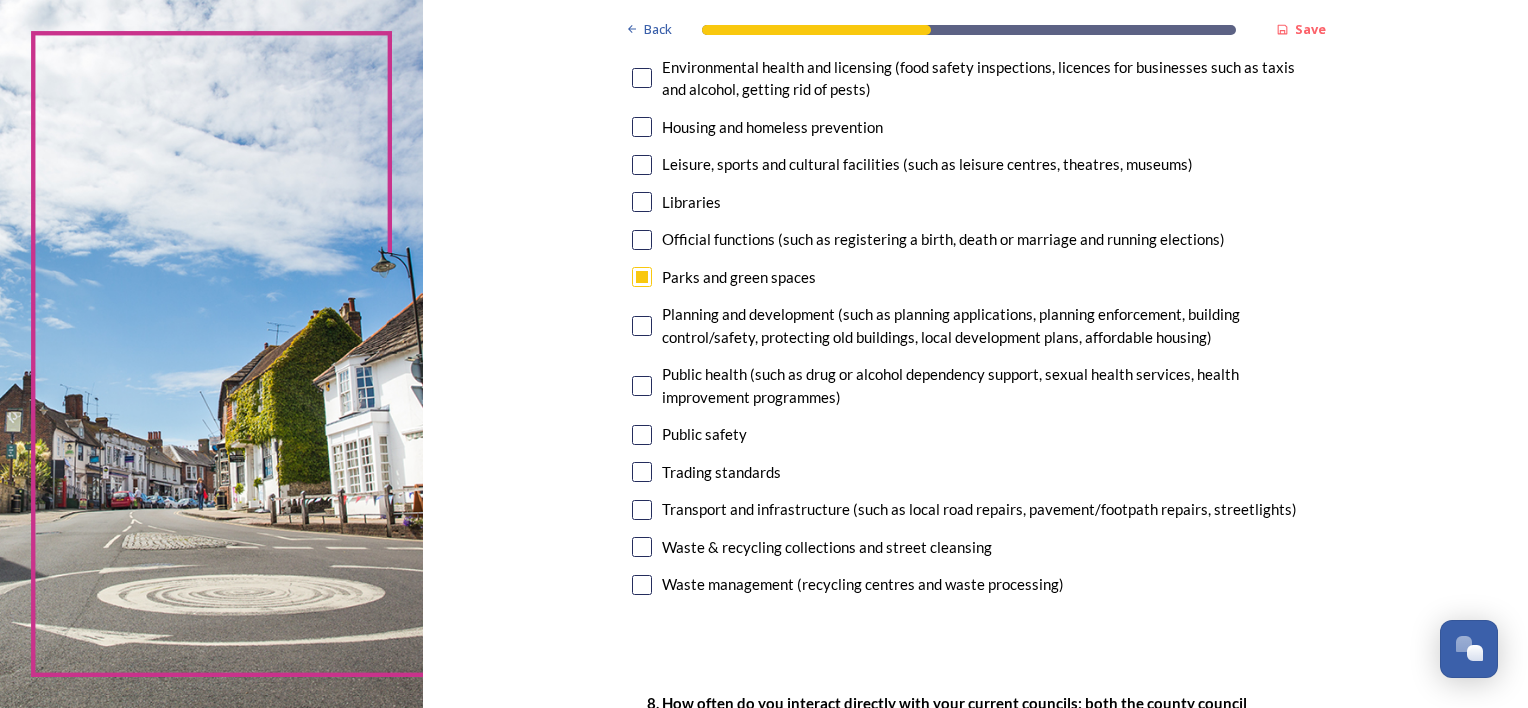 click at bounding box center (642, 326) 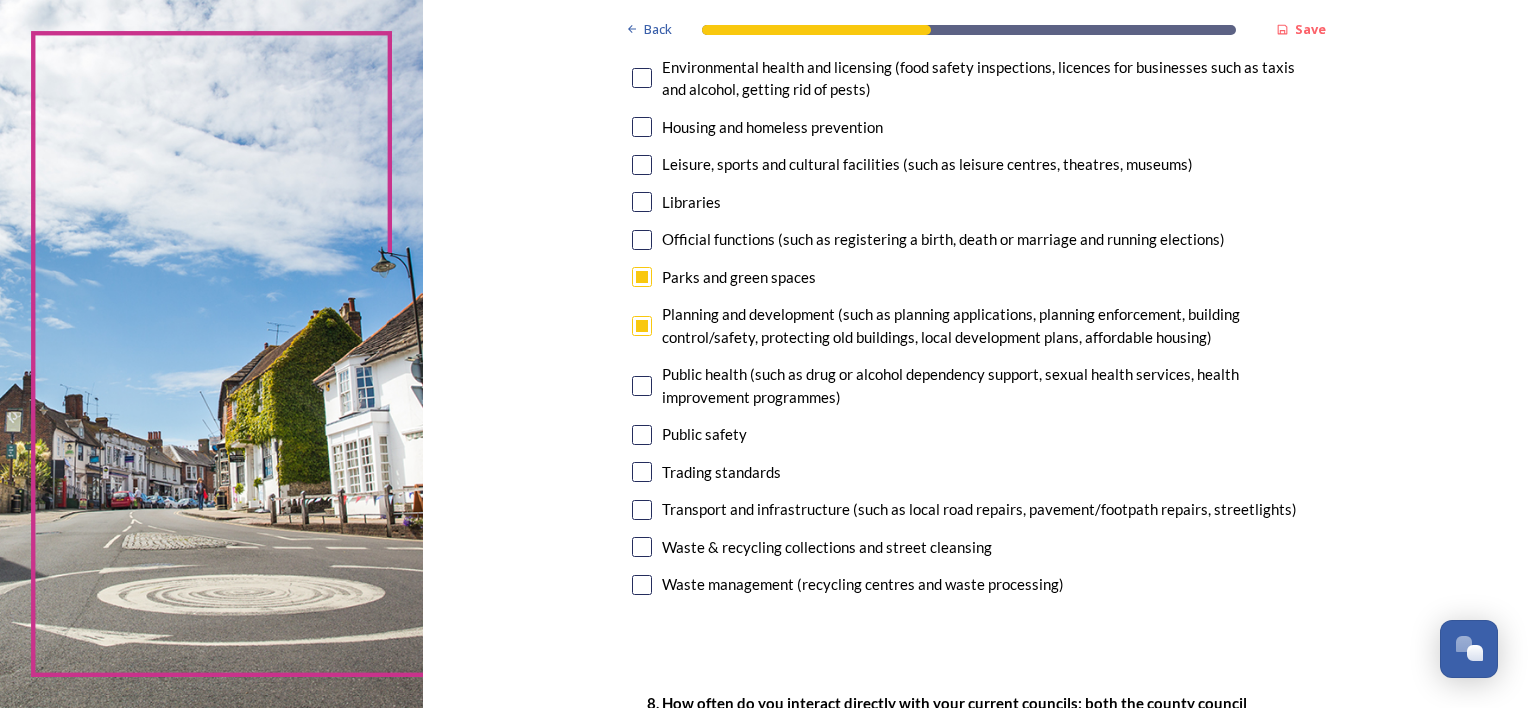 click at bounding box center [642, 510] 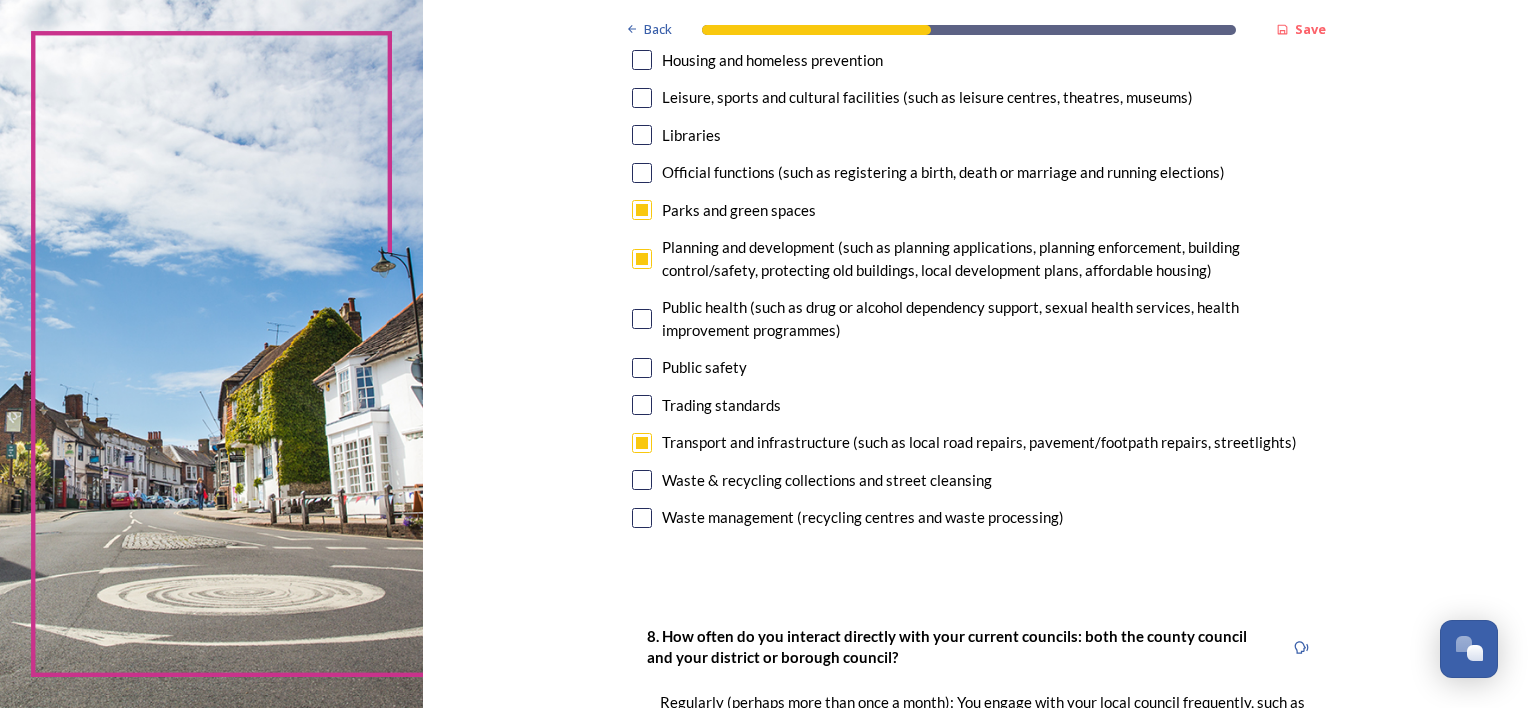 scroll, scrollTop: 600, scrollLeft: 0, axis: vertical 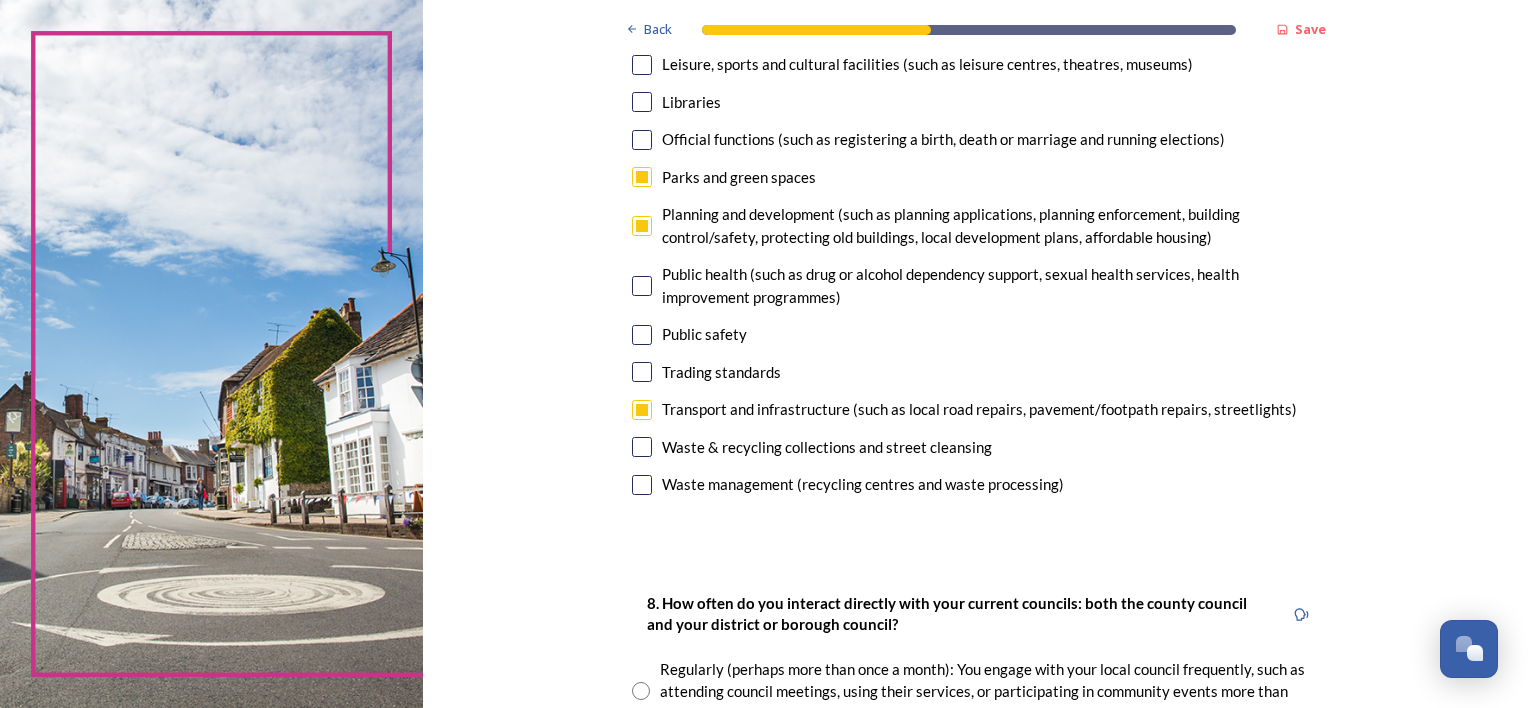 drag, startPoint x: 637, startPoint y: 444, endPoint x: 628, endPoint y: 459, distance: 17.492855 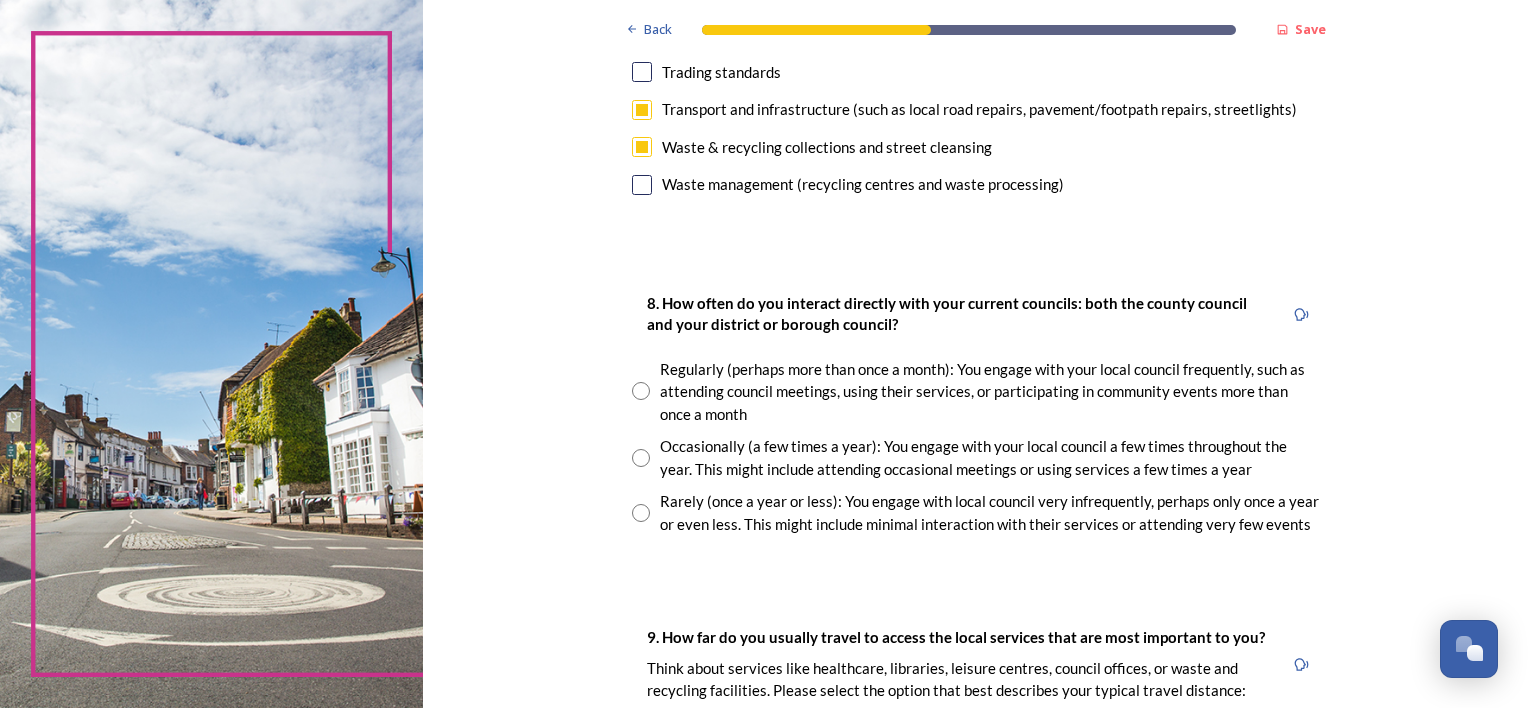 scroll, scrollTop: 1000, scrollLeft: 0, axis: vertical 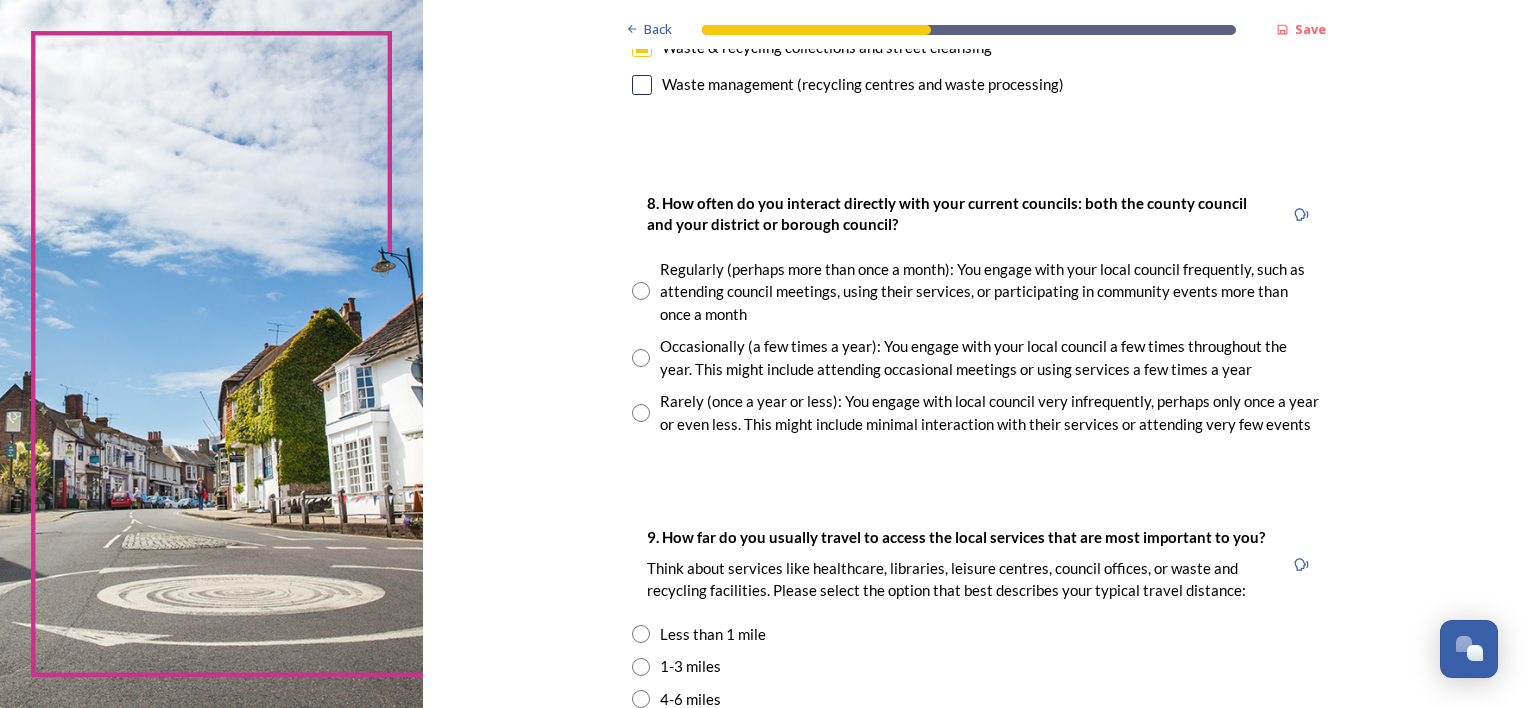 click at bounding box center (641, 413) 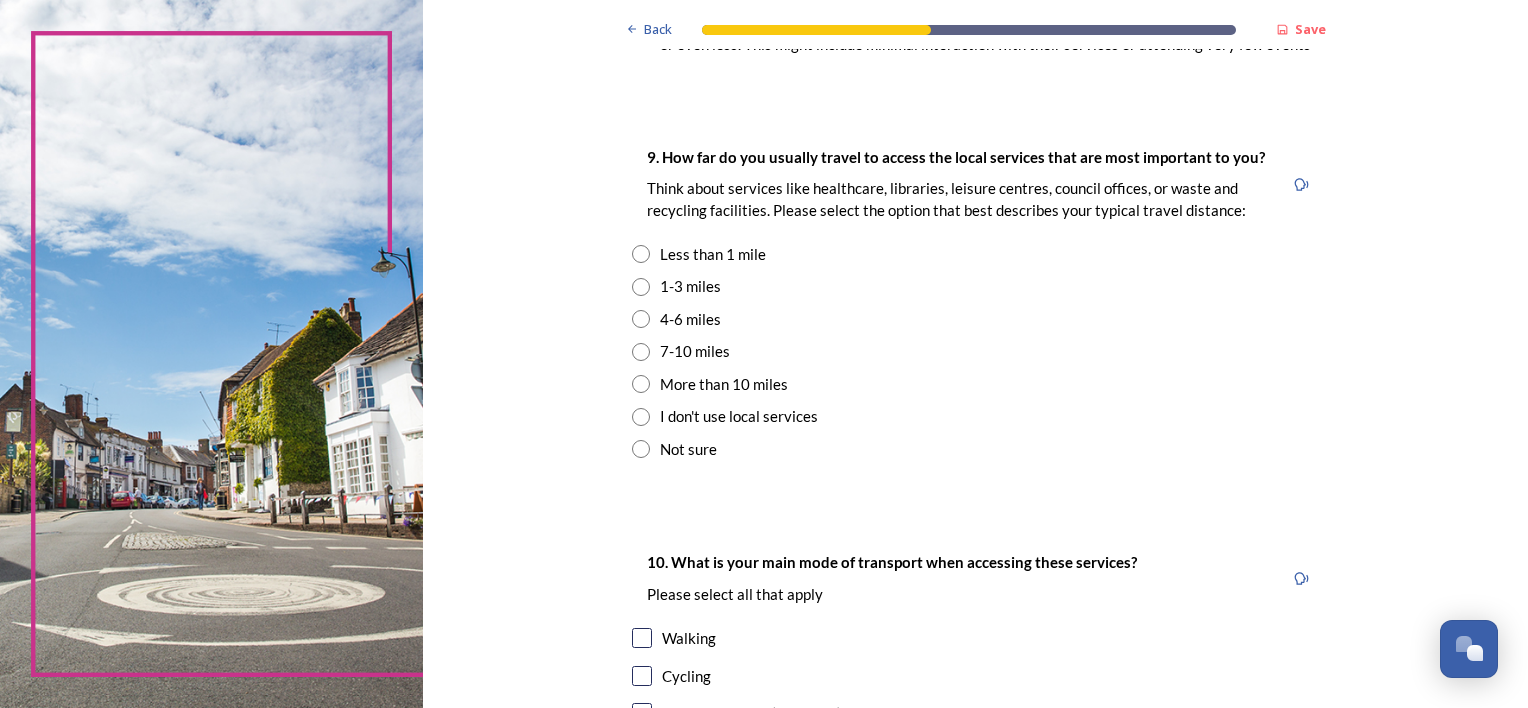 scroll, scrollTop: 1400, scrollLeft: 0, axis: vertical 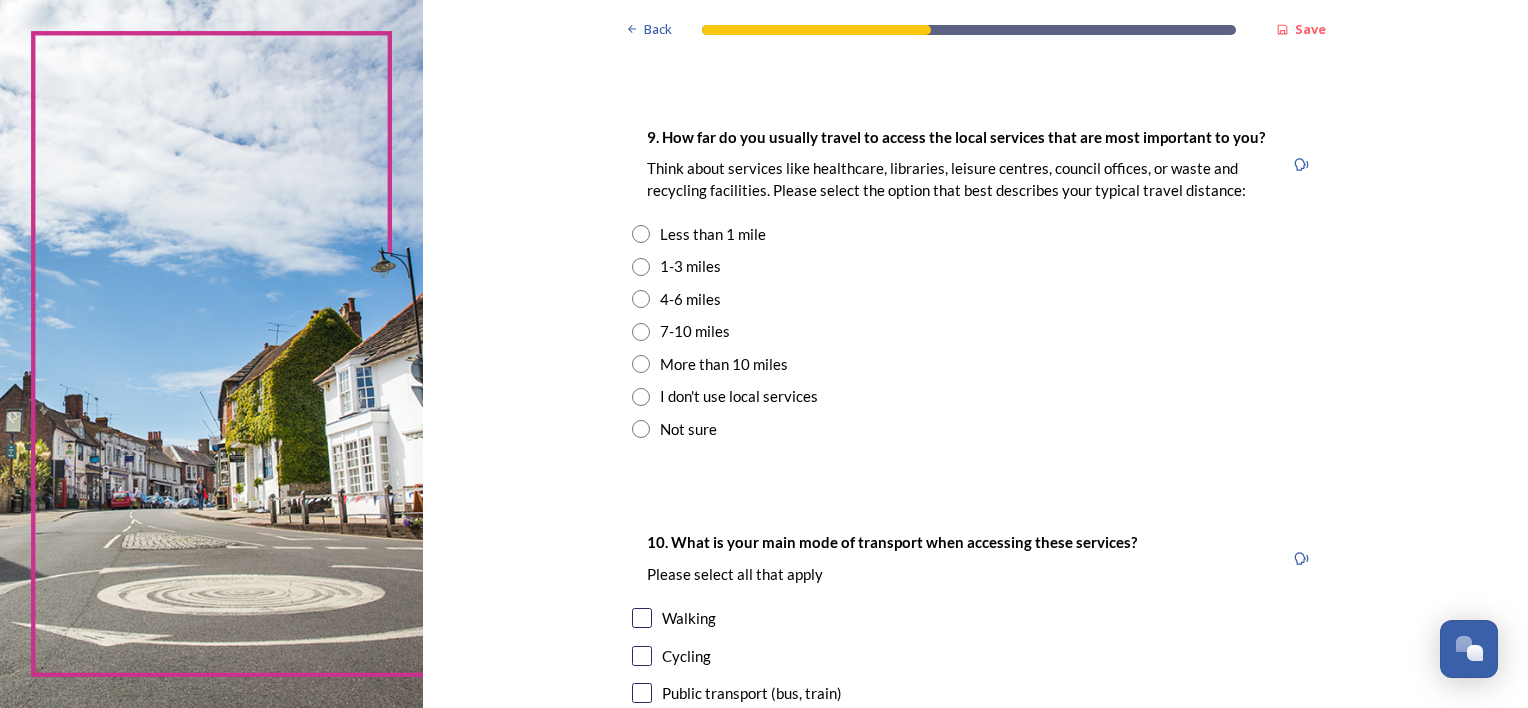 click at bounding box center (641, 332) 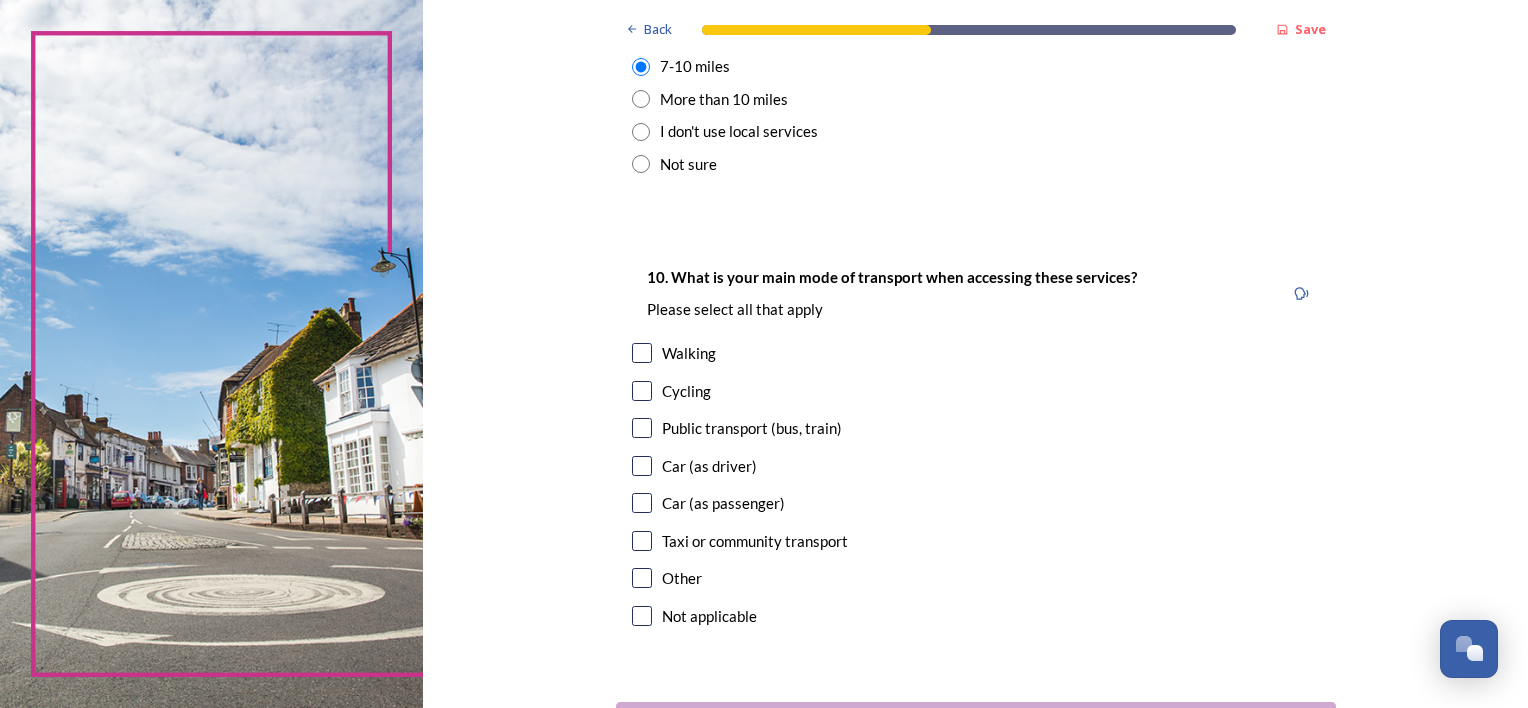 scroll, scrollTop: 1700, scrollLeft: 0, axis: vertical 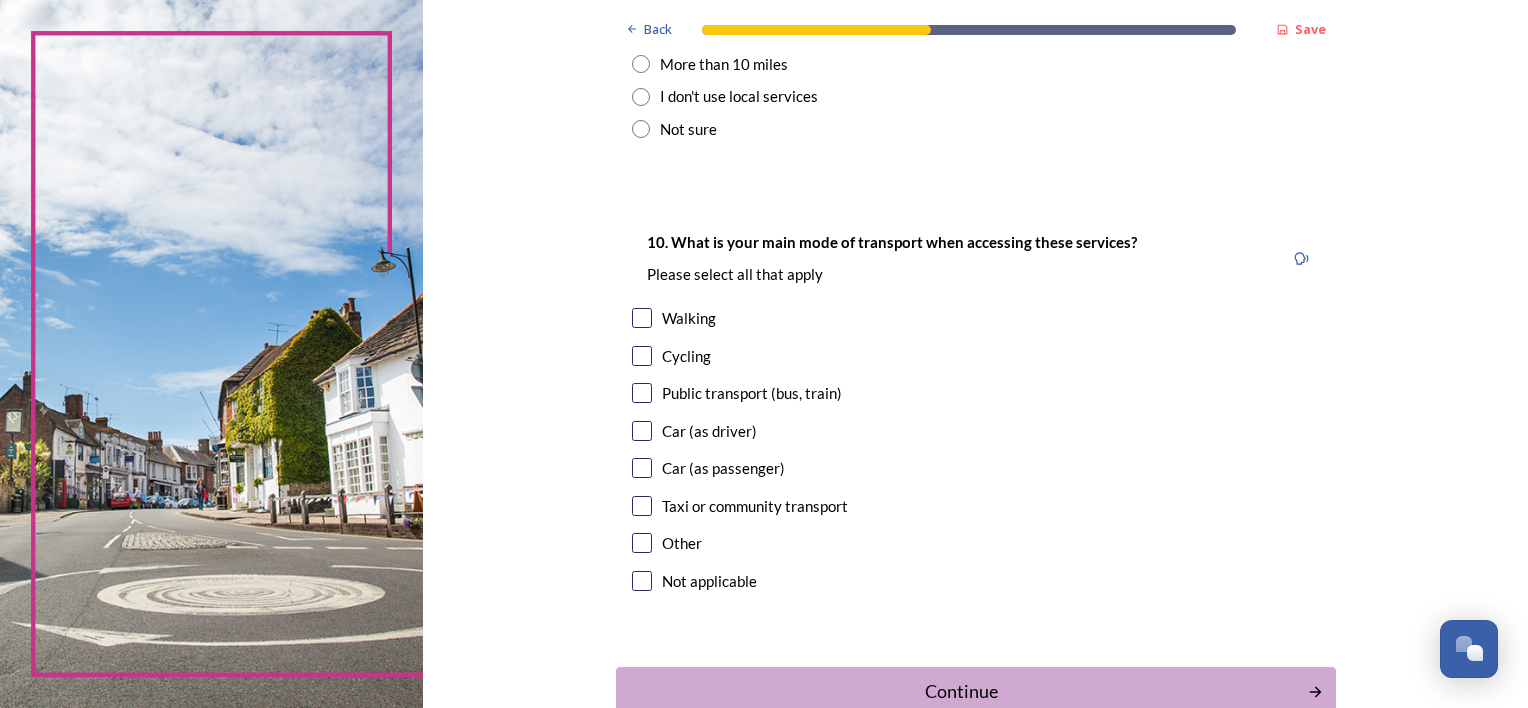 drag, startPoint x: 641, startPoint y: 432, endPoint x: 643, endPoint y: 443, distance: 11.18034 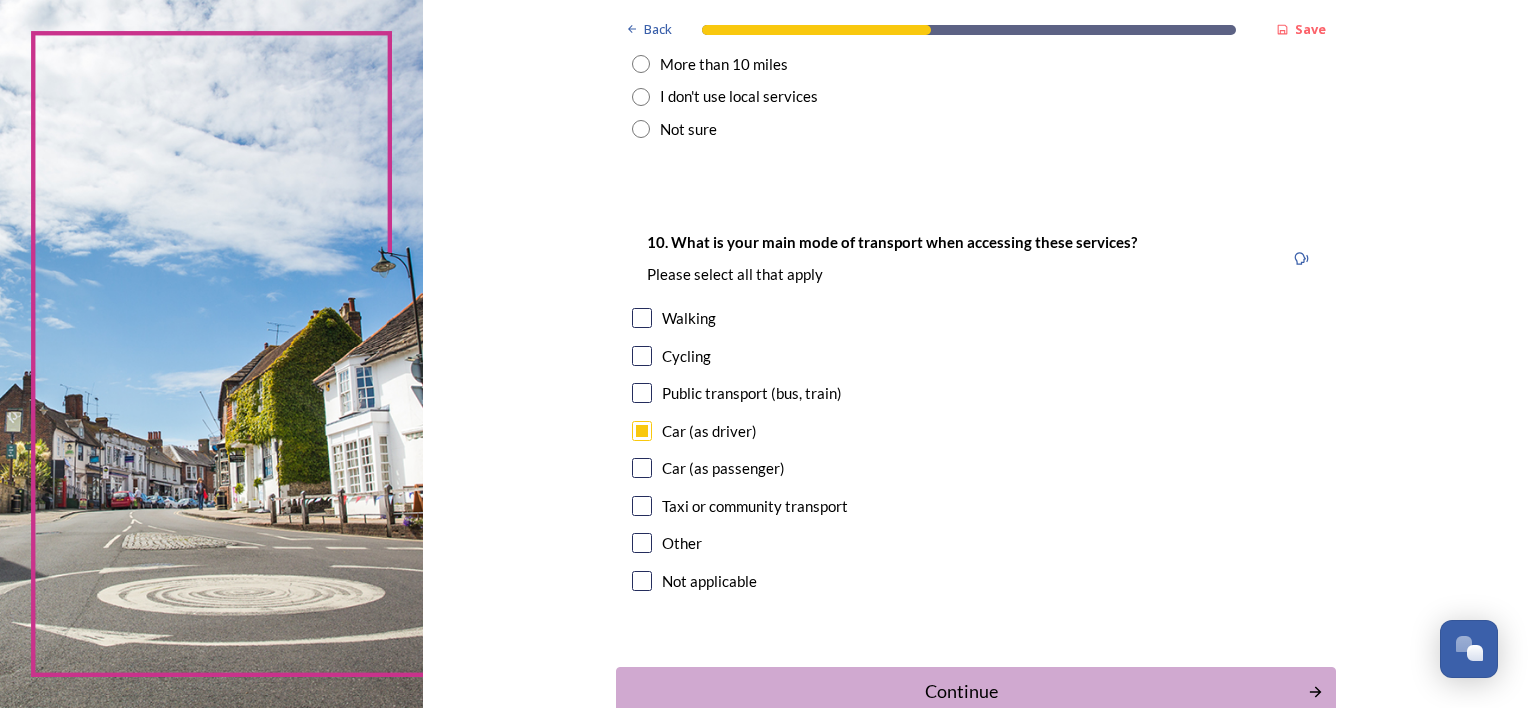 click at bounding box center [642, 468] 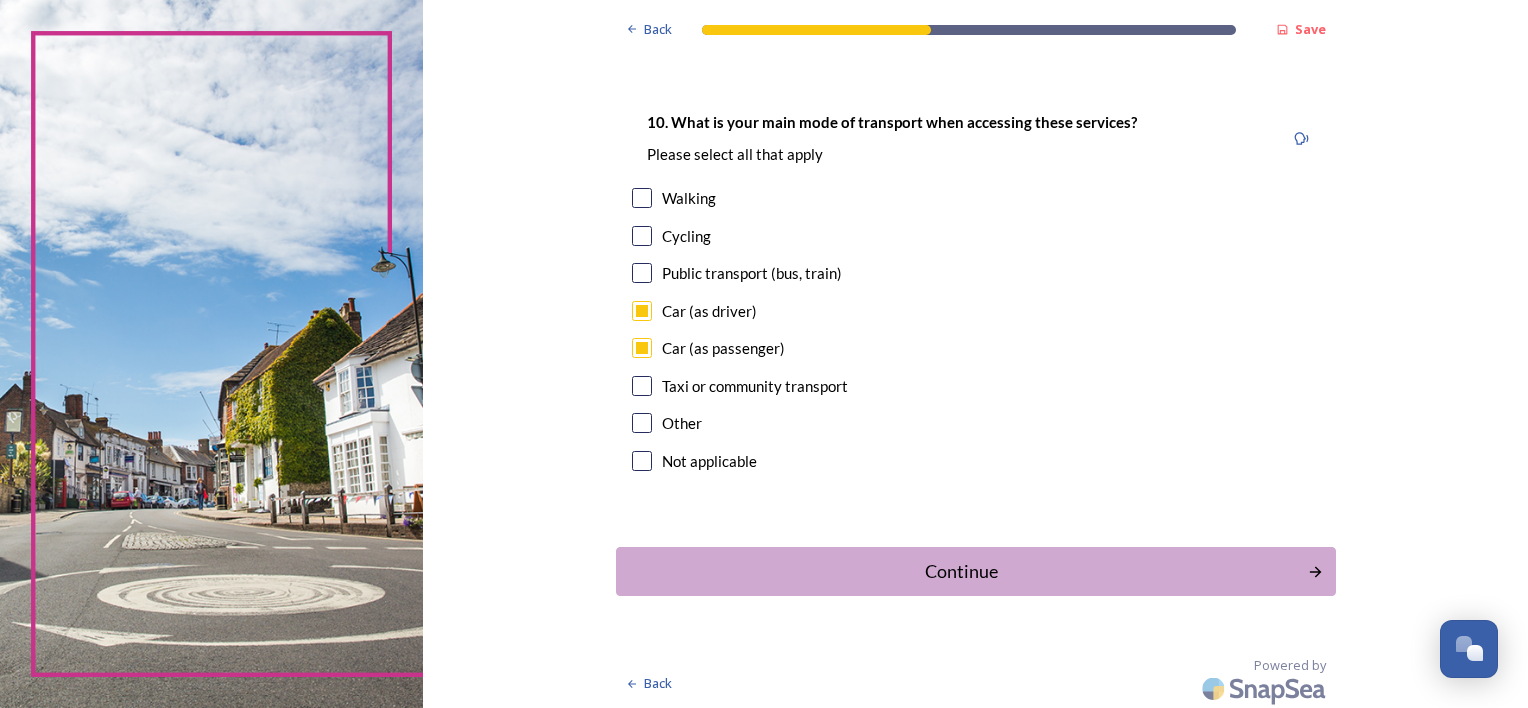 scroll, scrollTop: 1824, scrollLeft: 0, axis: vertical 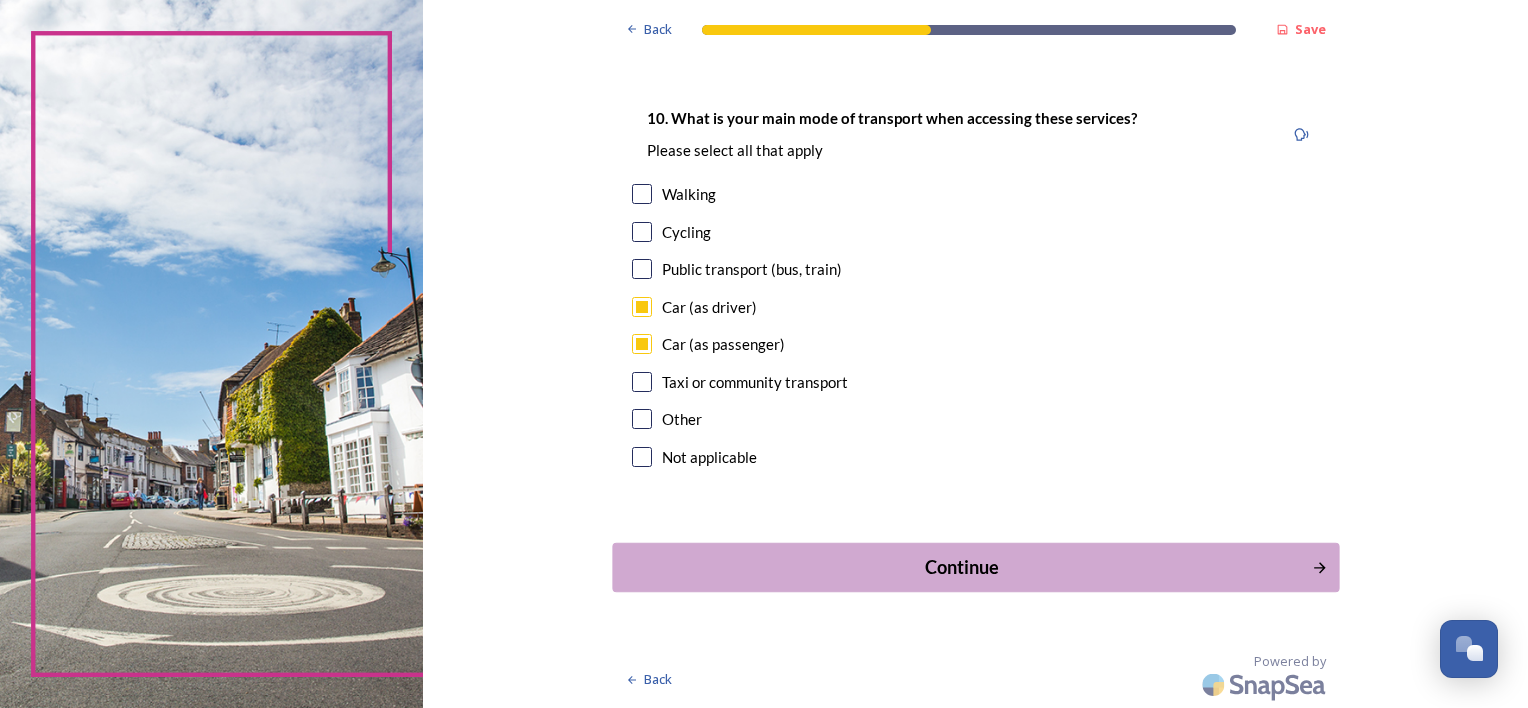 click on "Continue" at bounding box center [961, 567] 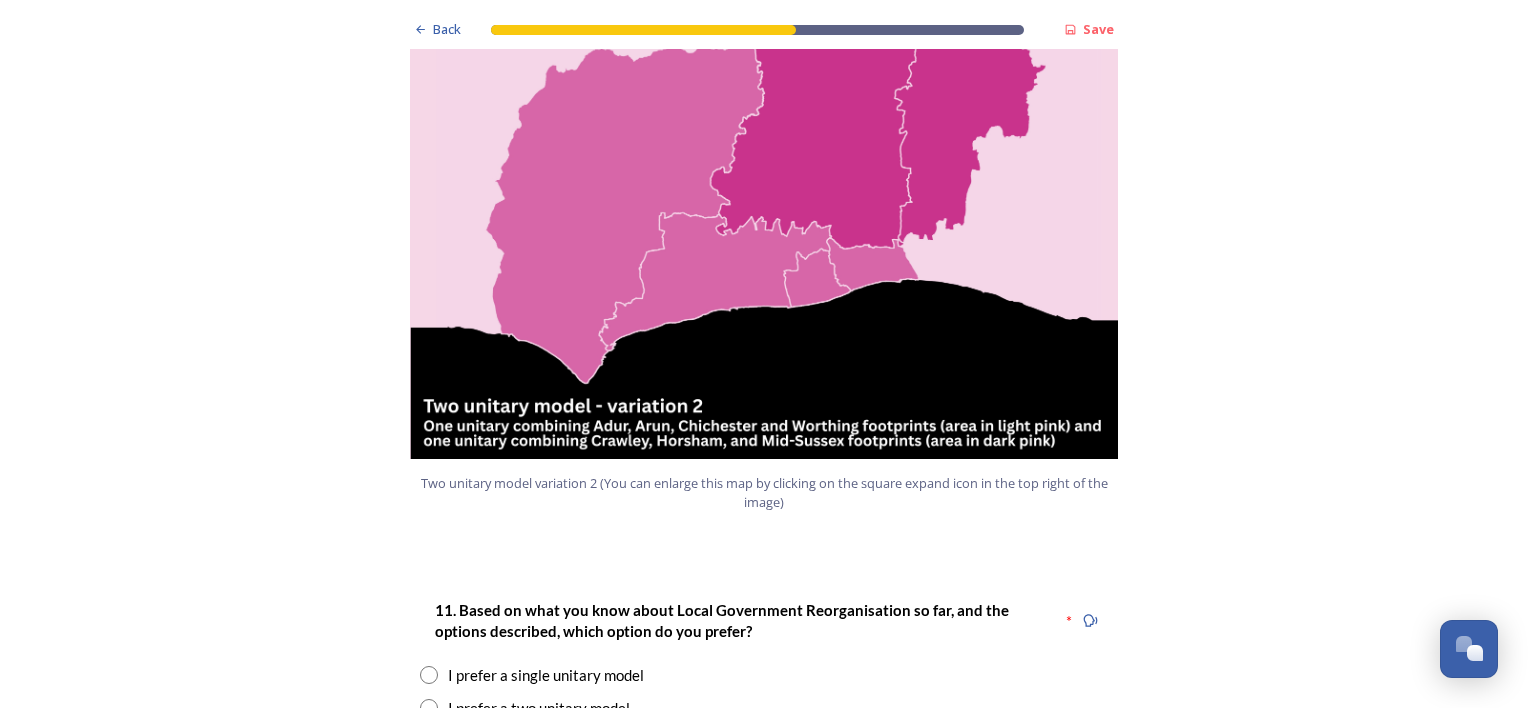 scroll, scrollTop: 2300, scrollLeft: 0, axis: vertical 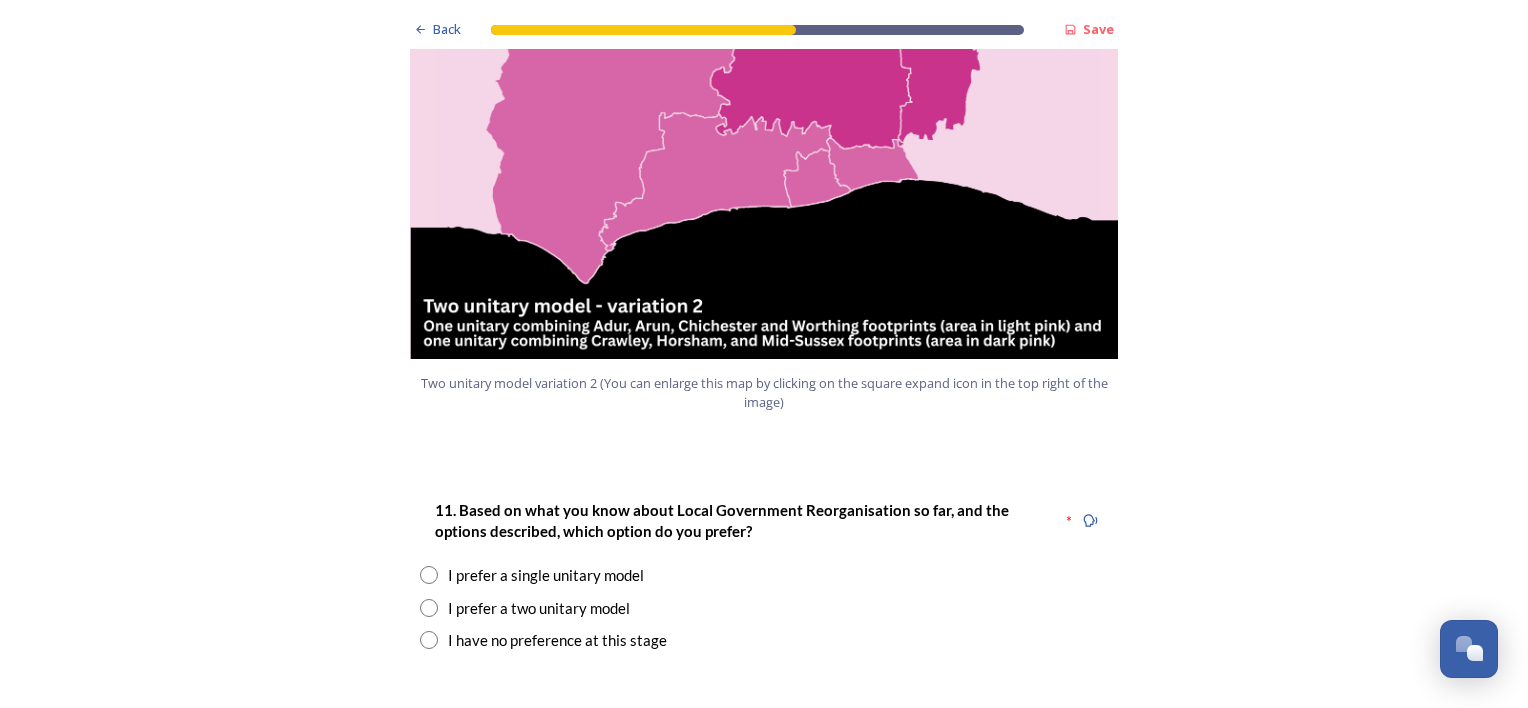 click at bounding box center (429, 608) 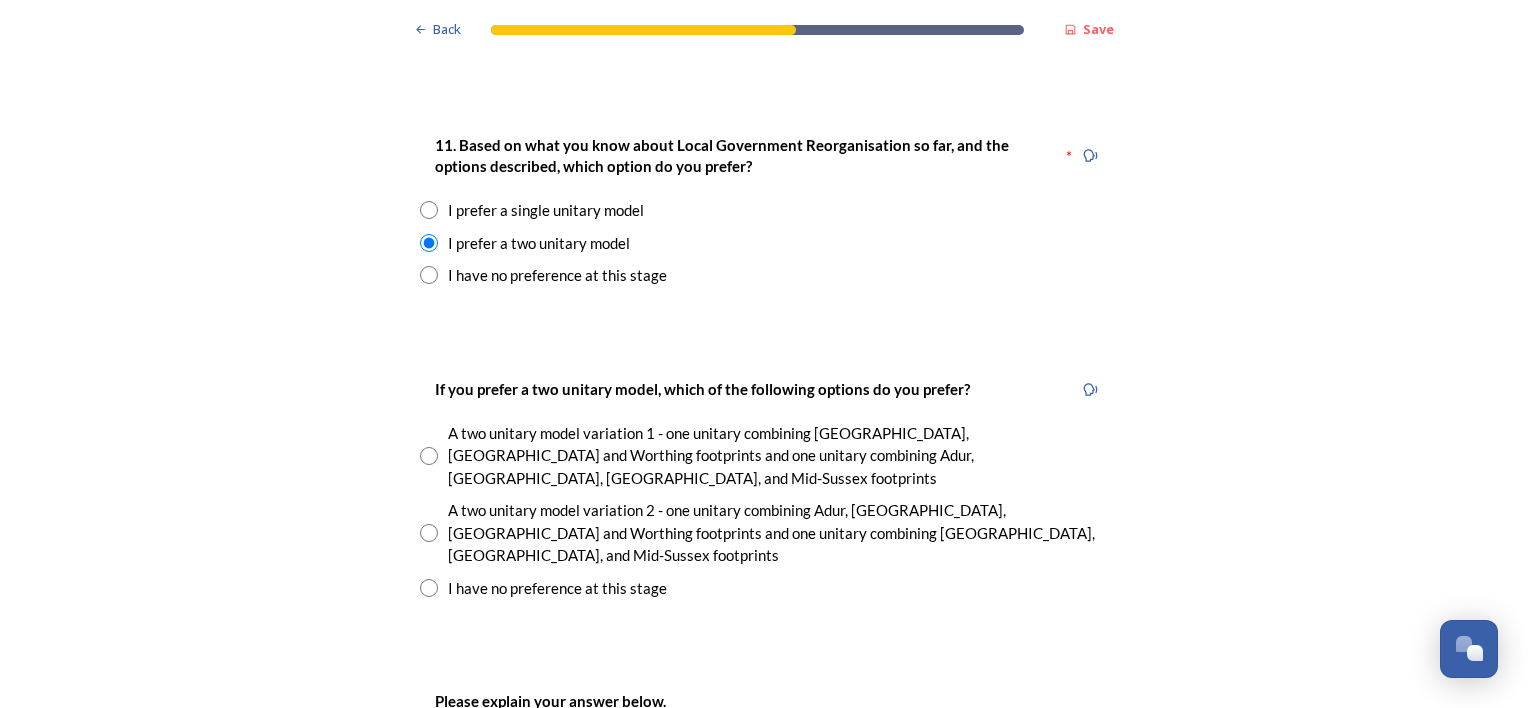 scroll, scrollTop: 2700, scrollLeft: 0, axis: vertical 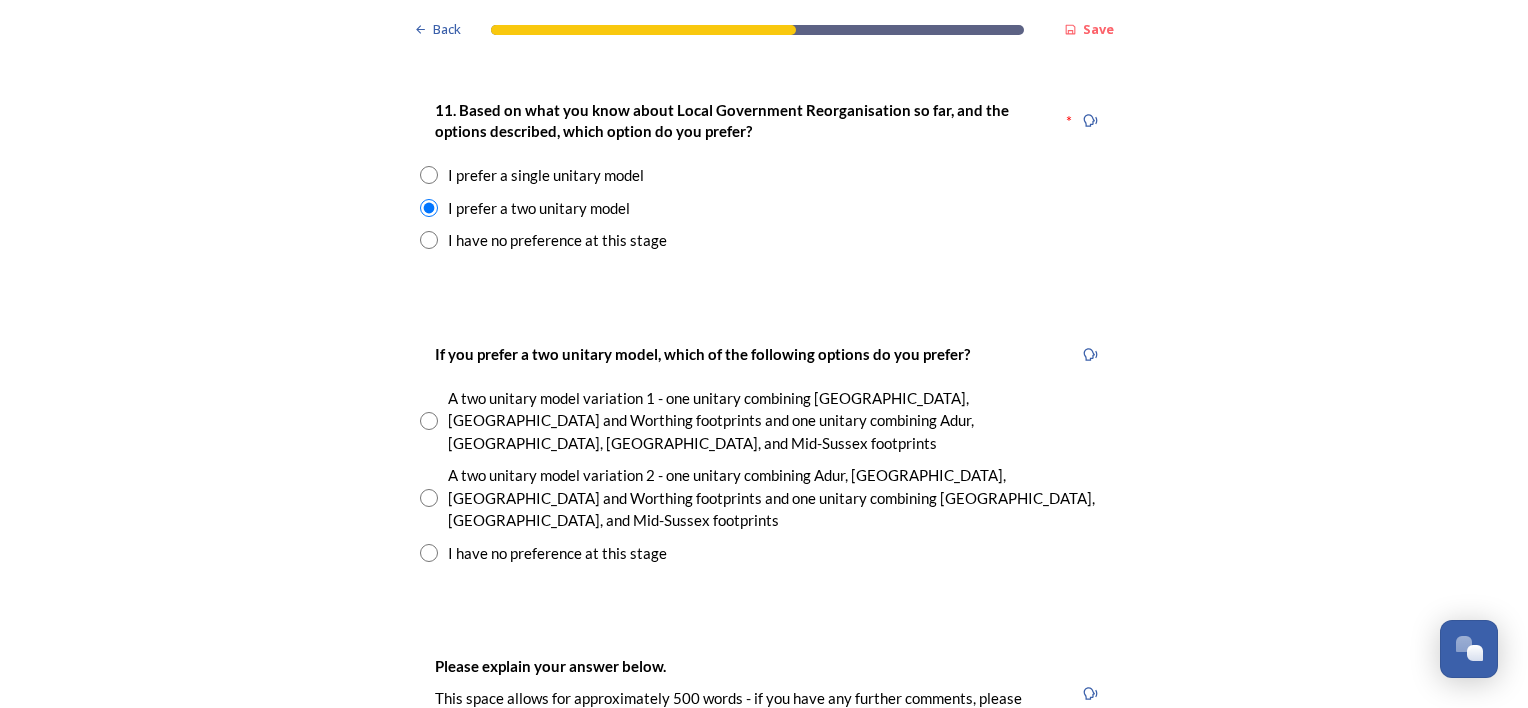 click at bounding box center [429, 498] 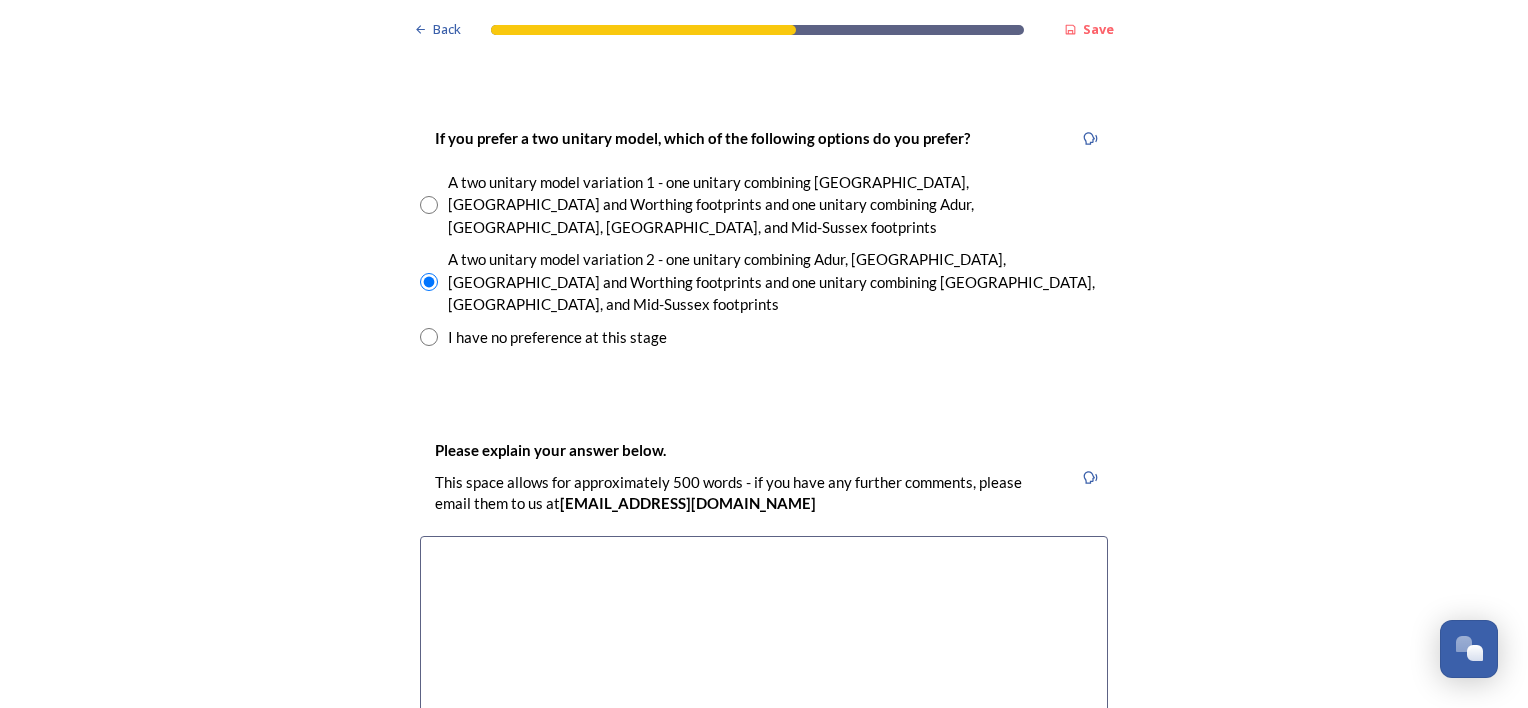 scroll, scrollTop: 3000, scrollLeft: 0, axis: vertical 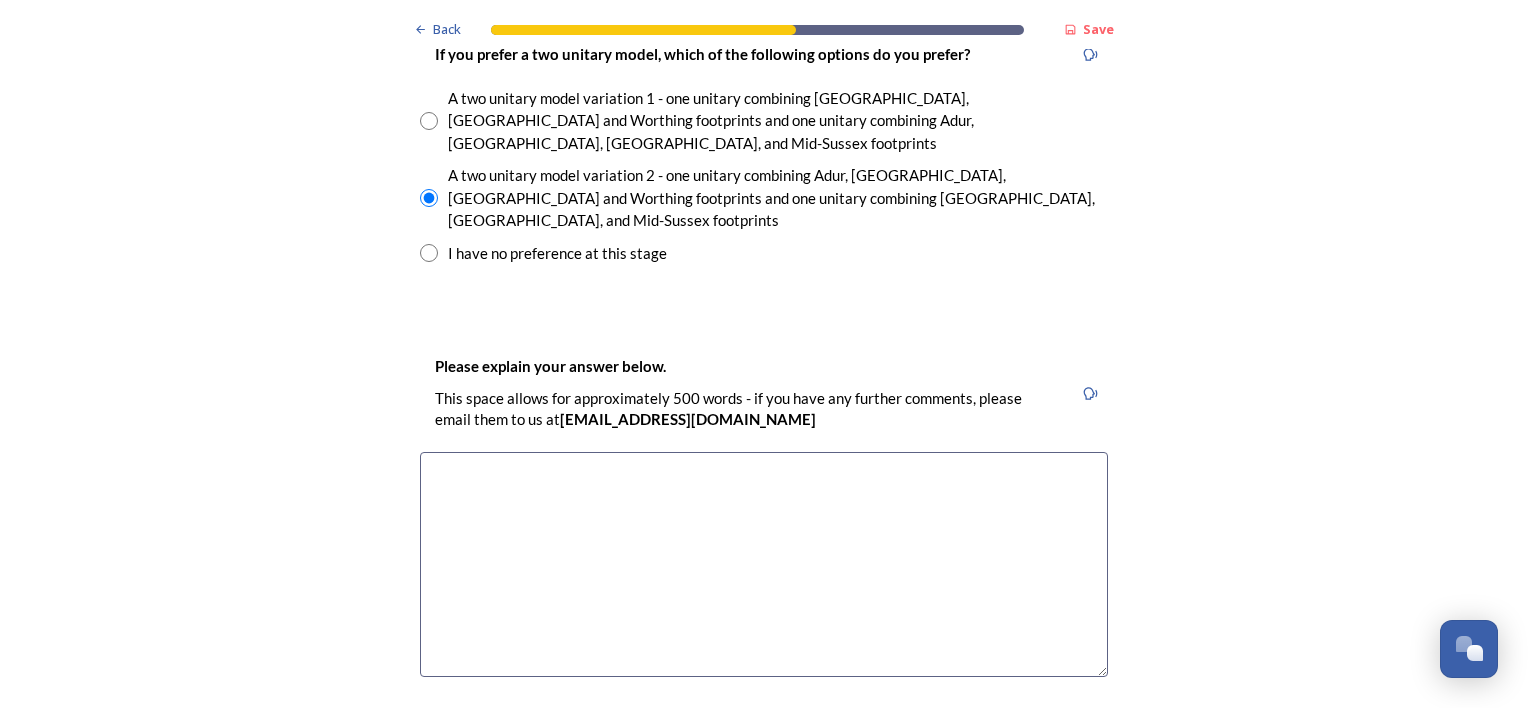 click at bounding box center [764, 564] 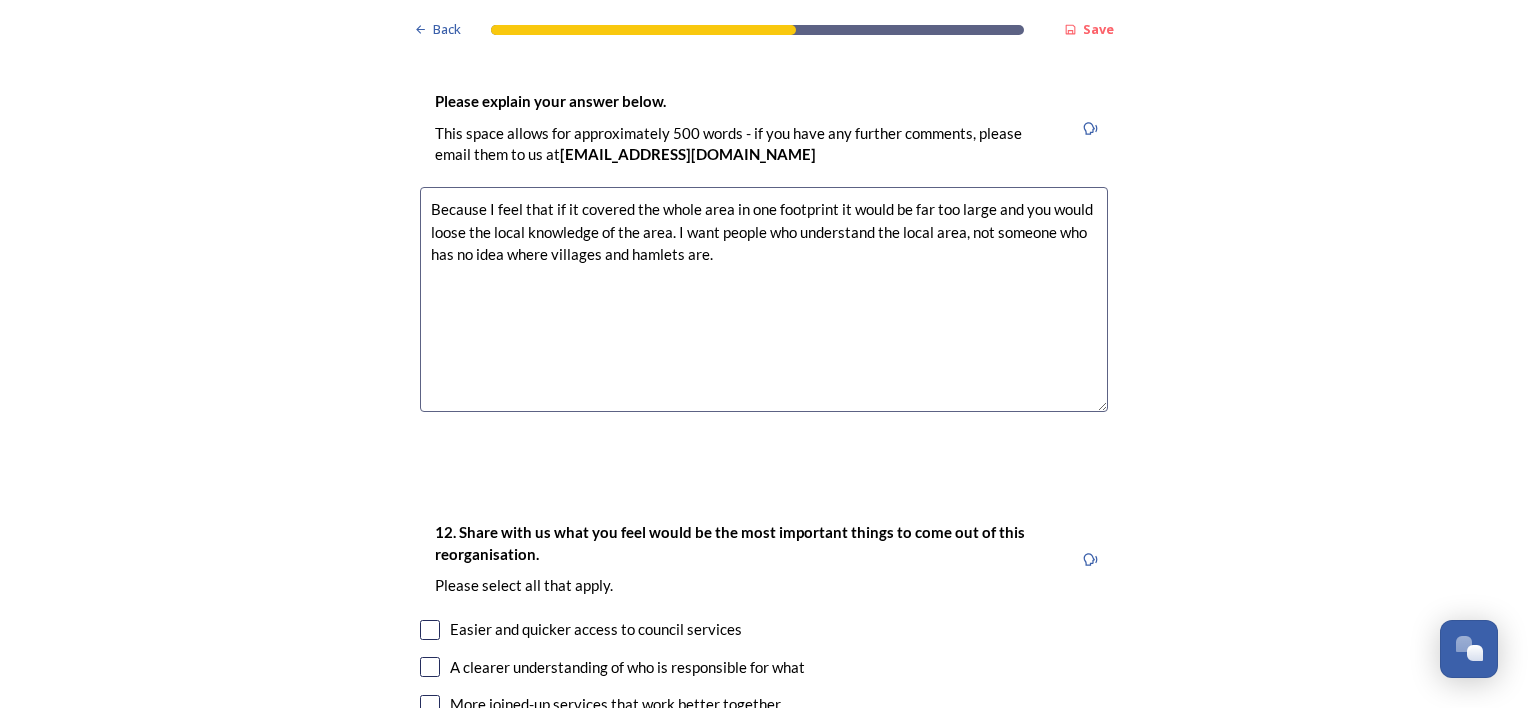 scroll, scrollTop: 3600, scrollLeft: 0, axis: vertical 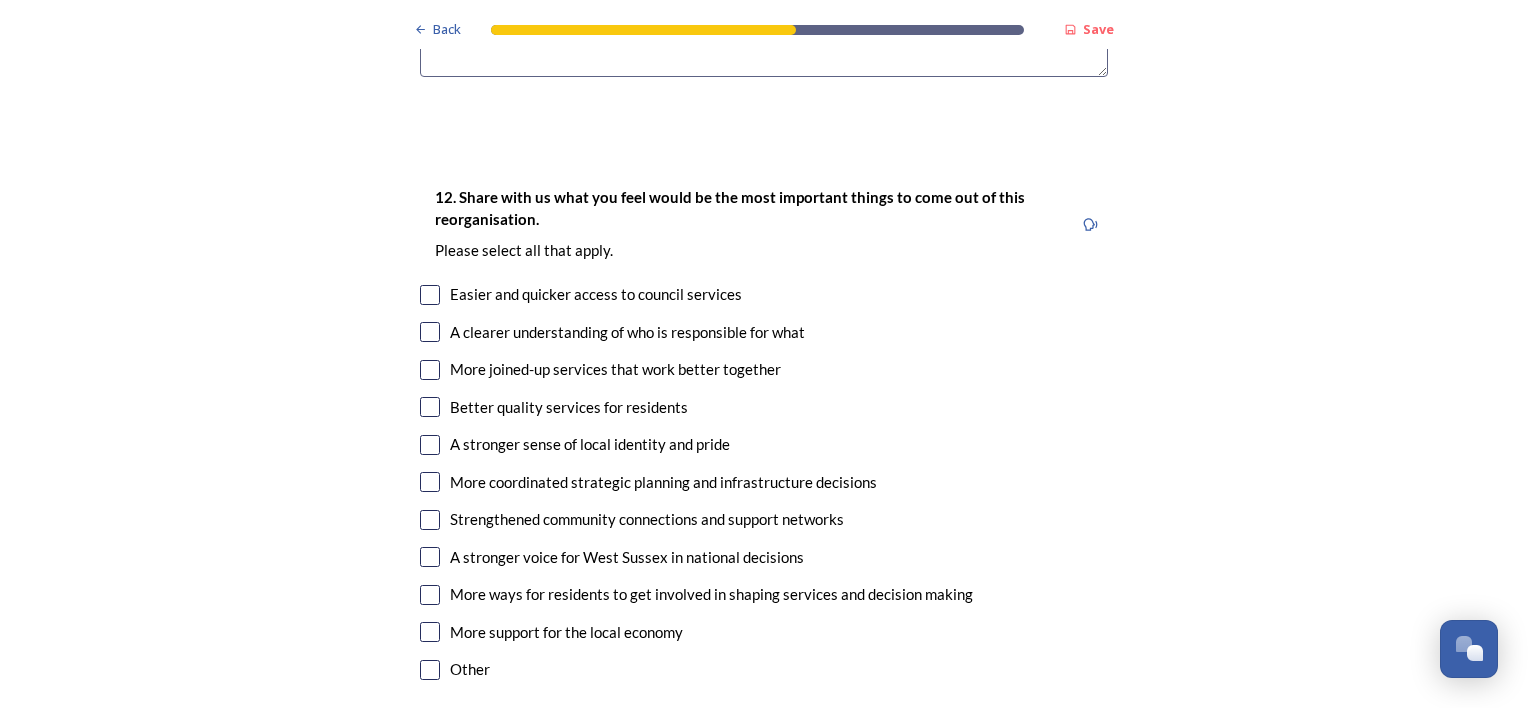 type on "Because I feel that if it covered the whole area in one footprint it would be far too large and you would loose the local knowledge of the area. I want people who understand the local area, not someone who has no idea where villages and hamlets are." 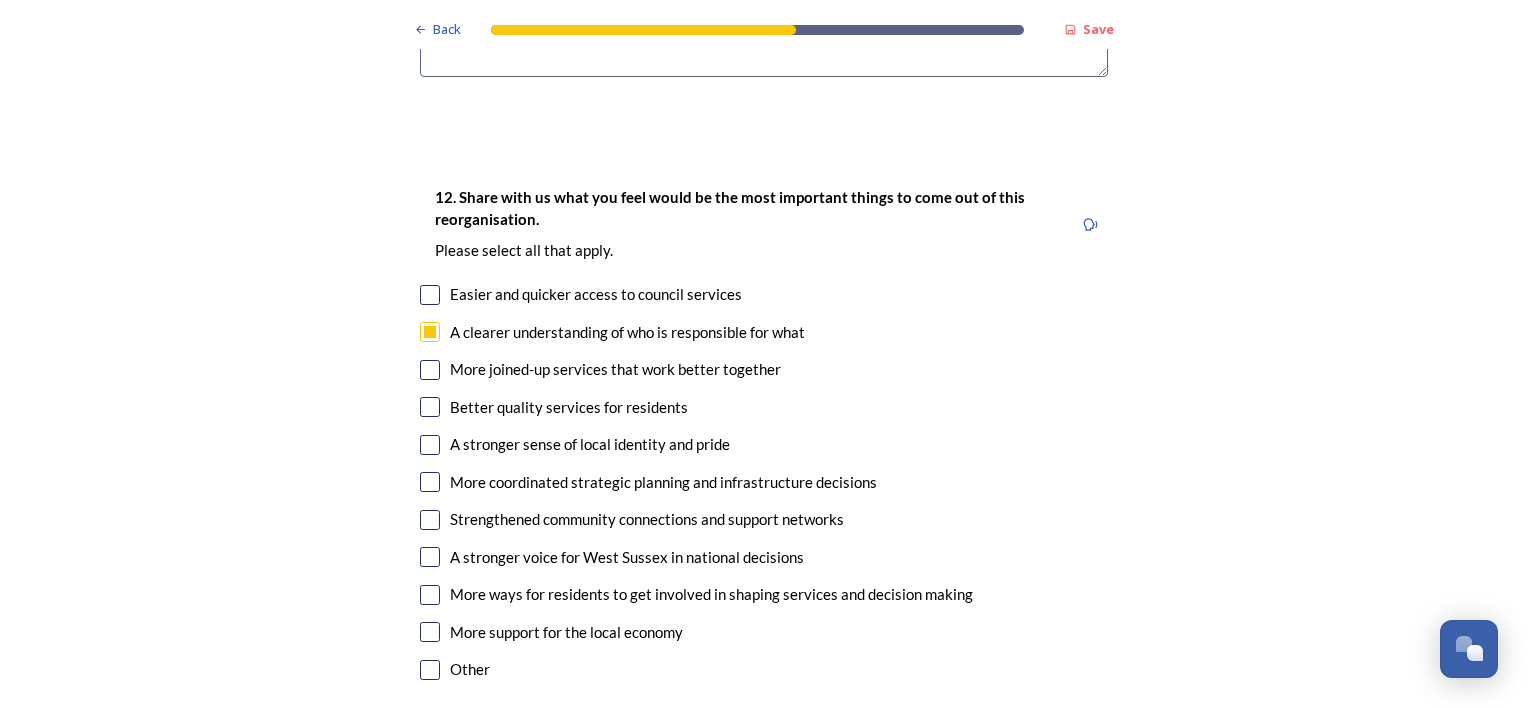 click at bounding box center (430, 407) 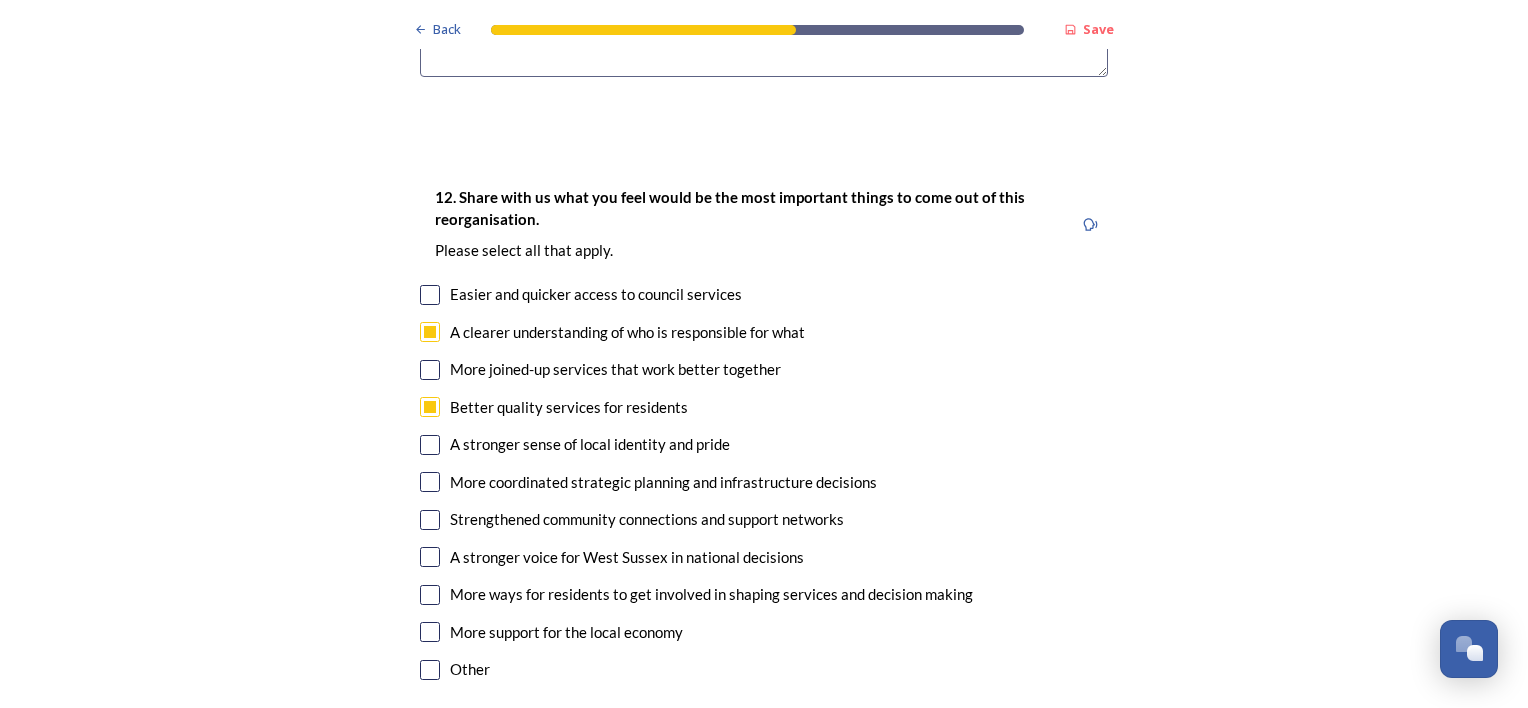 click at bounding box center [430, 482] 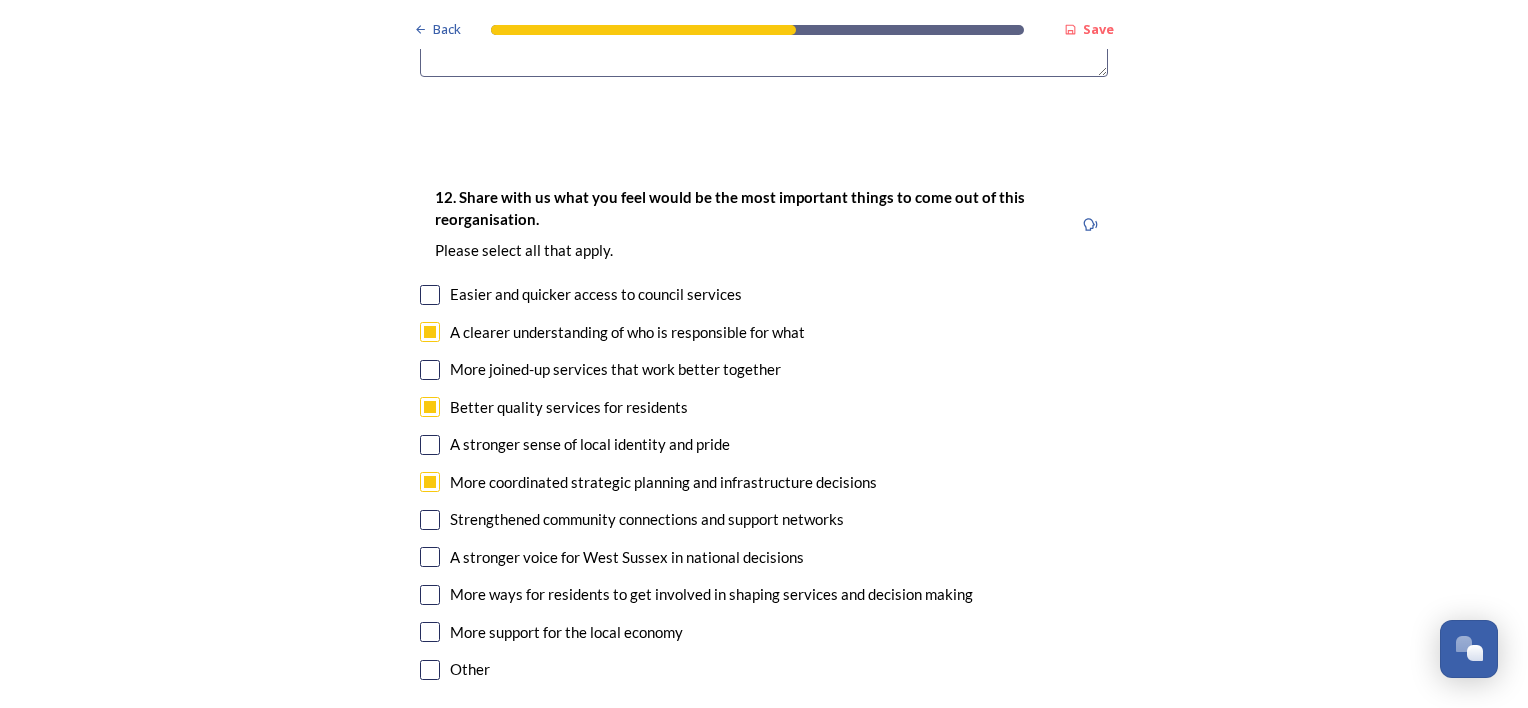 click at bounding box center [430, 520] 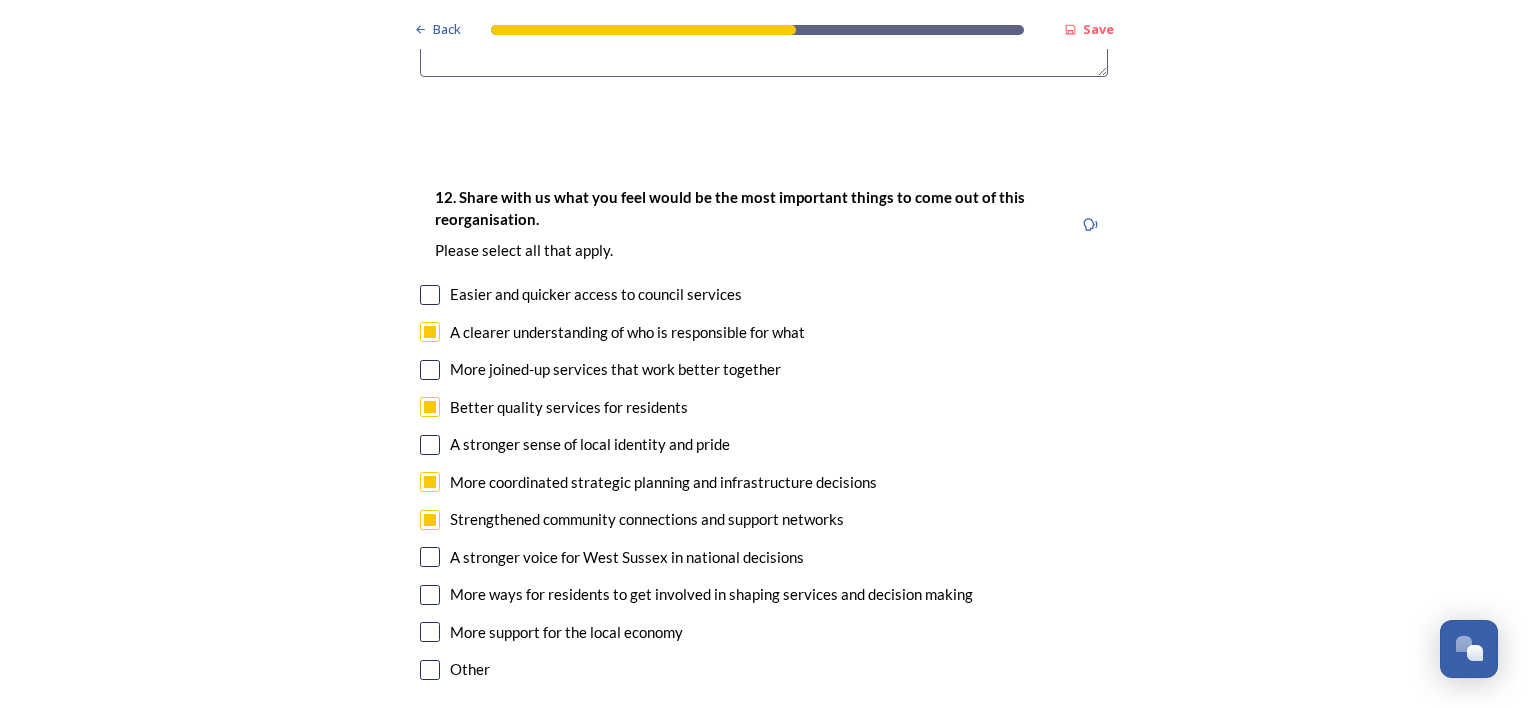 click at bounding box center (430, 557) 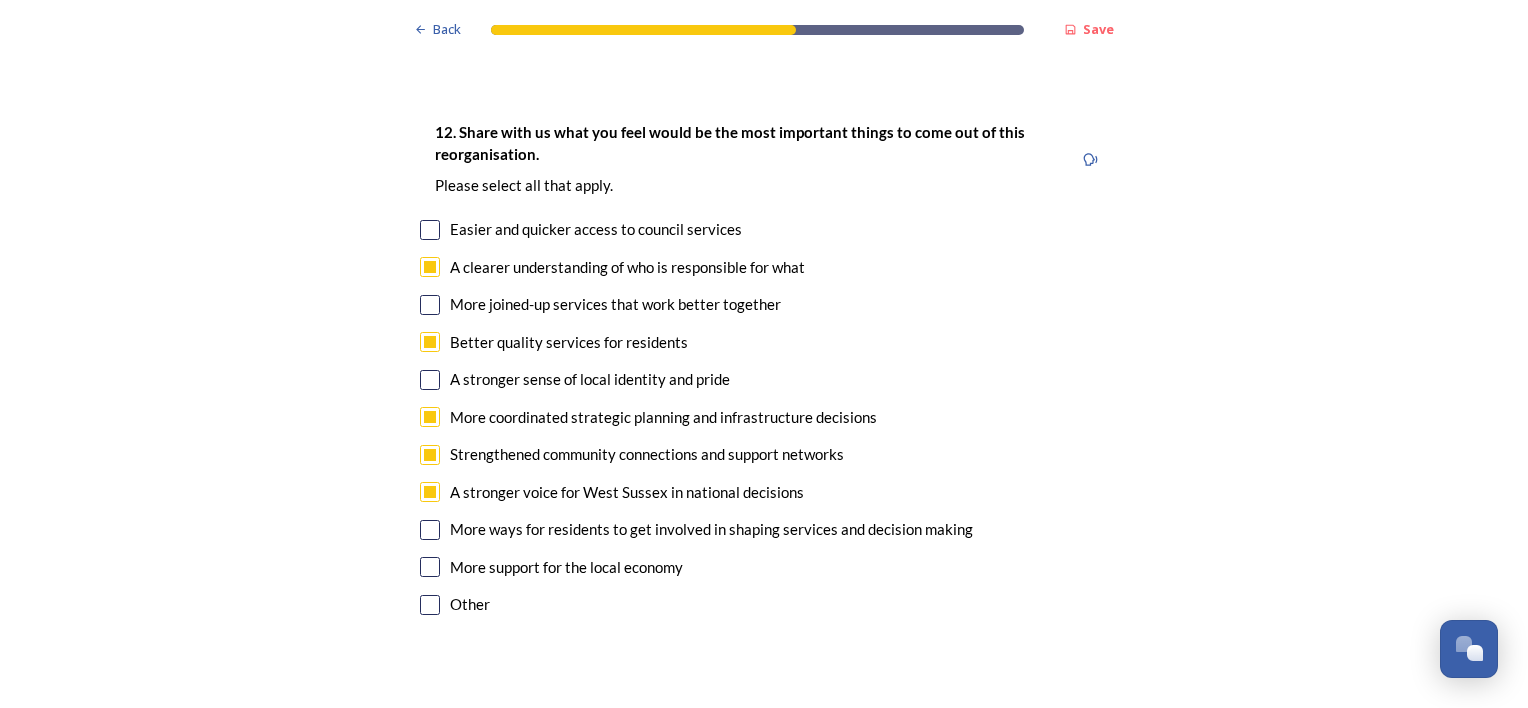 scroll, scrollTop: 3700, scrollLeft: 0, axis: vertical 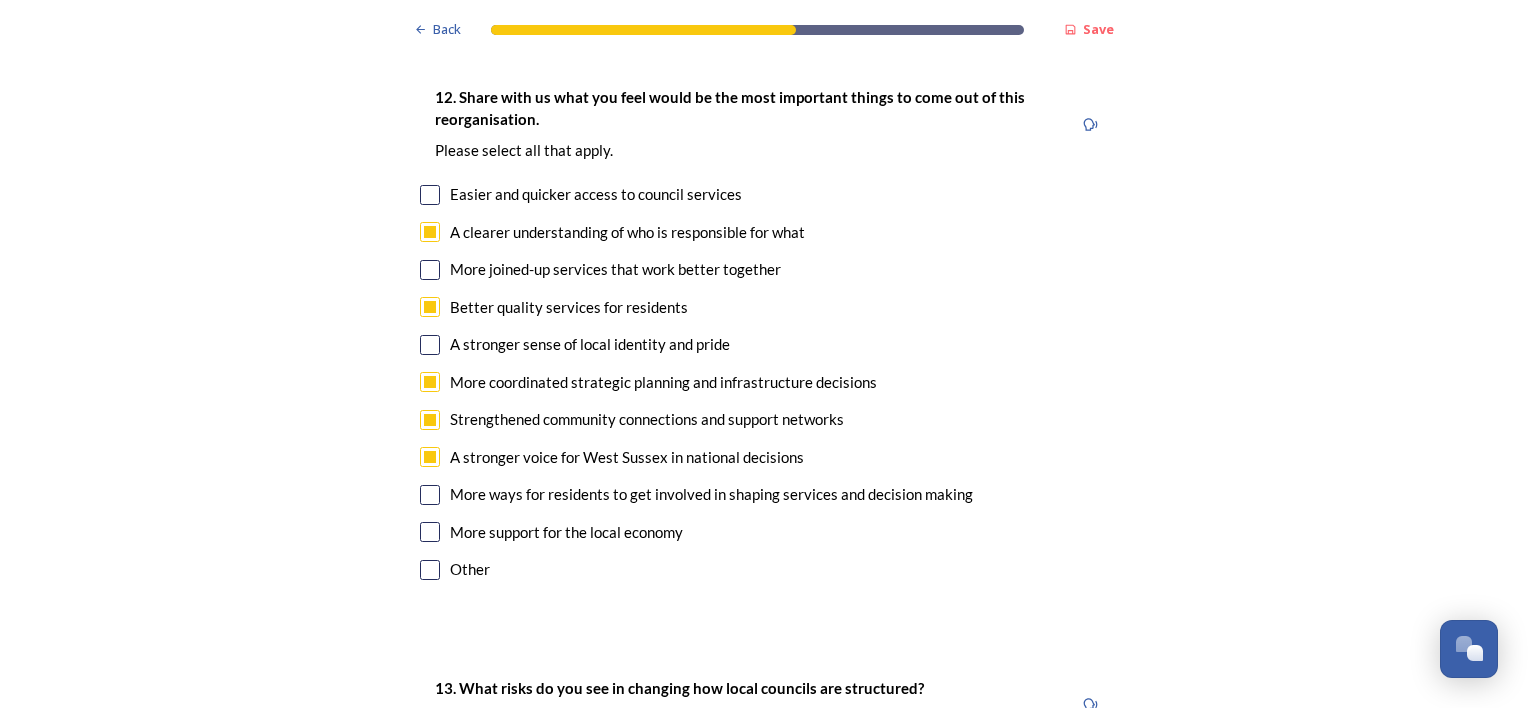 click at bounding box center [430, 495] 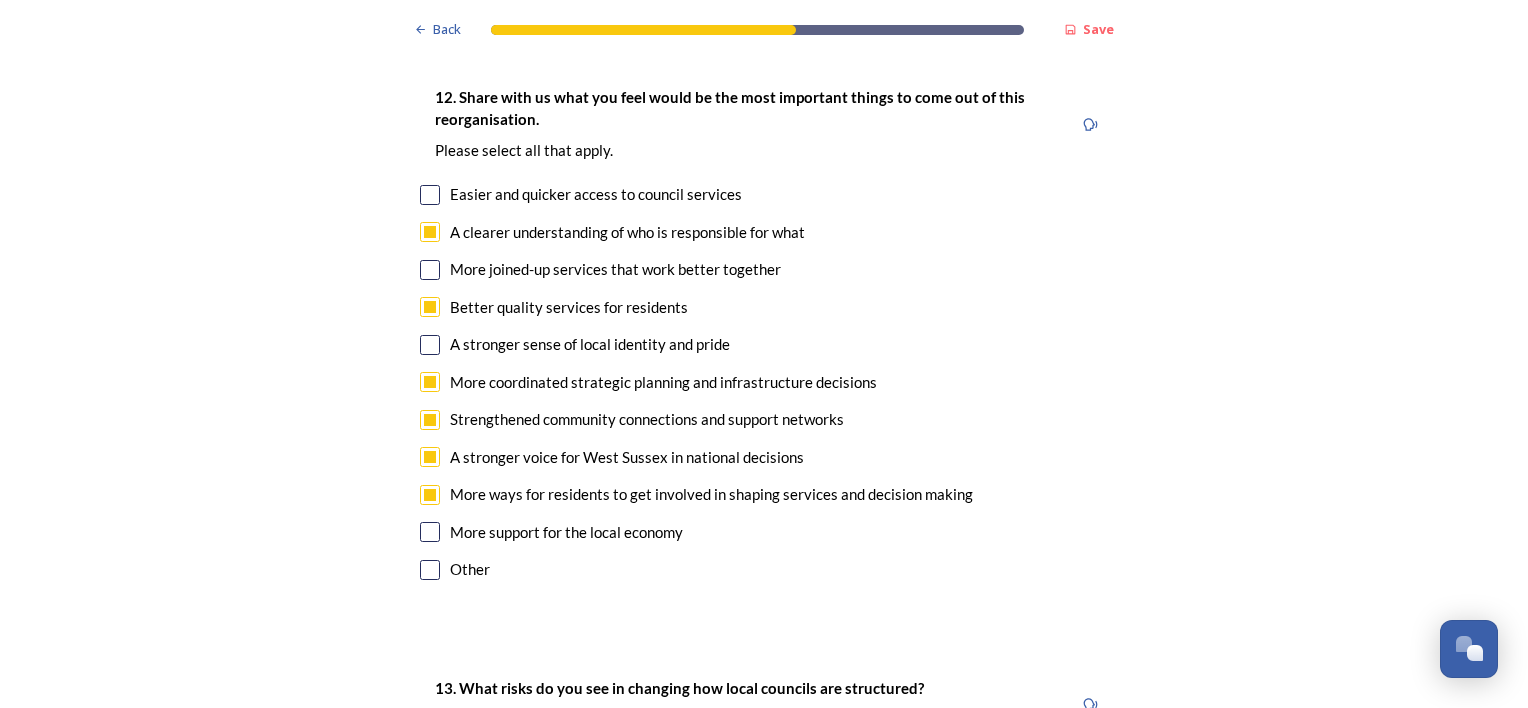 click at bounding box center [430, 532] 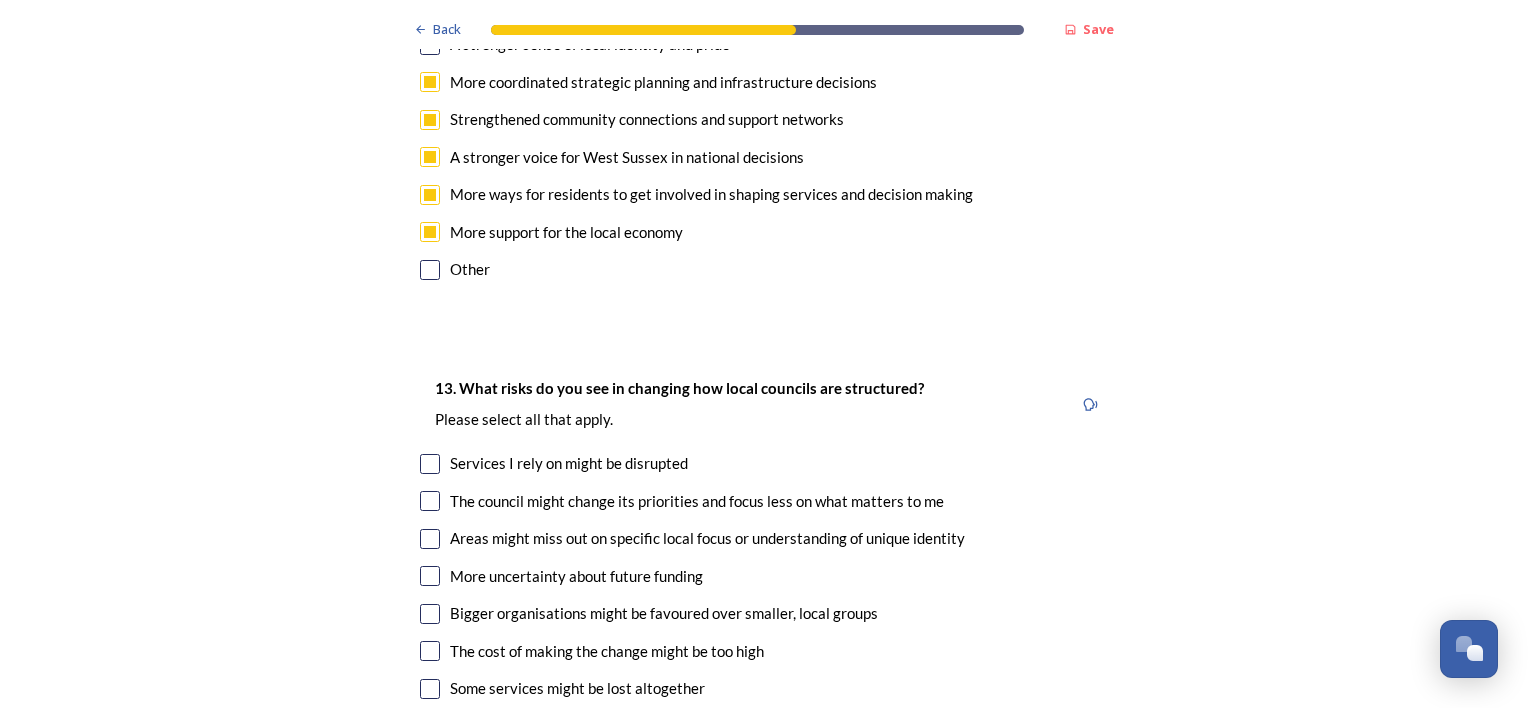 scroll, scrollTop: 4100, scrollLeft: 0, axis: vertical 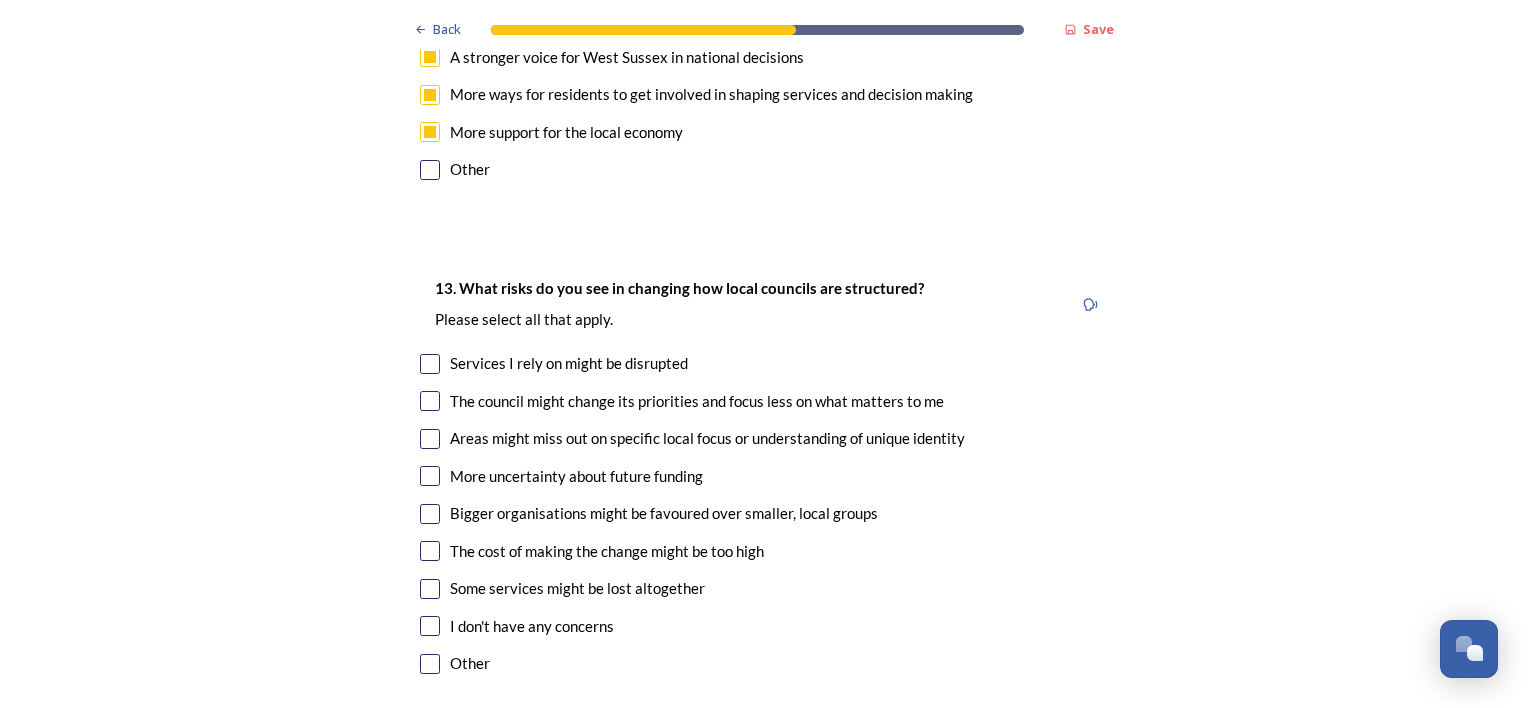 click at bounding box center [430, 401] 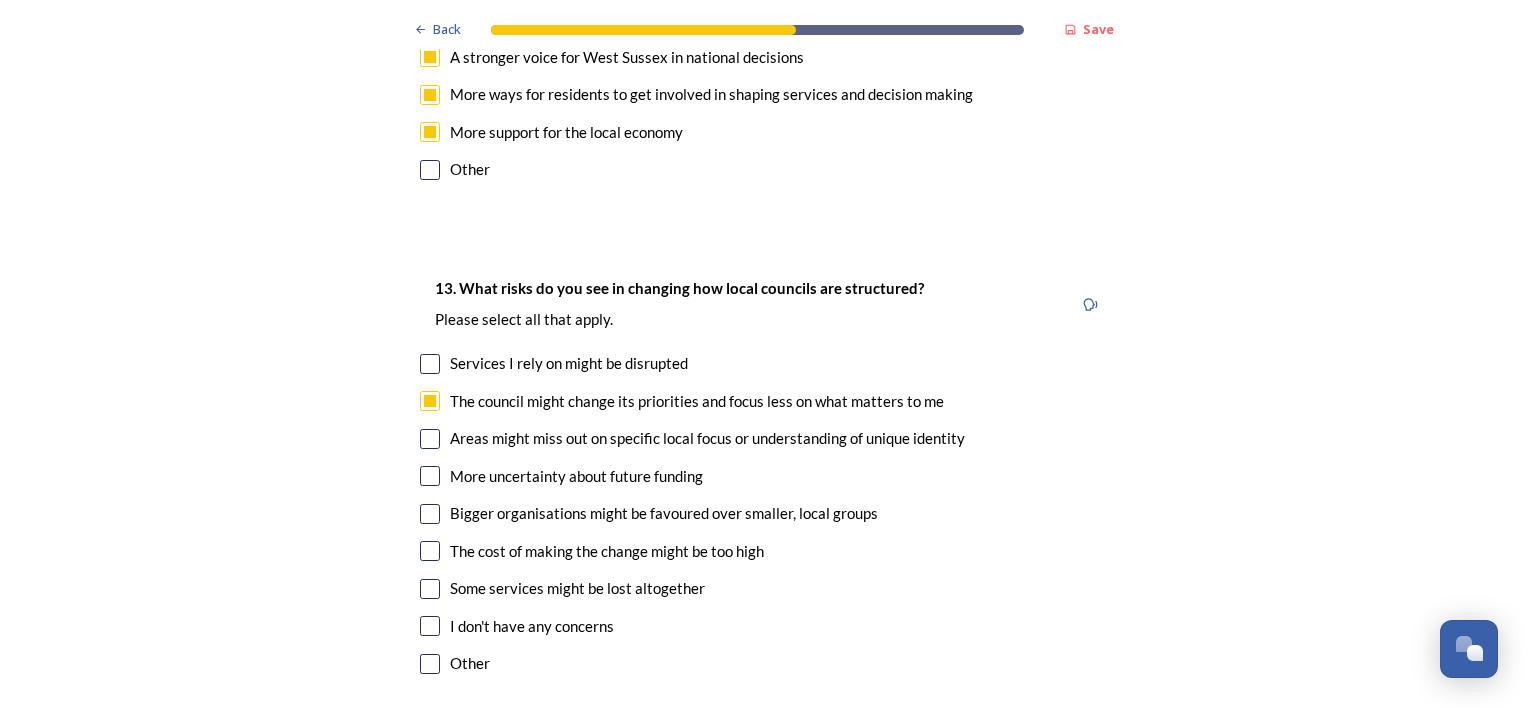 drag, startPoint x: 426, startPoint y: 329, endPoint x: 419, endPoint y: 339, distance: 12.206555 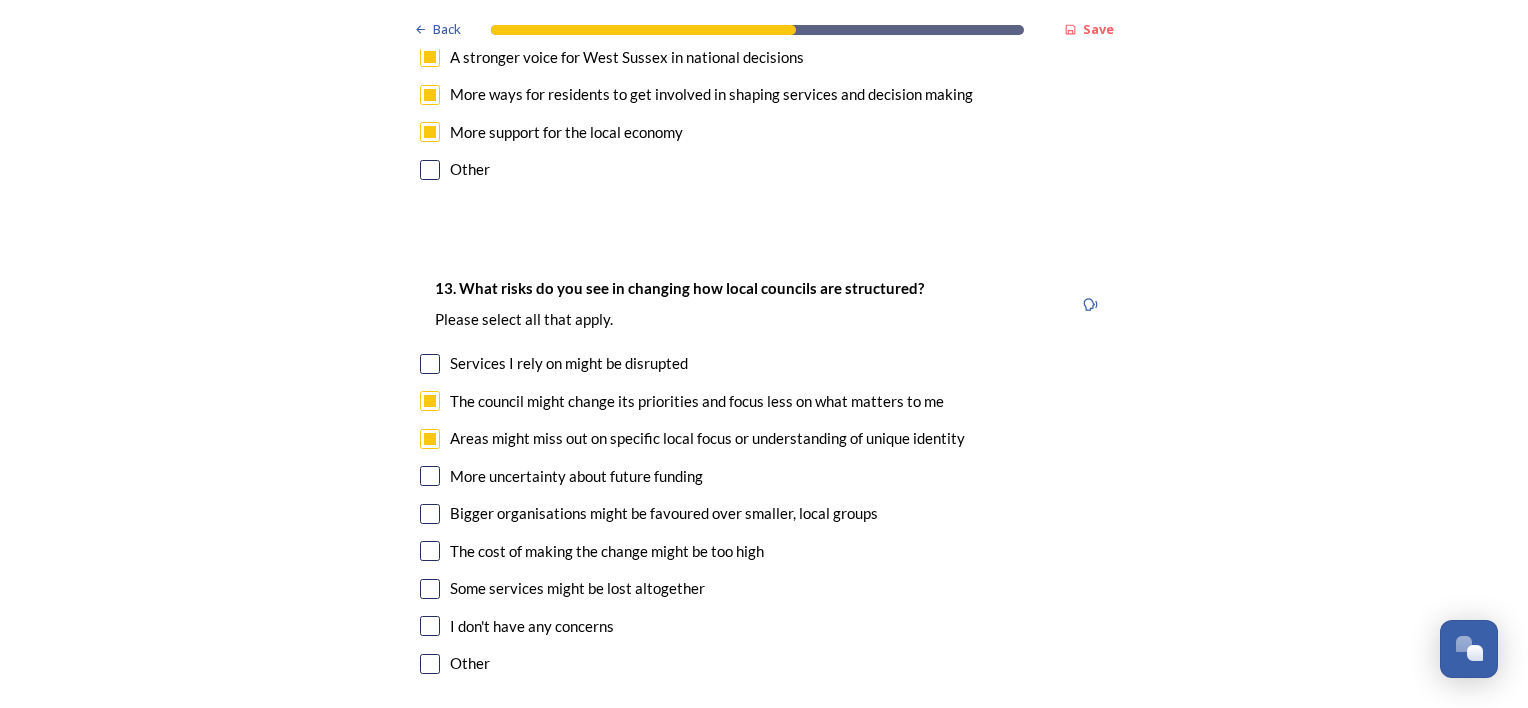 click at bounding box center [430, 514] 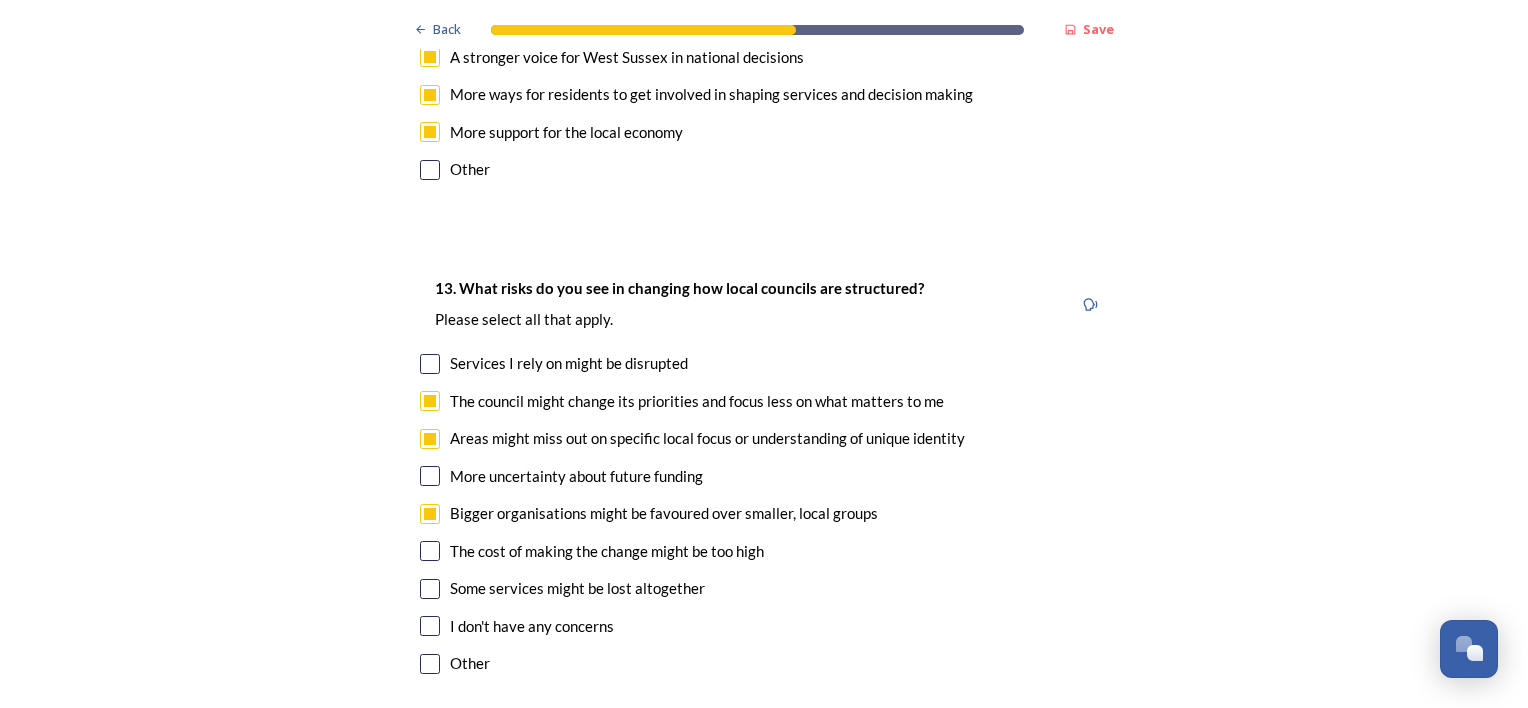 click at bounding box center (430, 589) 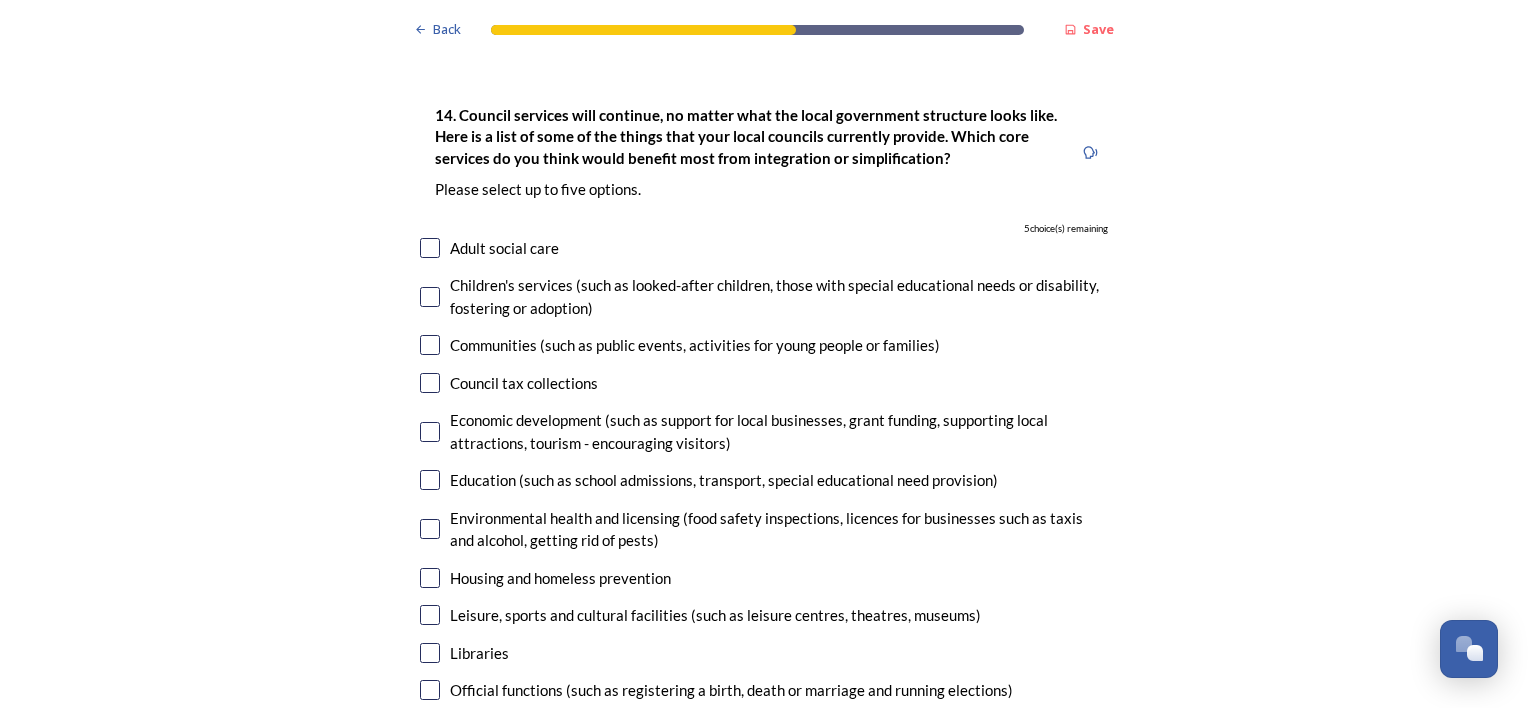 scroll, scrollTop: 4800, scrollLeft: 0, axis: vertical 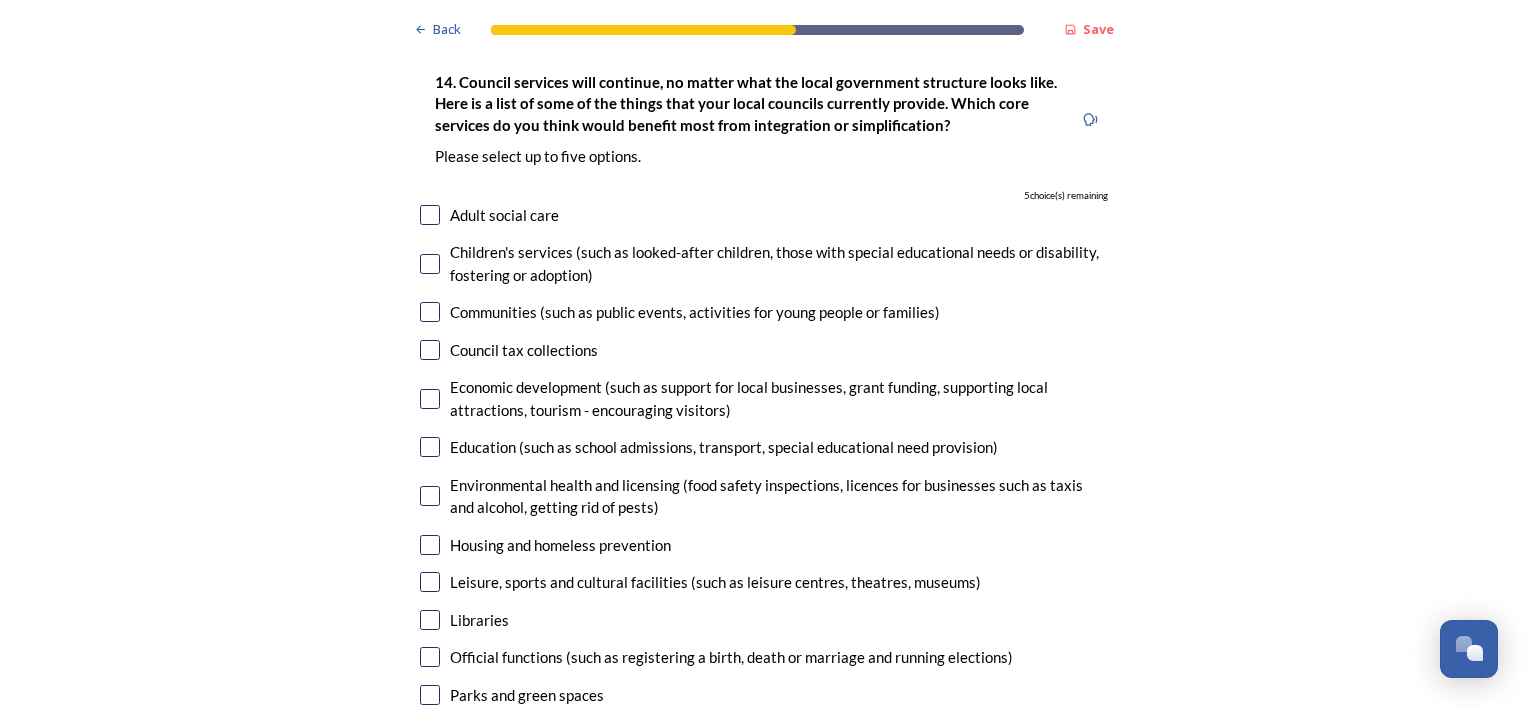 click at bounding box center [430, 312] 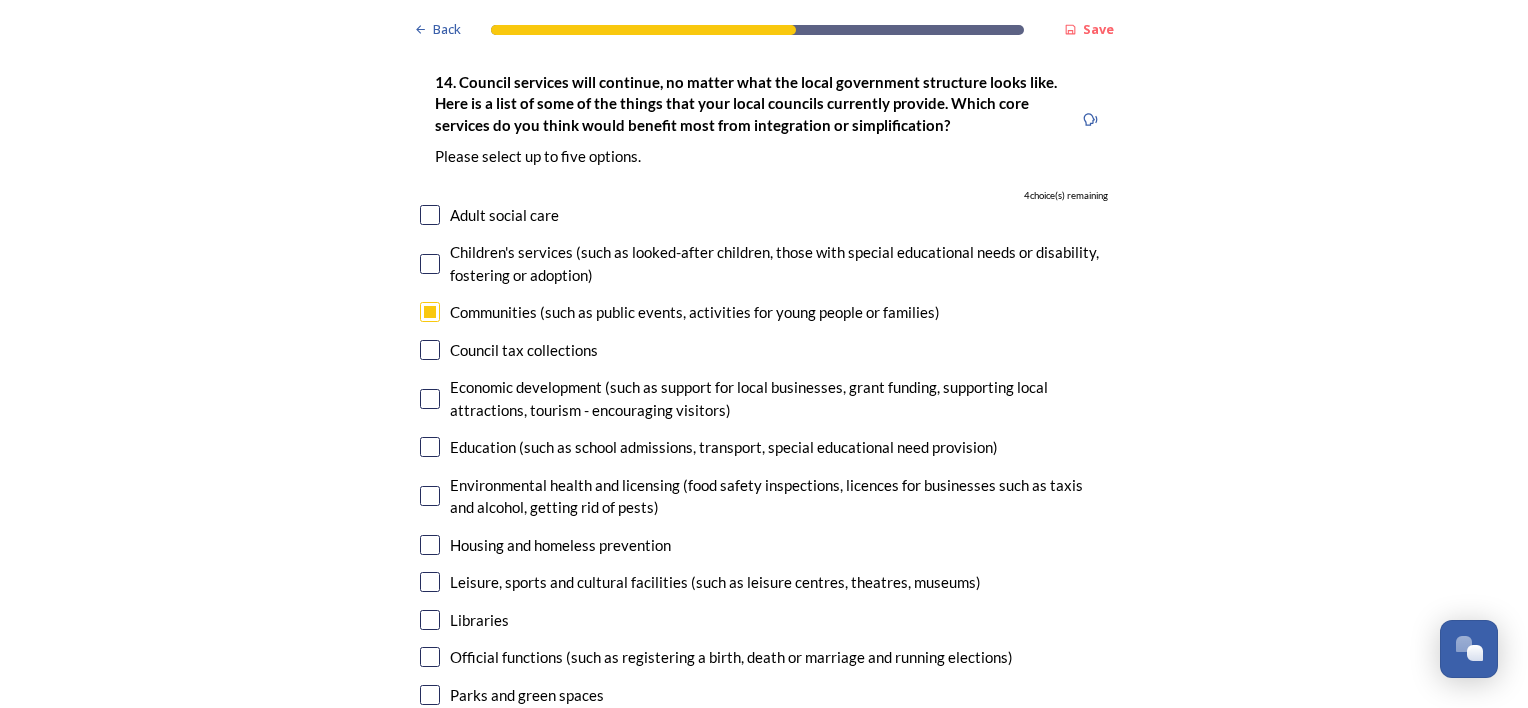 click at bounding box center (430, 447) 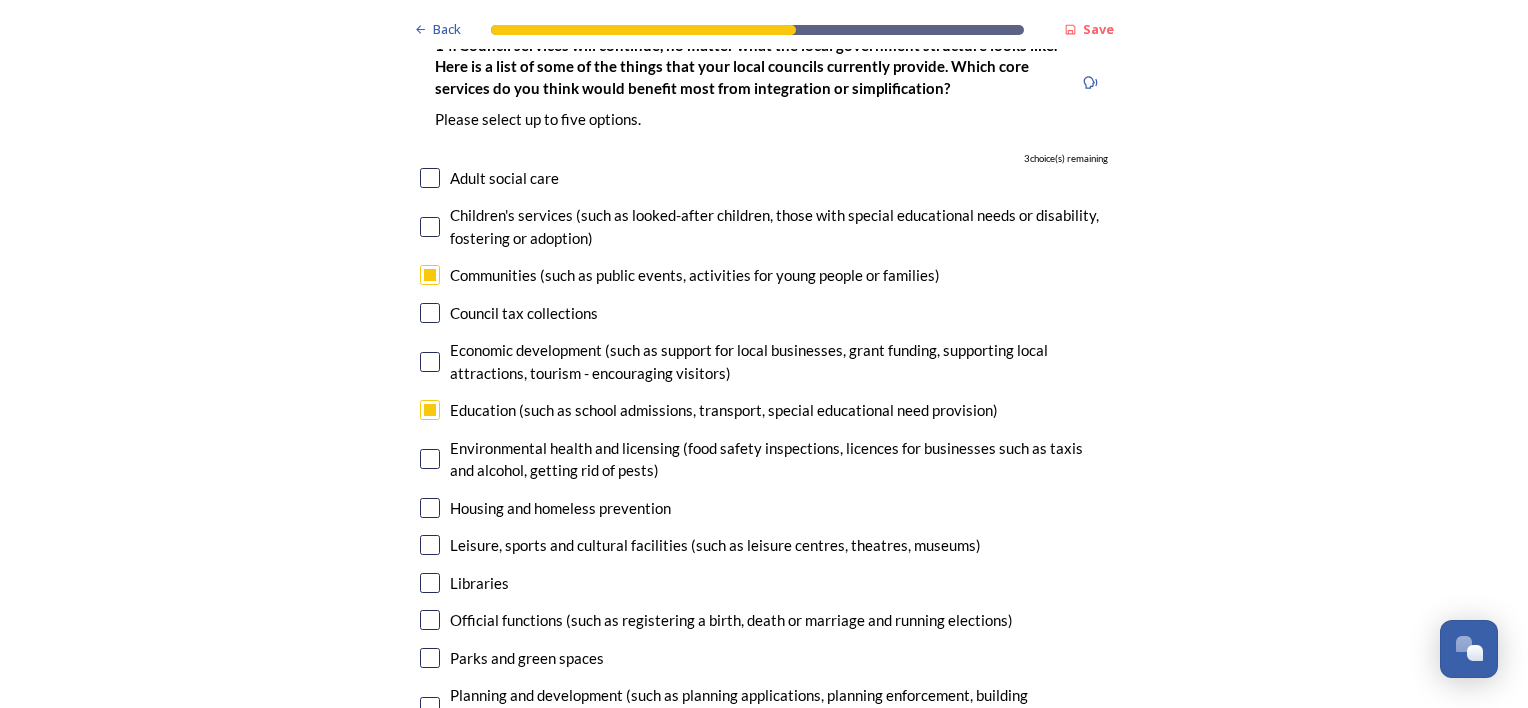 scroll, scrollTop: 4900, scrollLeft: 0, axis: vertical 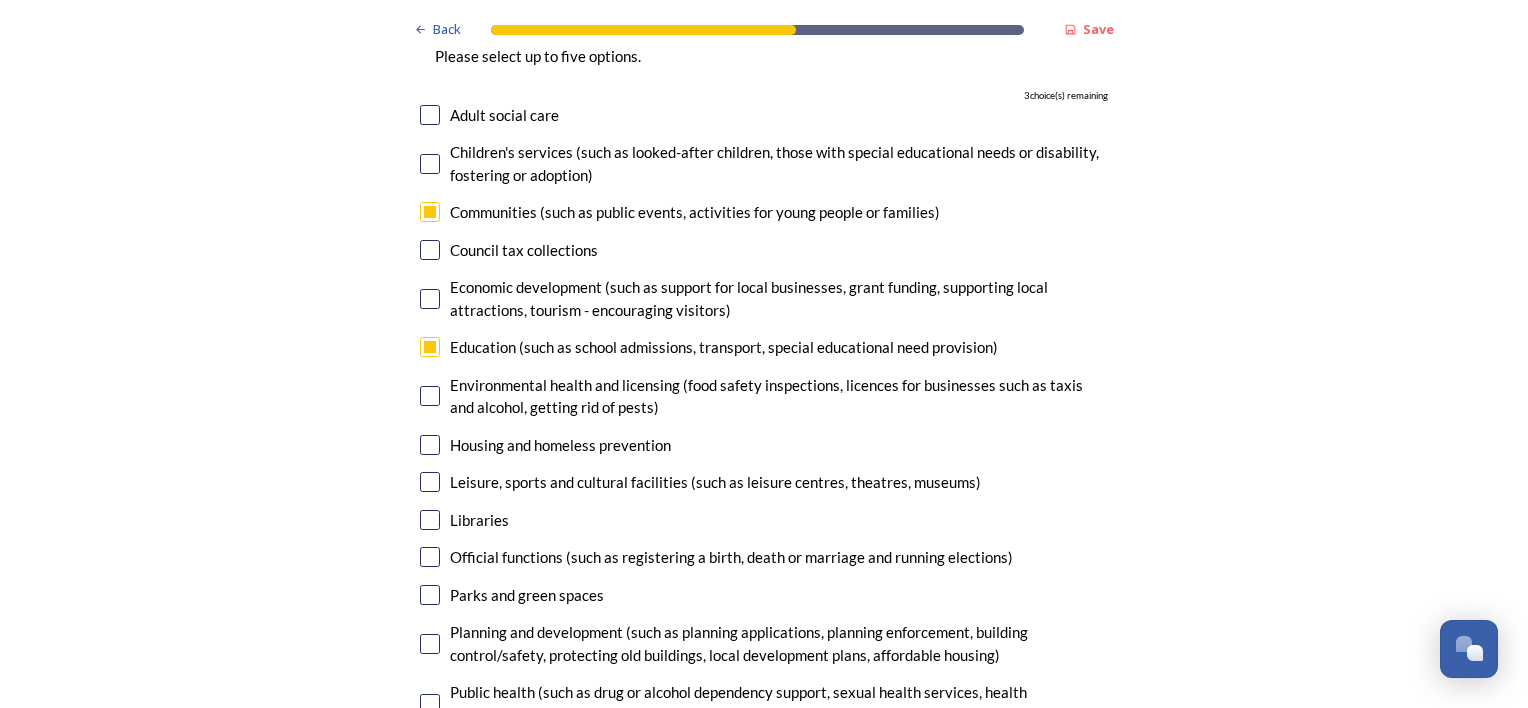 click at bounding box center [430, 396] 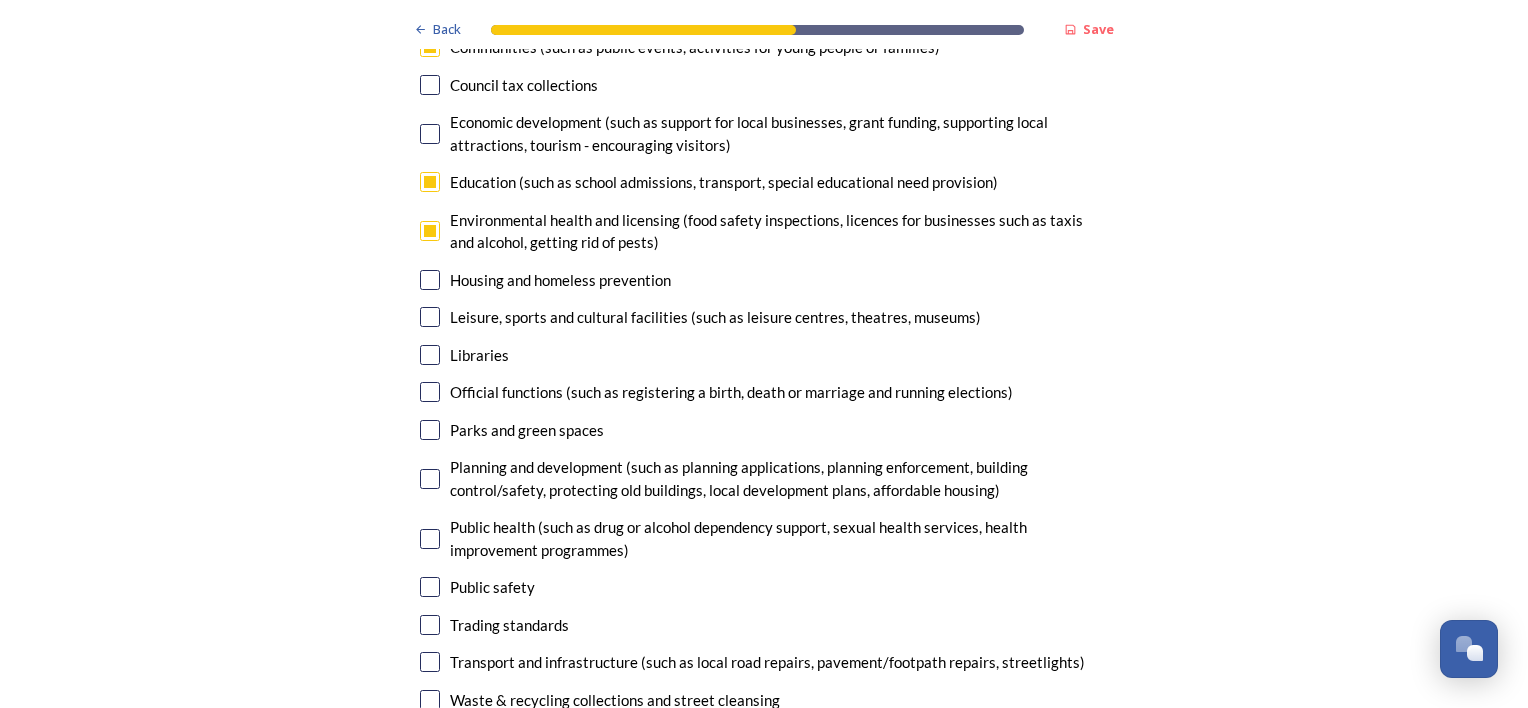 scroll, scrollTop: 5100, scrollLeft: 0, axis: vertical 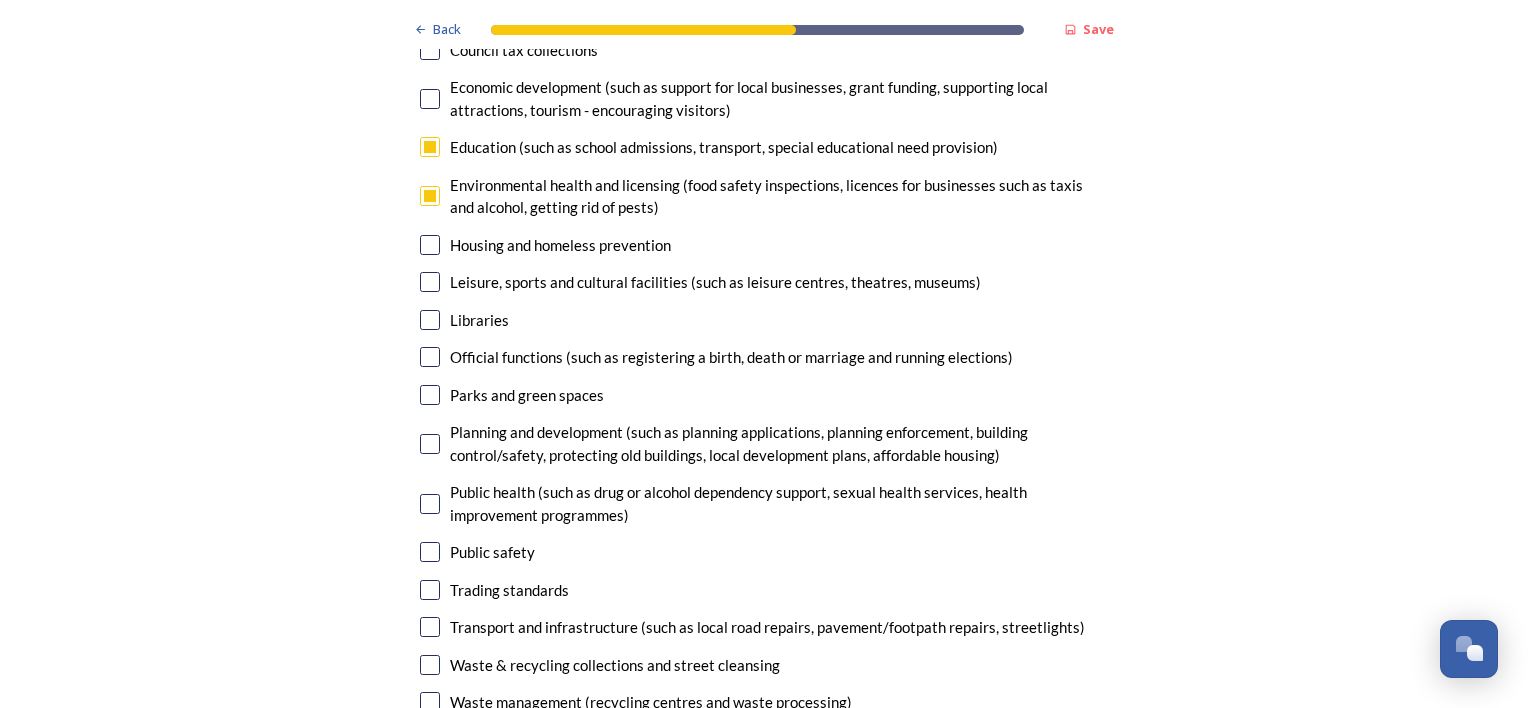 click at bounding box center [430, 395] 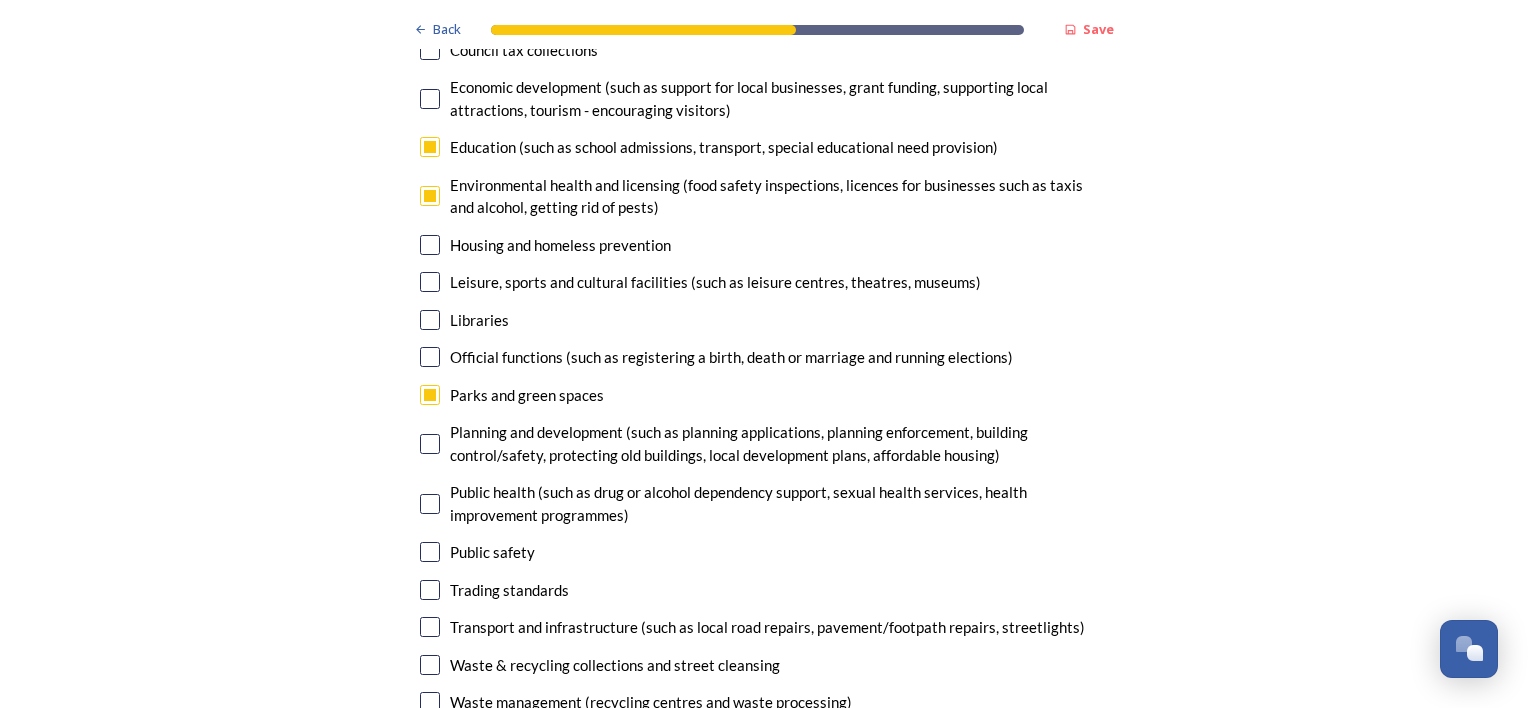 click at bounding box center [430, 444] 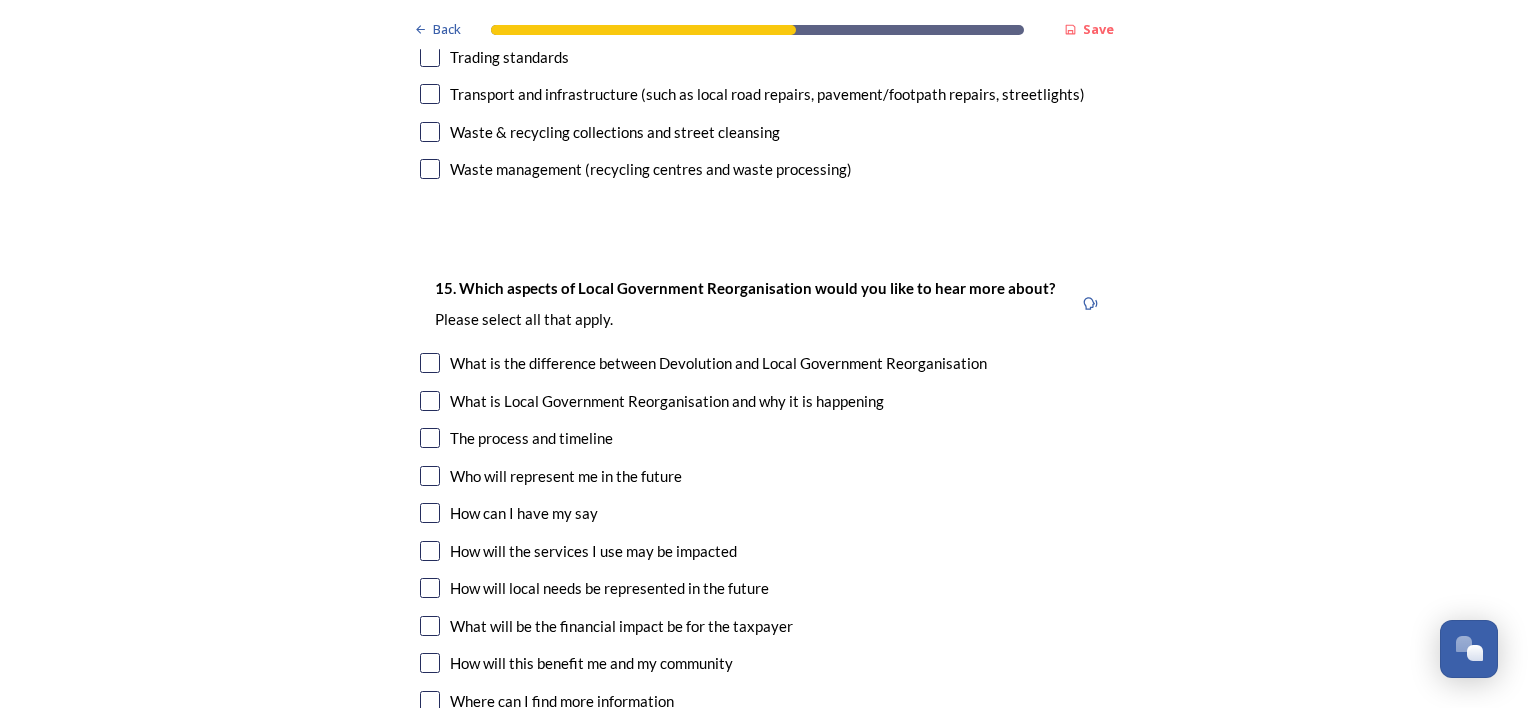 scroll, scrollTop: 5700, scrollLeft: 0, axis: vertical 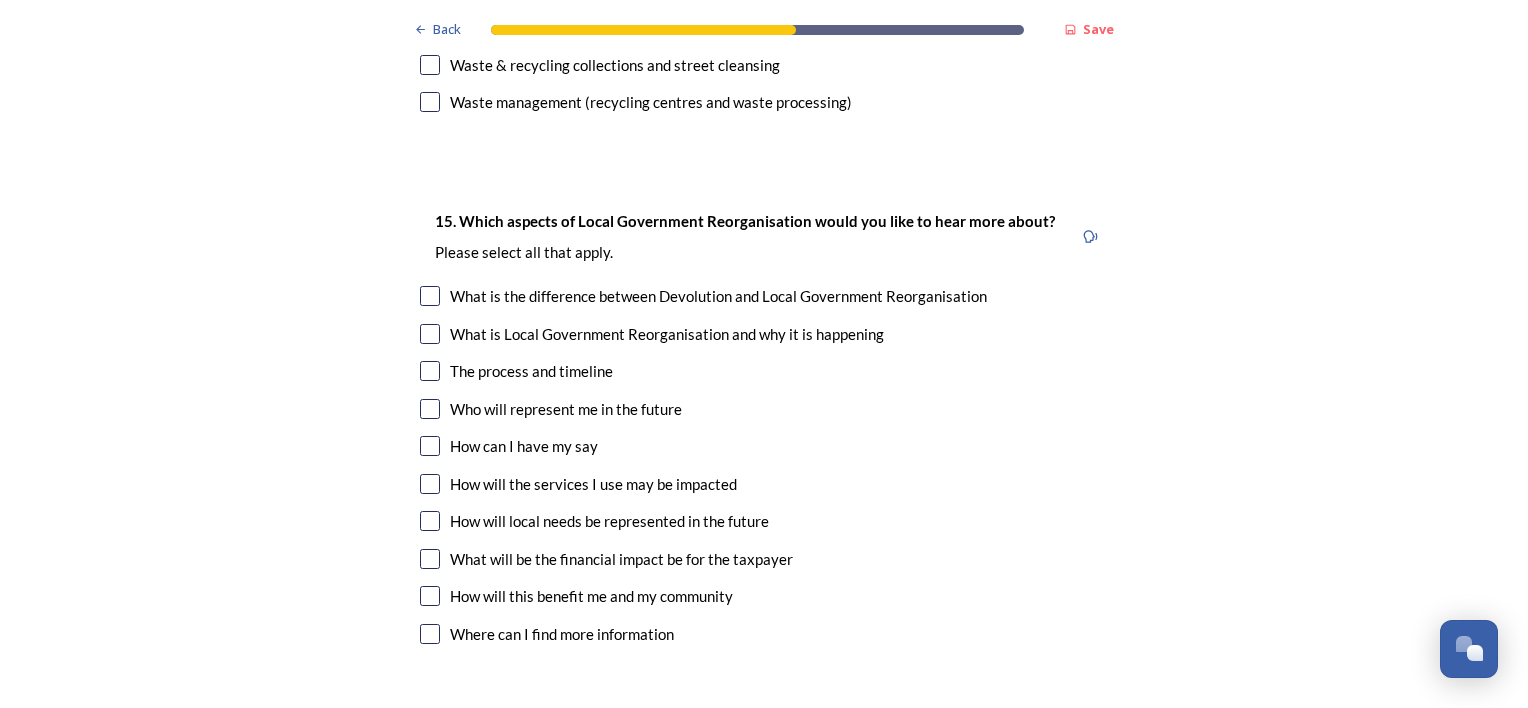 click at bounding box center (430, 296) 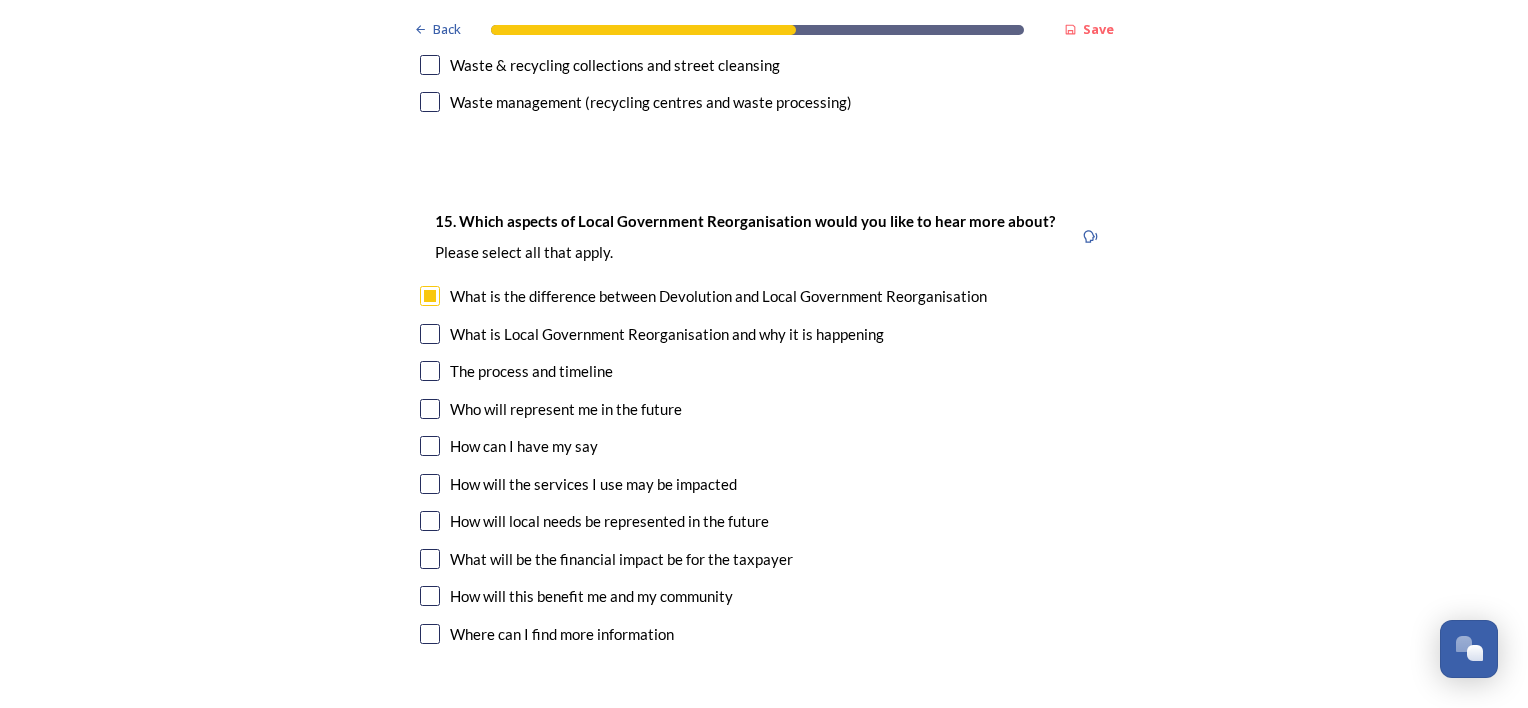 click at bounding box center (430, 334) 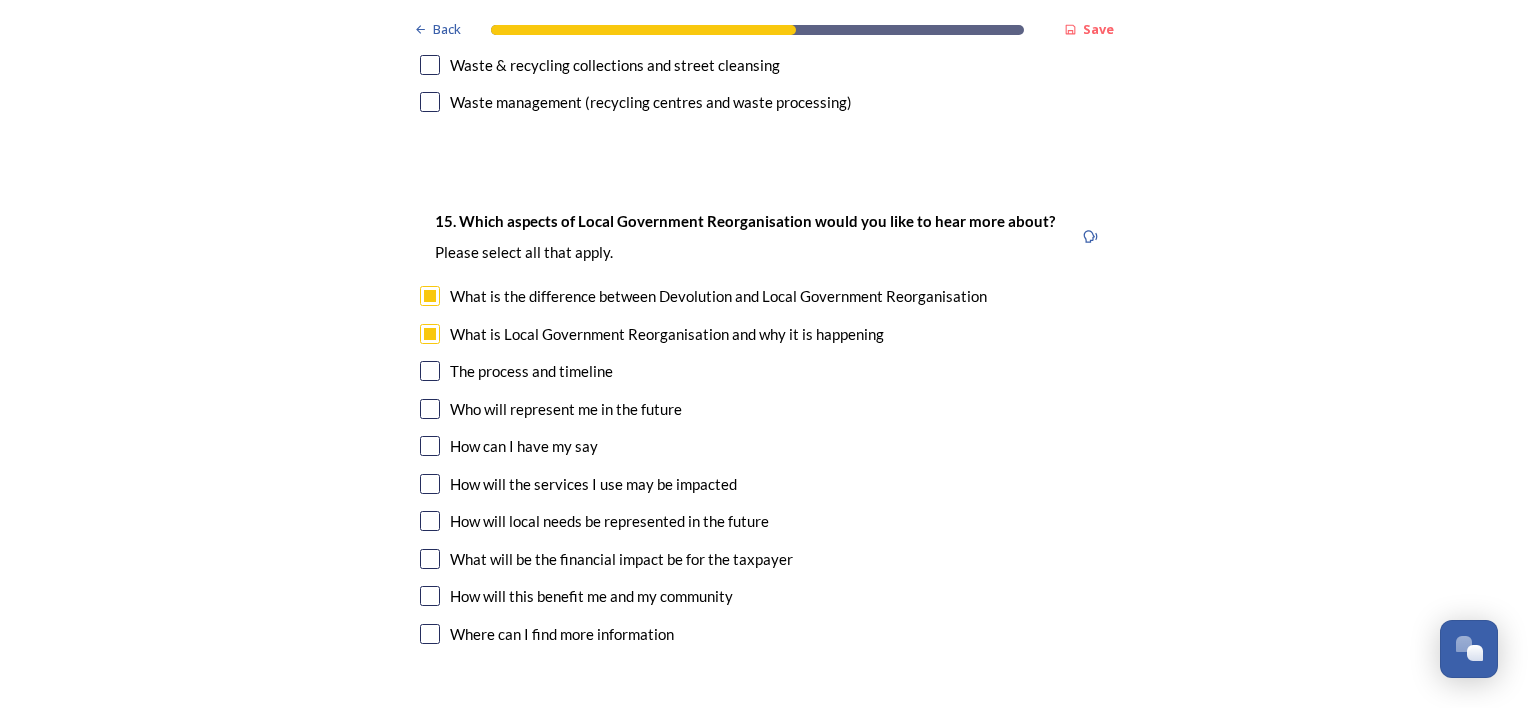 click at bounding box center (430, 371) 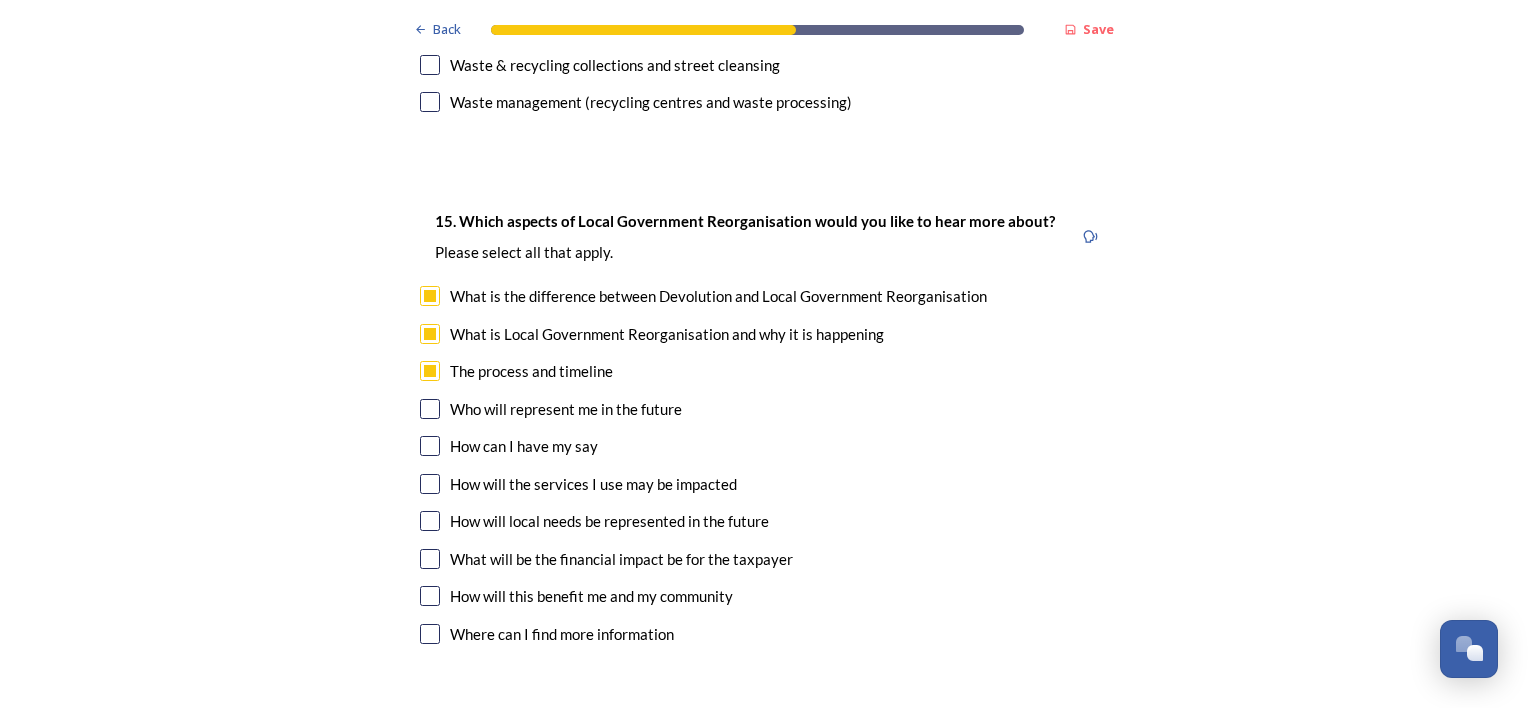 click at bounding box center (430, 409) 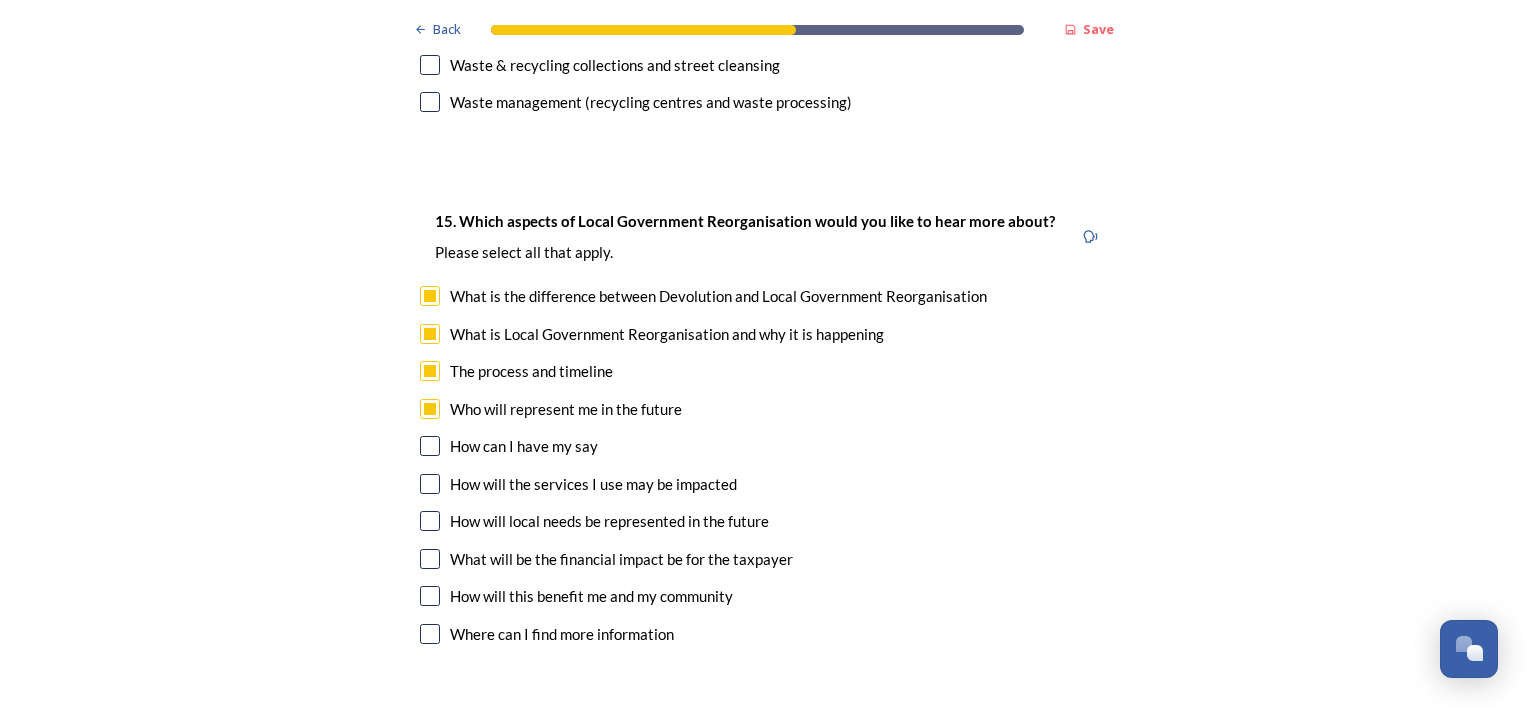 click at bounding box center (430, 446) 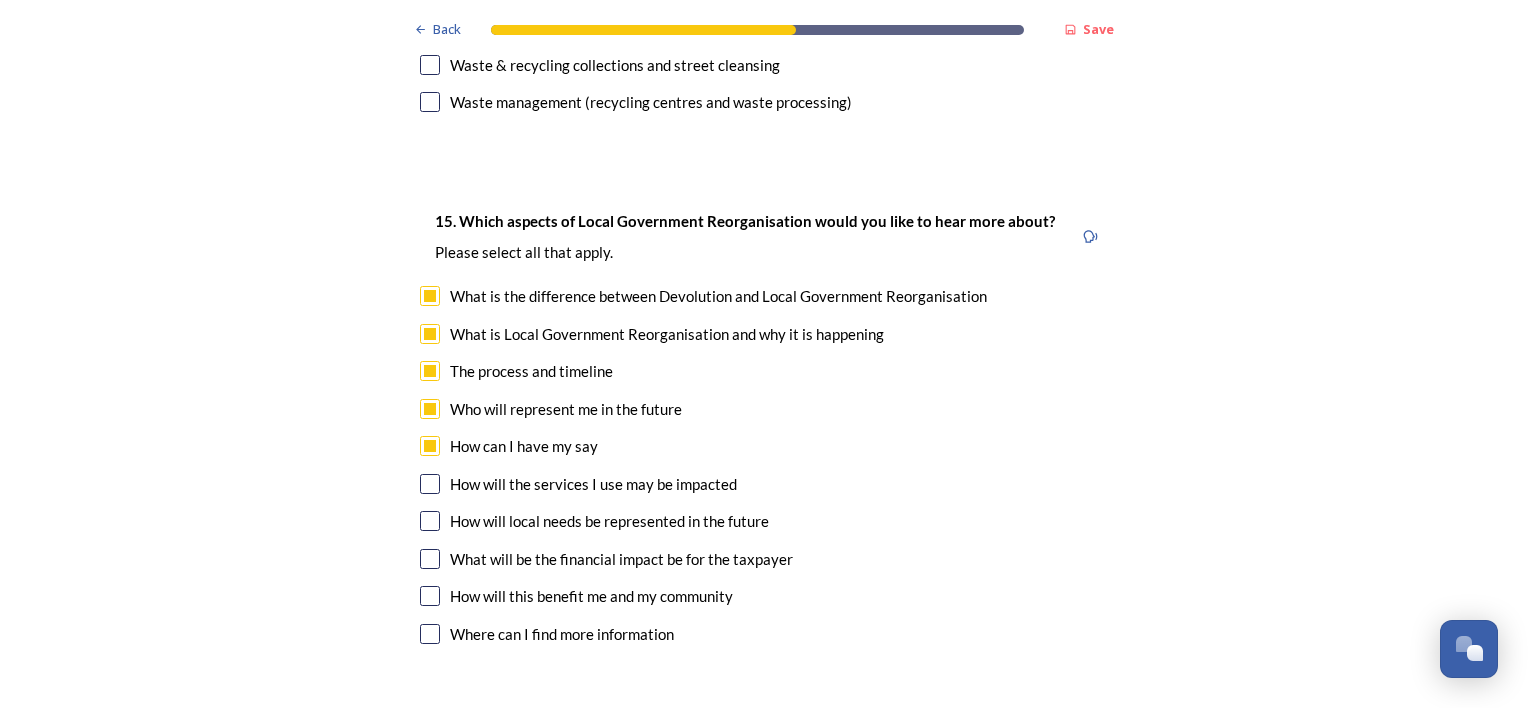 click at bounding box center (430, 484) 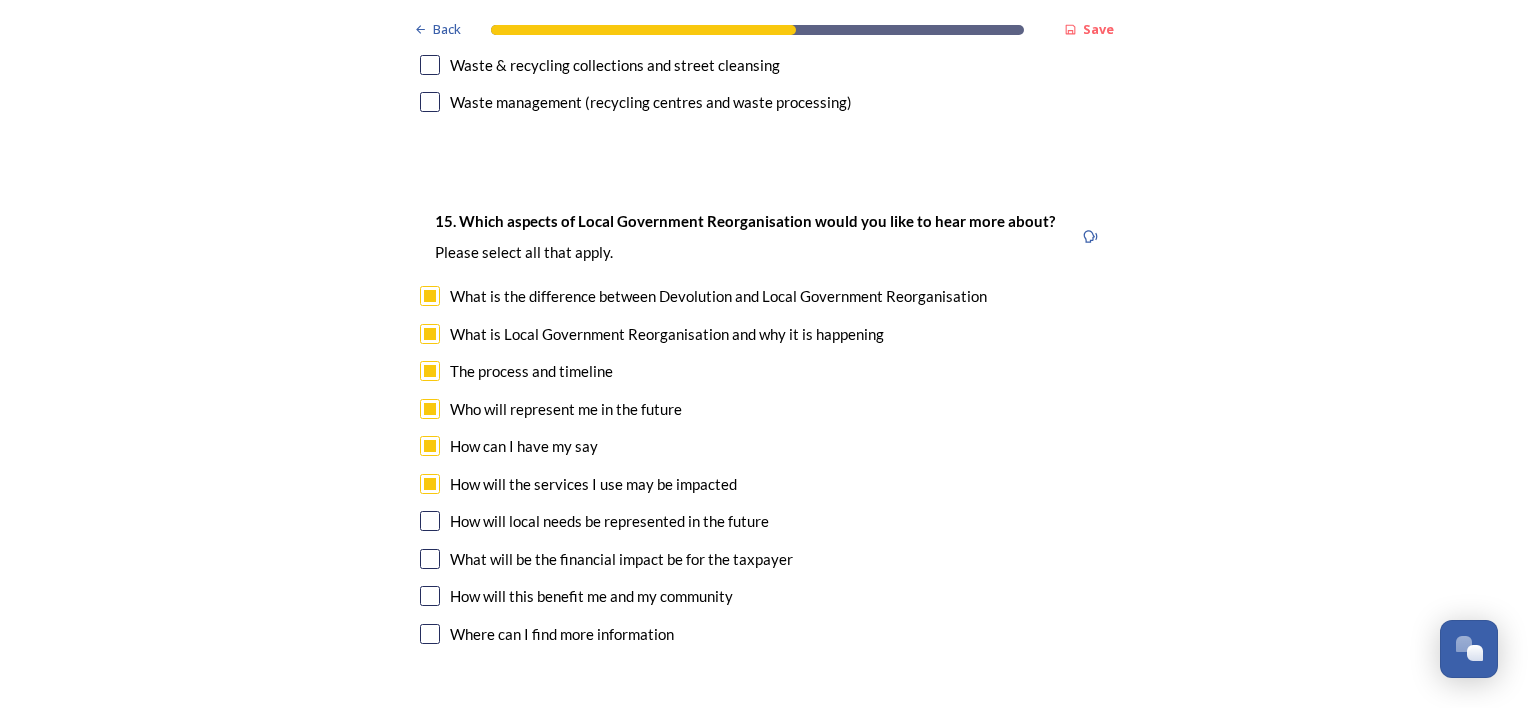 click at bounding box center (430, 521) 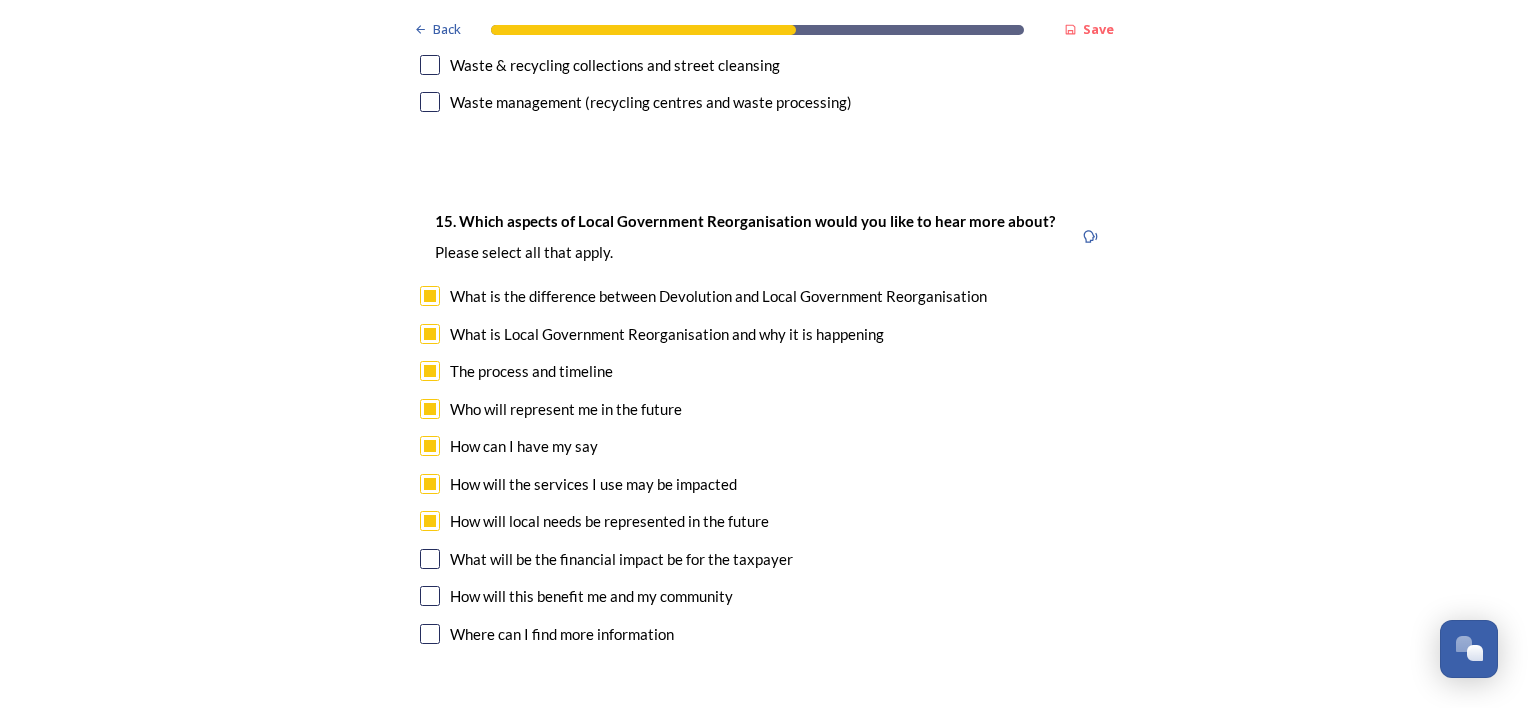 click at bounding box center [430, 559] 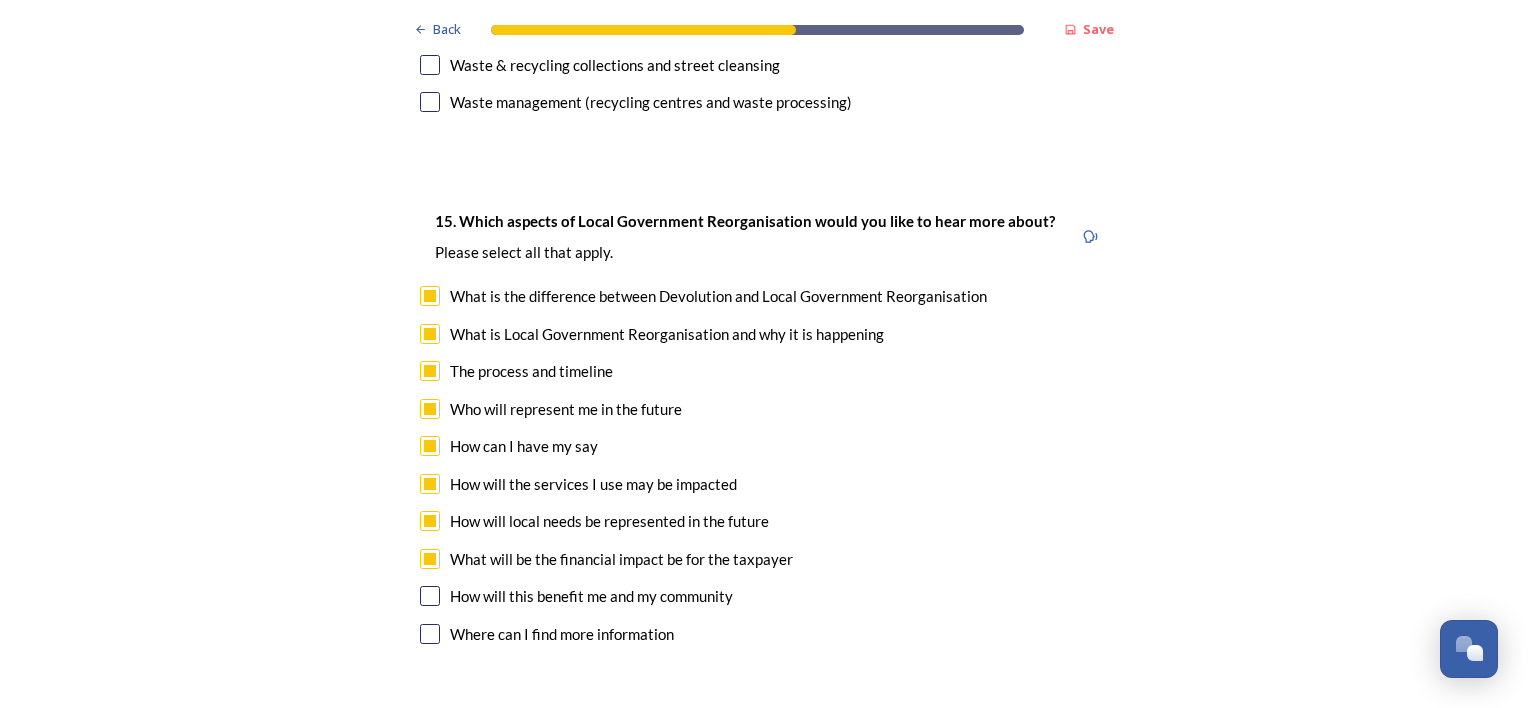 click at bounding box center (430, 596) 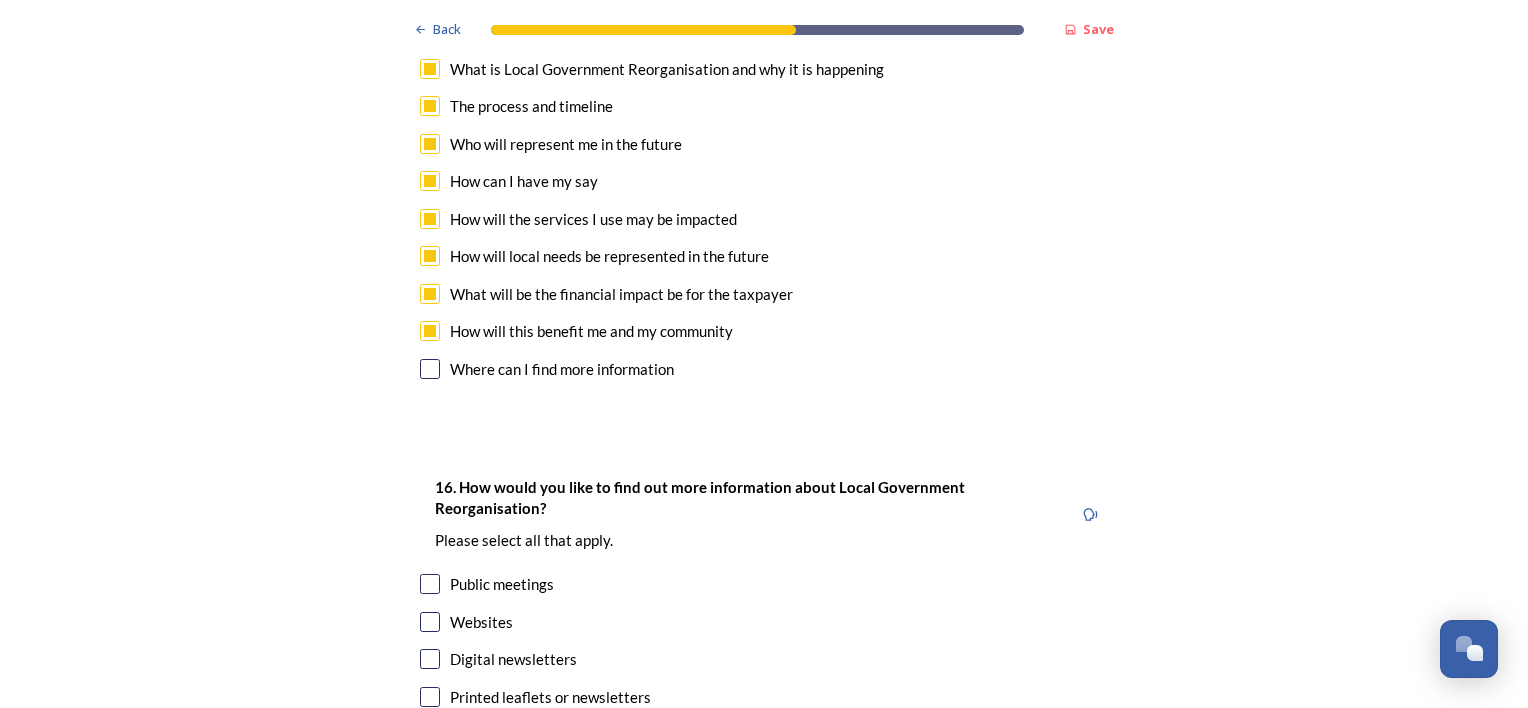 scroll, scrollTop: 6100, scrollLeft: 0, axis: vertical 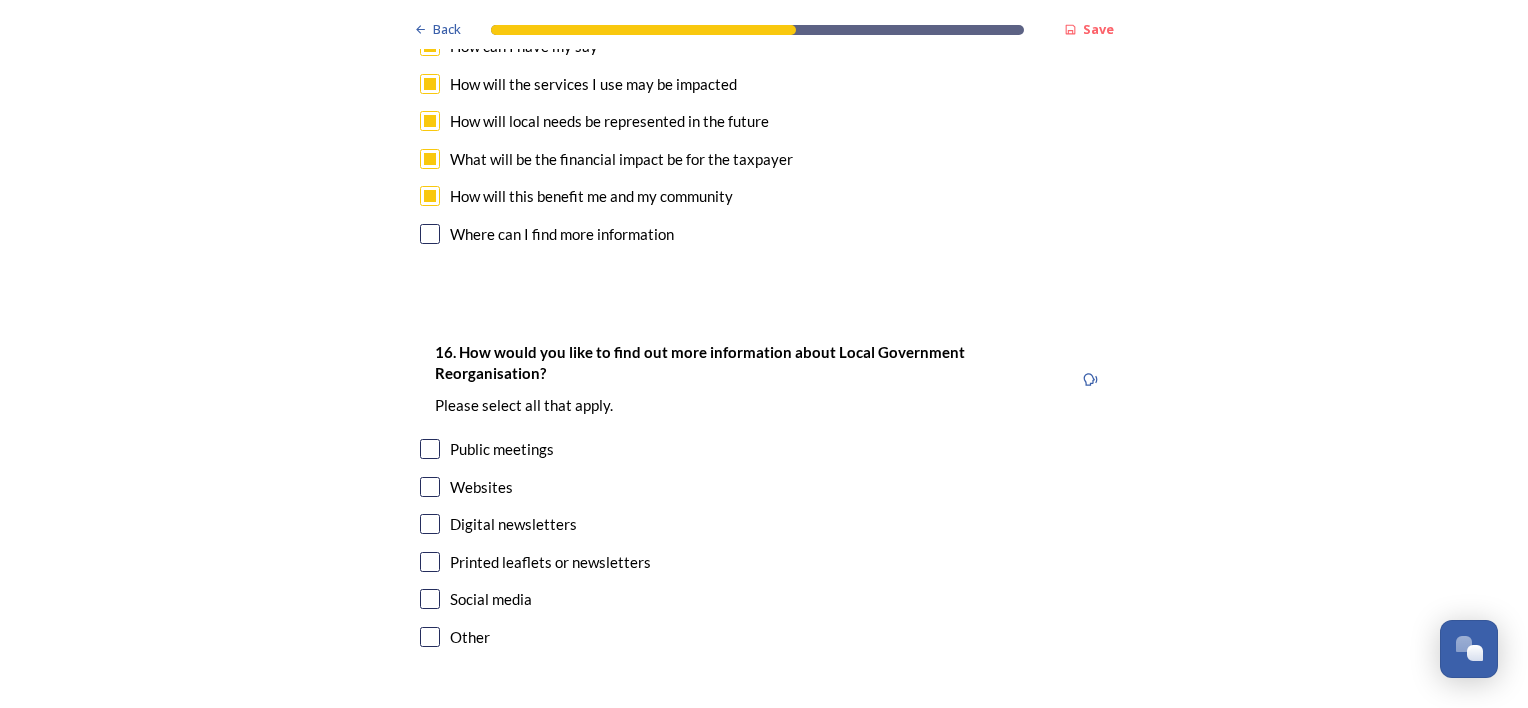 click at bounding box center (430, 562) 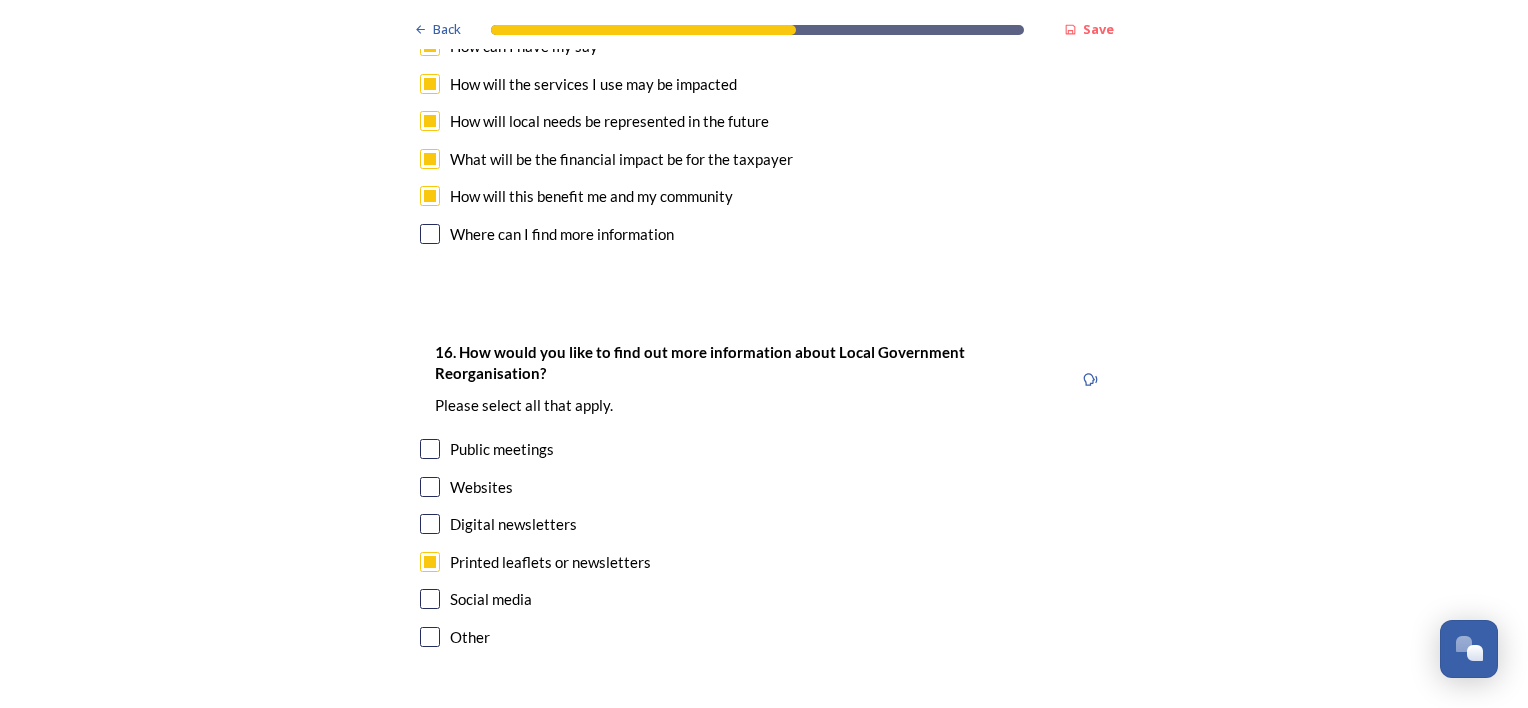 click at bounding box center [430, 524] 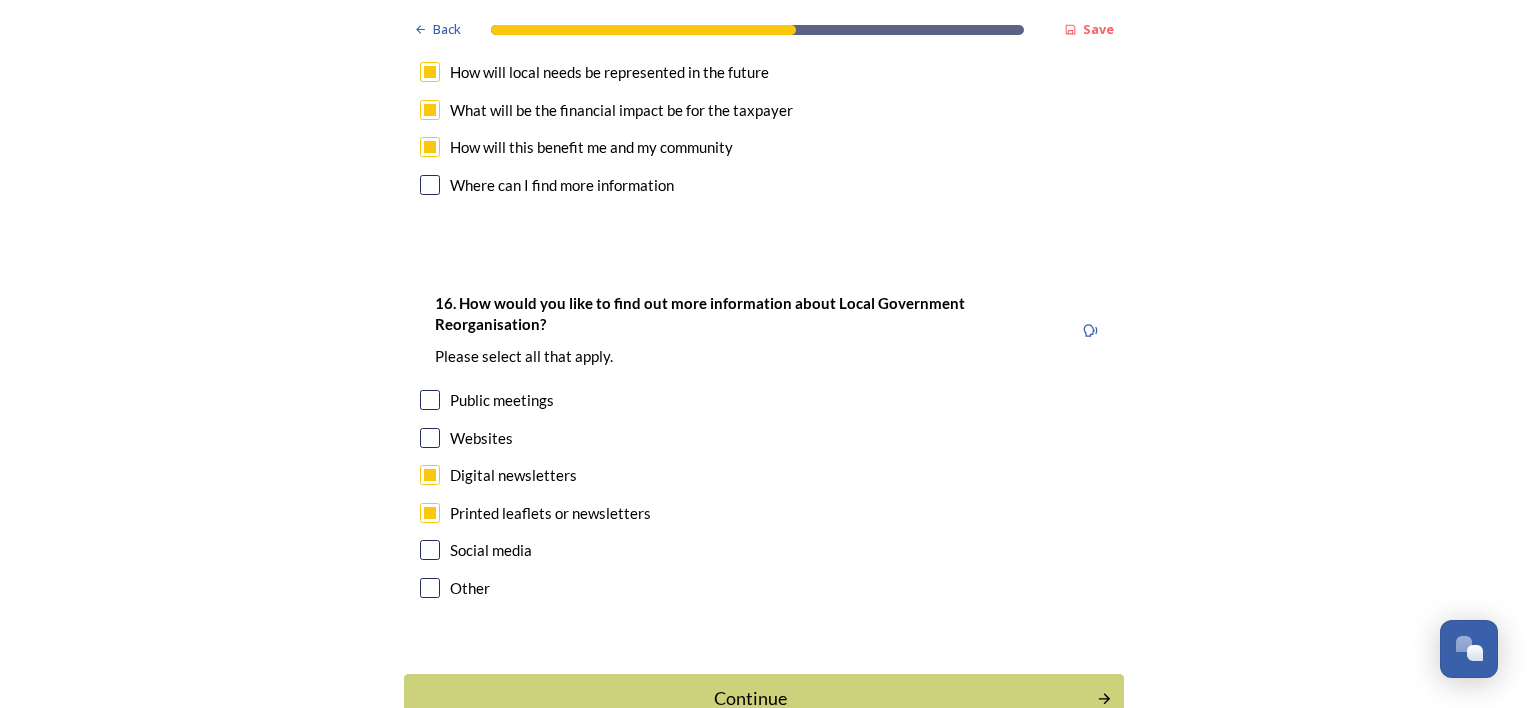 scroll, scrollTop: 6175, scrollLeft: 0, axis: vertical 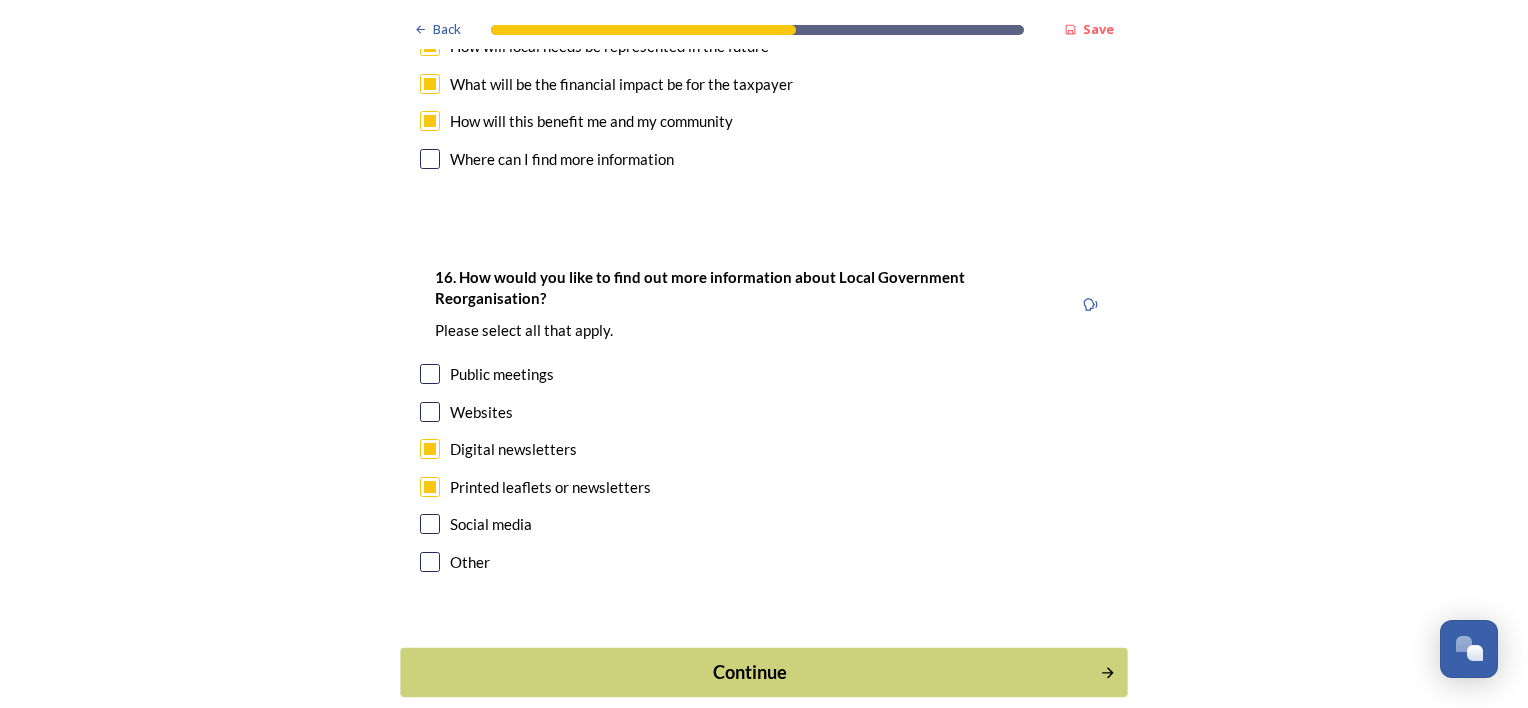click on "Continue" at bounding box center [750, 672] 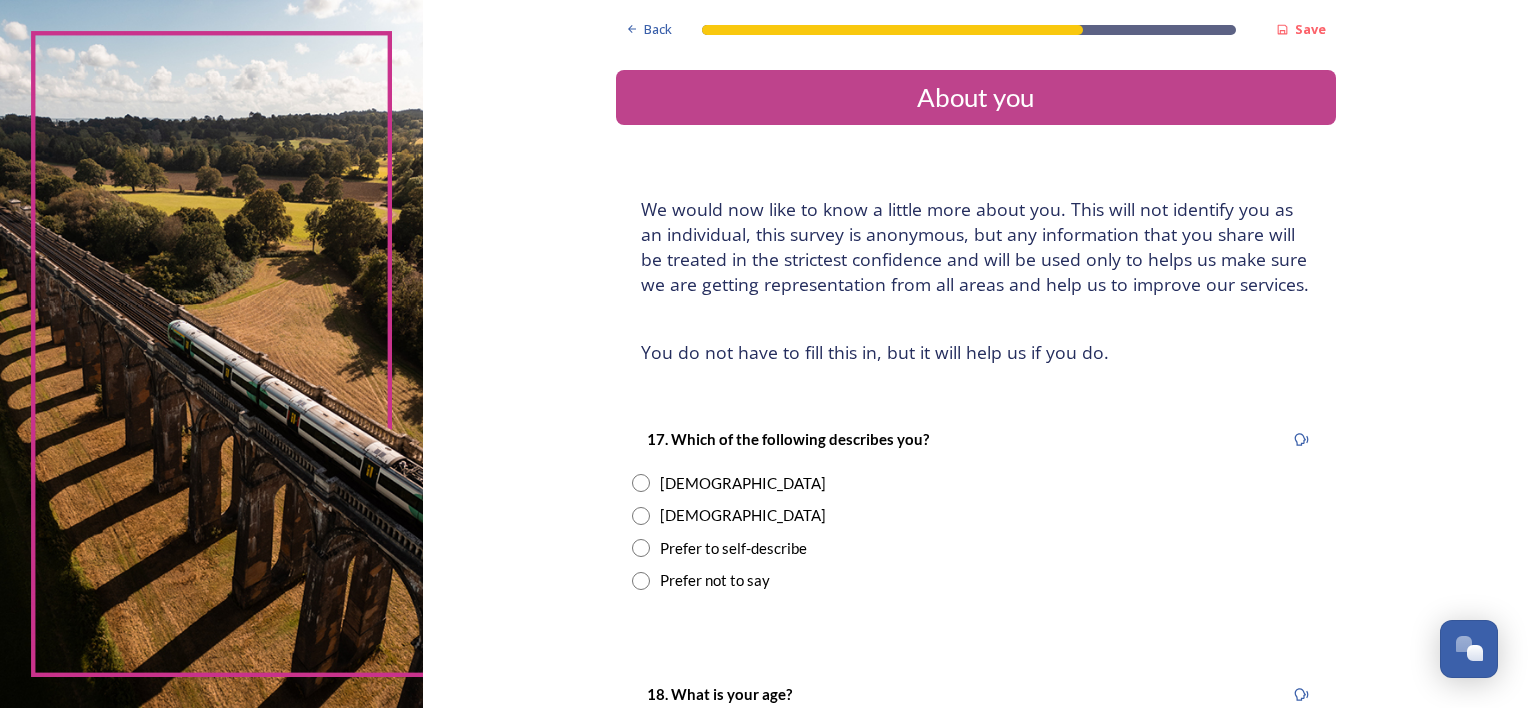drag, startPoint x: 639, startPoint y: 479, endPoint x: 628, endPoint y: 482, distance: 11.401754 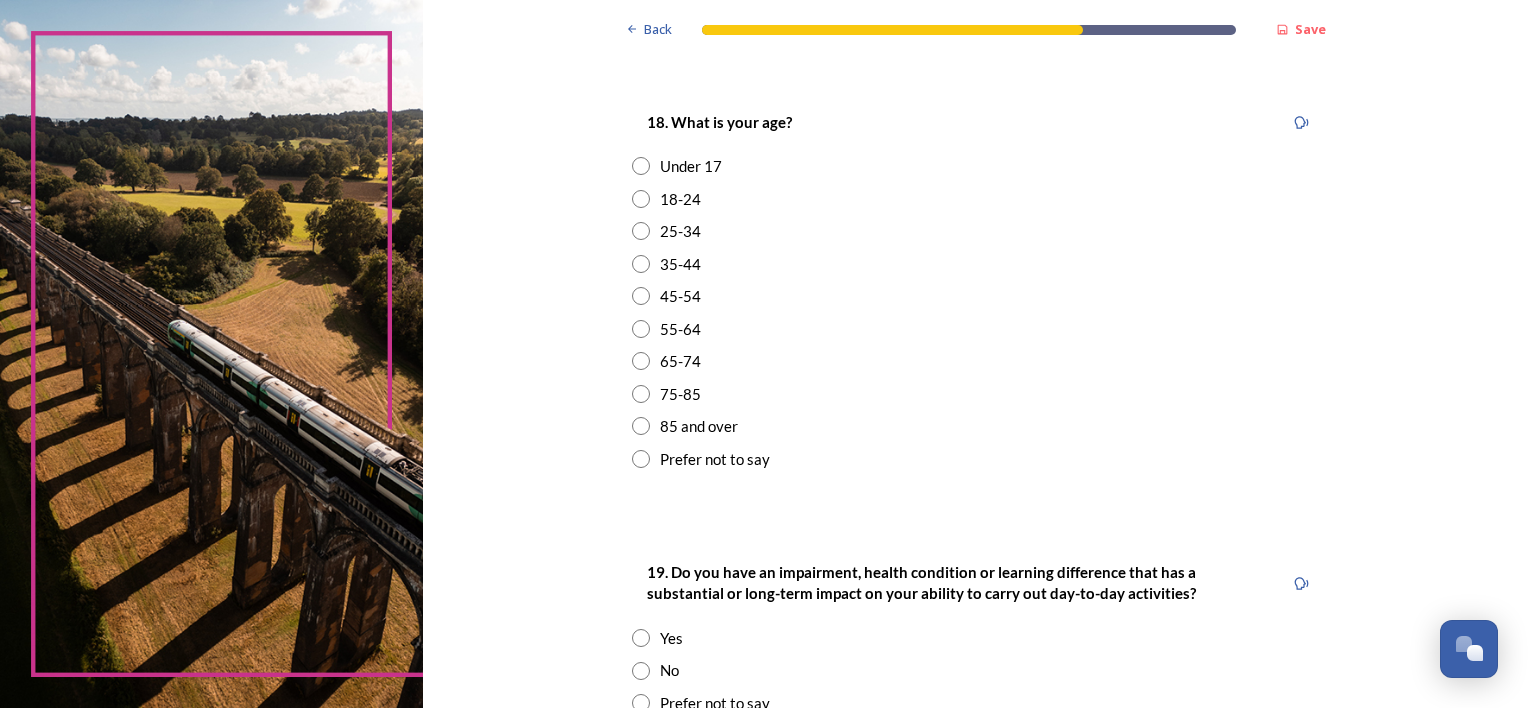 scroll, scrollTop: 600, scrollLeft: 0, axis: vertical 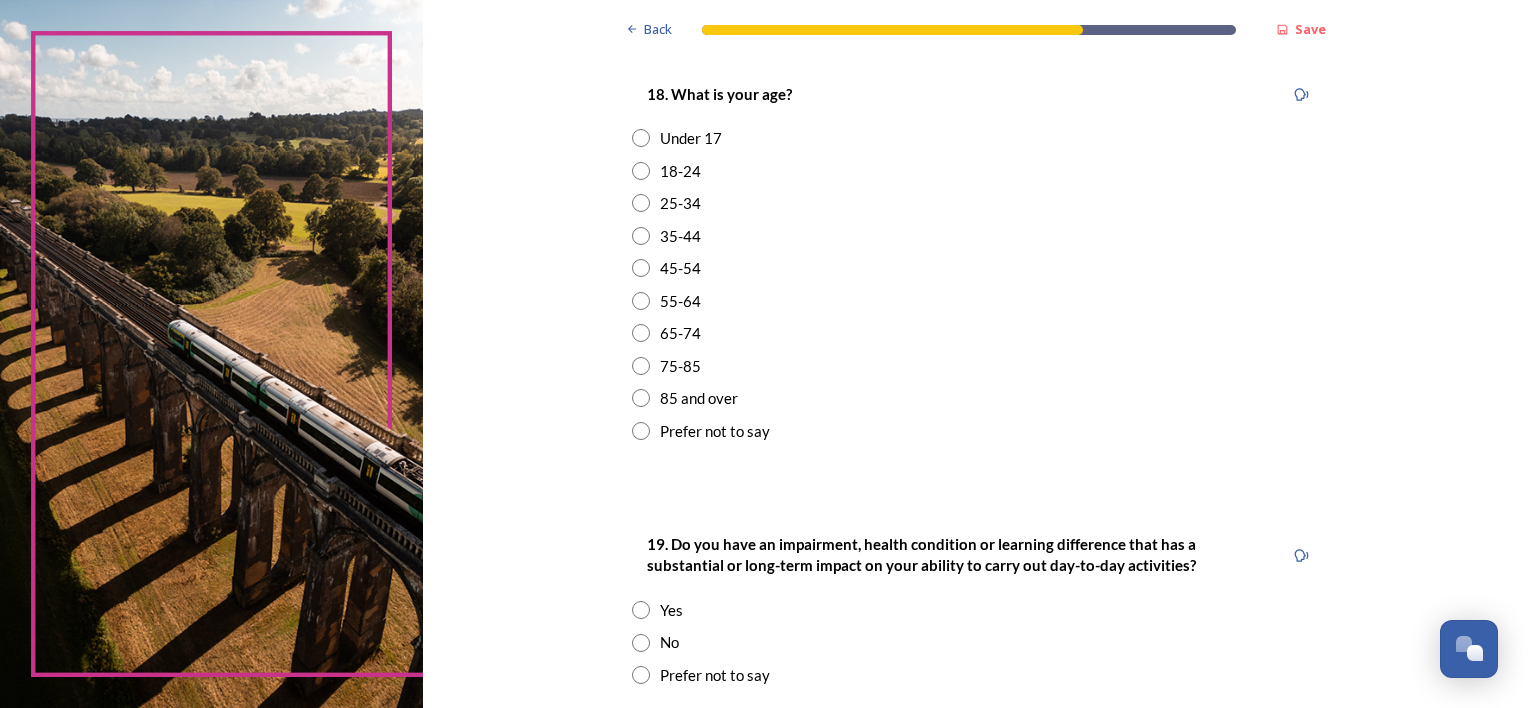 click at bounding box center [641, 333] 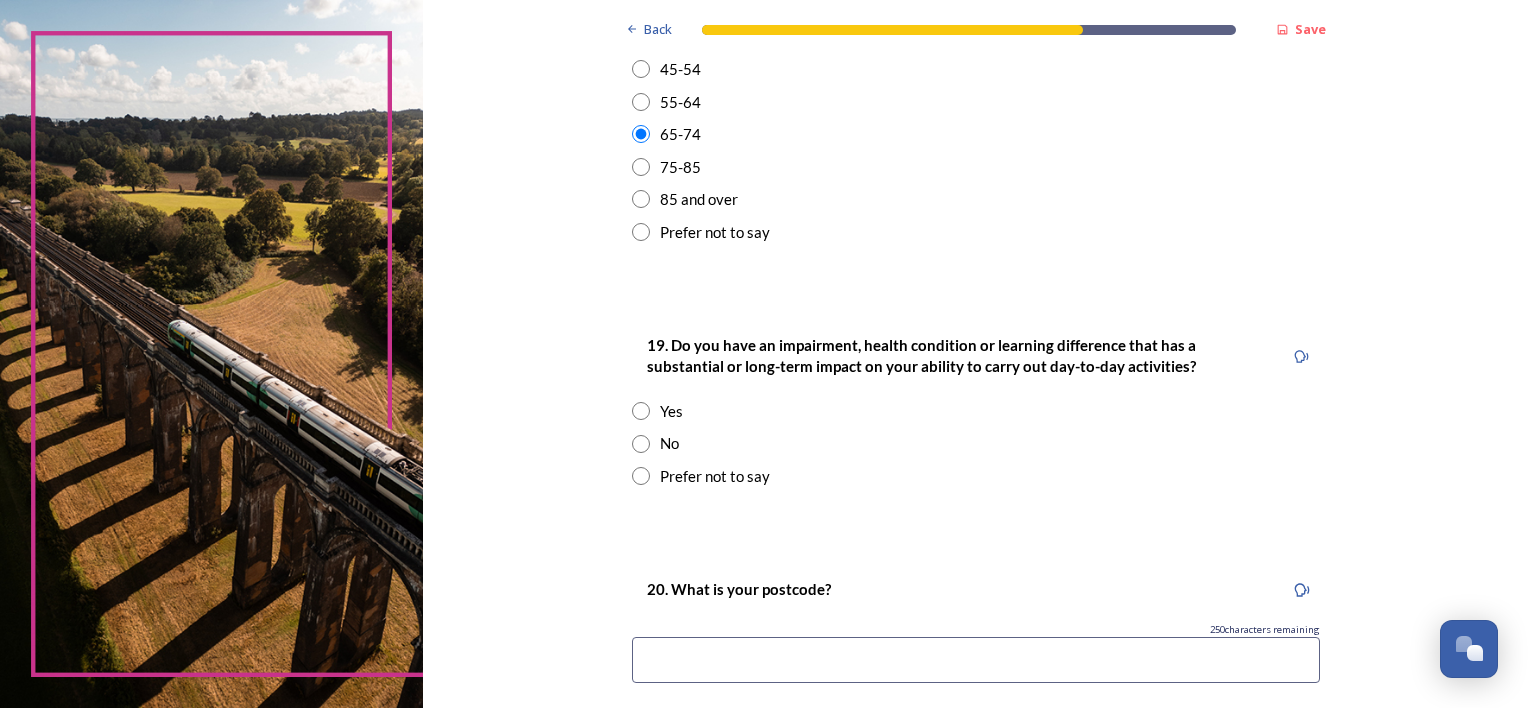 scroll, scrollTop: 800, scrollLeft: 0, axis: vertical 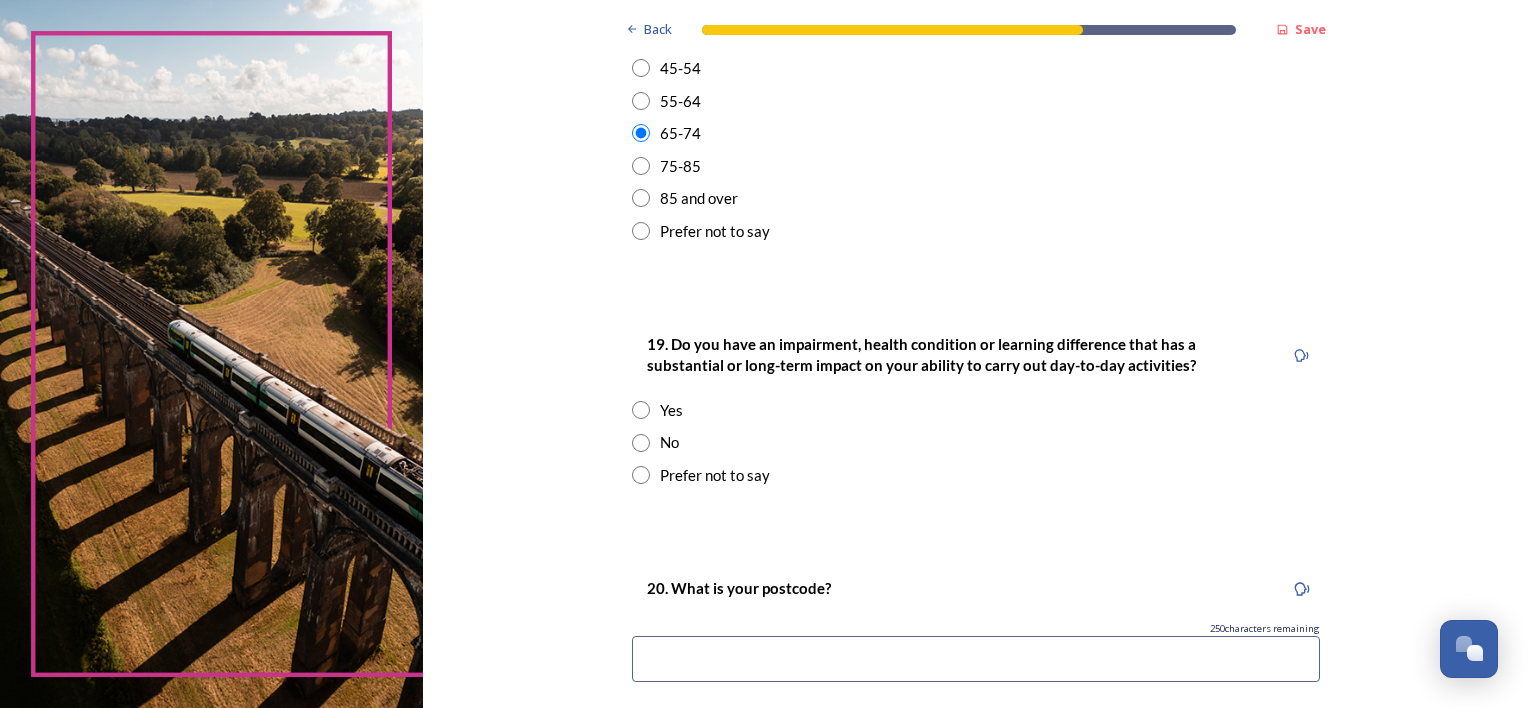 drag, startPoint x: 626, startPoint y: 474, endPoint x: 694, endPoint y: 493, distance: 70.60453 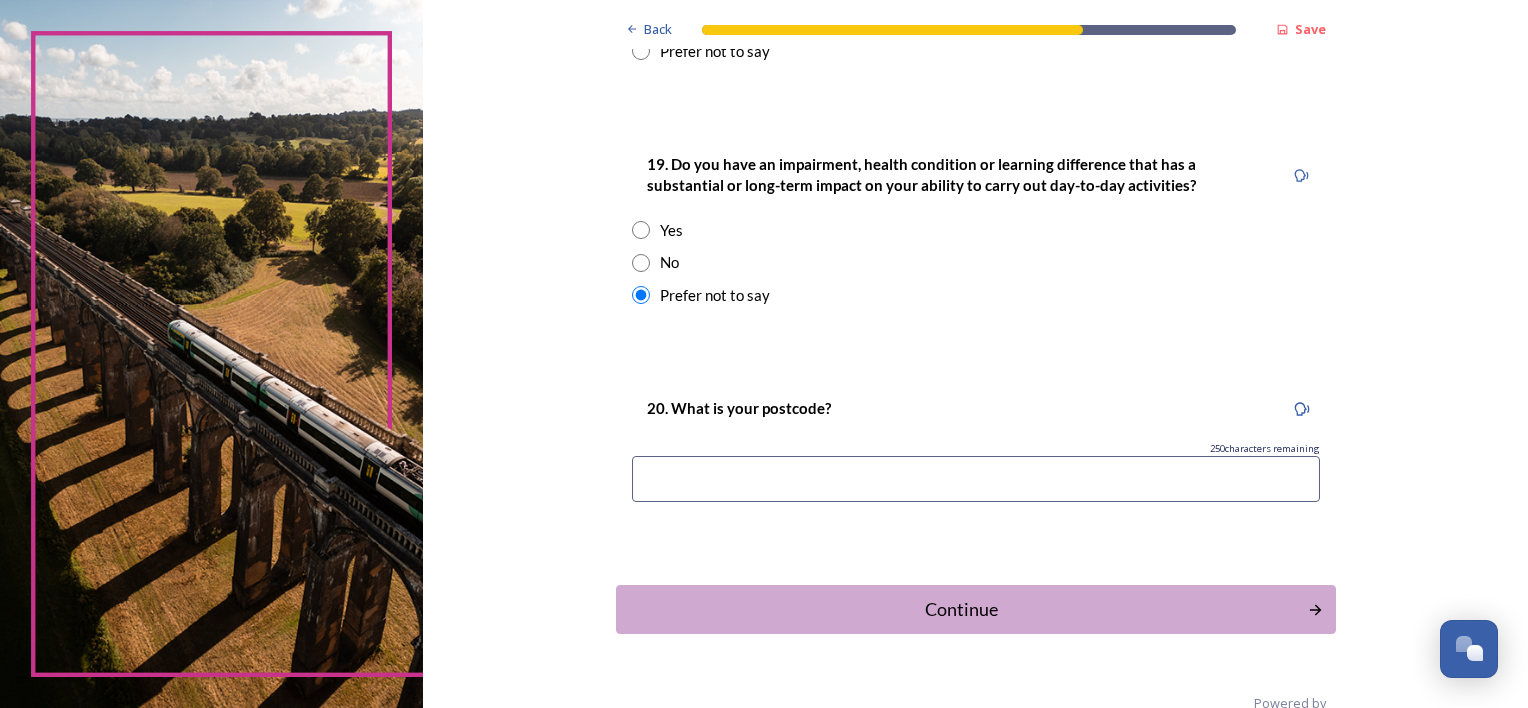 scroll, scrollTop: 1000, scrollLeft: 0, axis: vertical 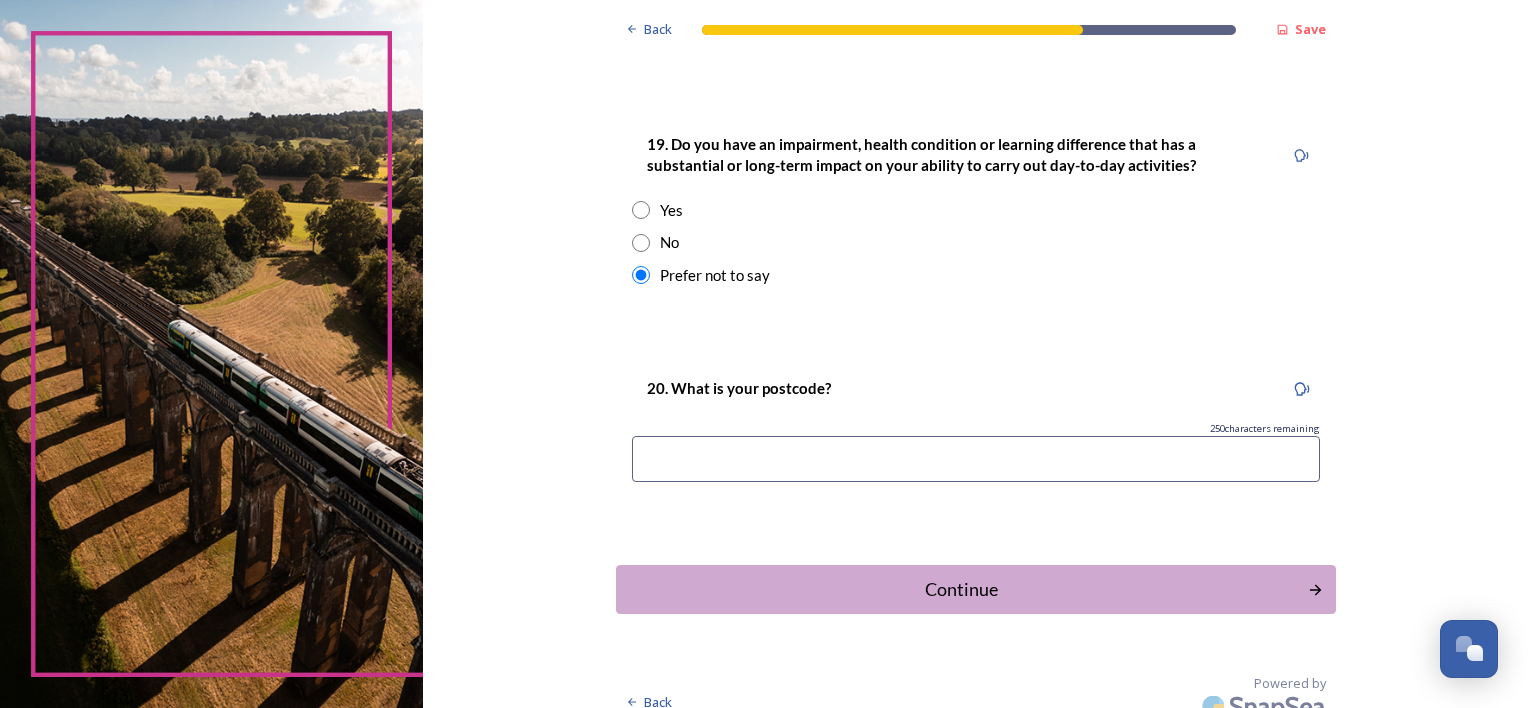 click at bounding box center [976, 459] 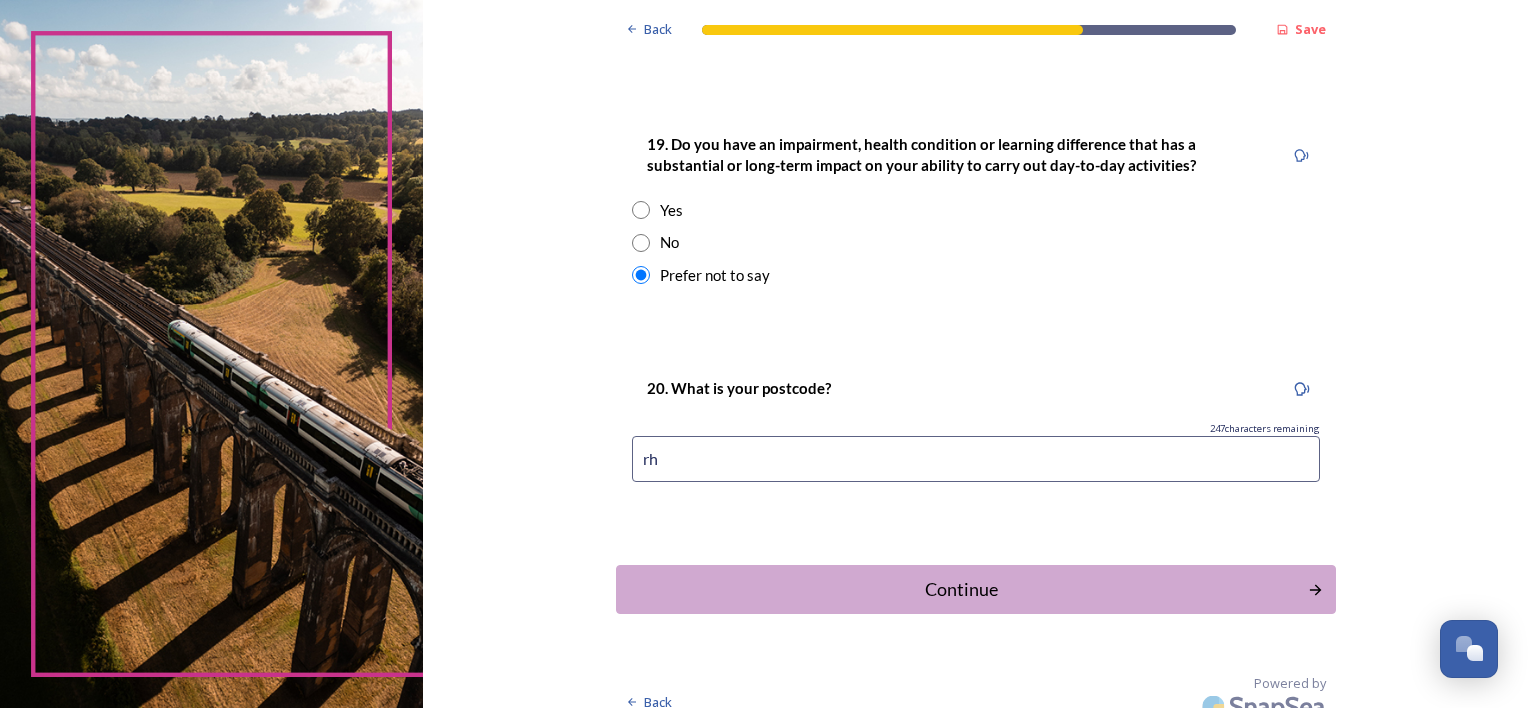 type on "r" 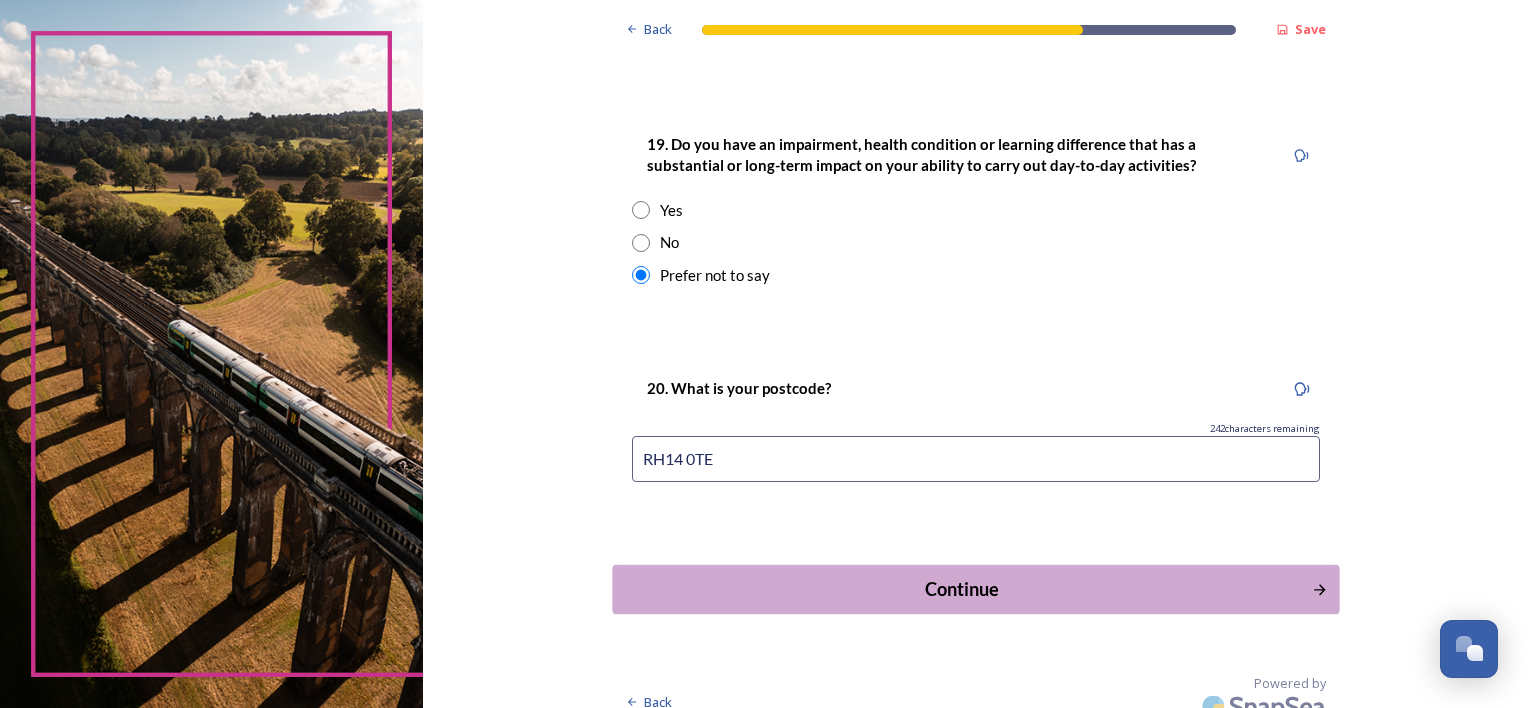 type on "RH14 0TE" 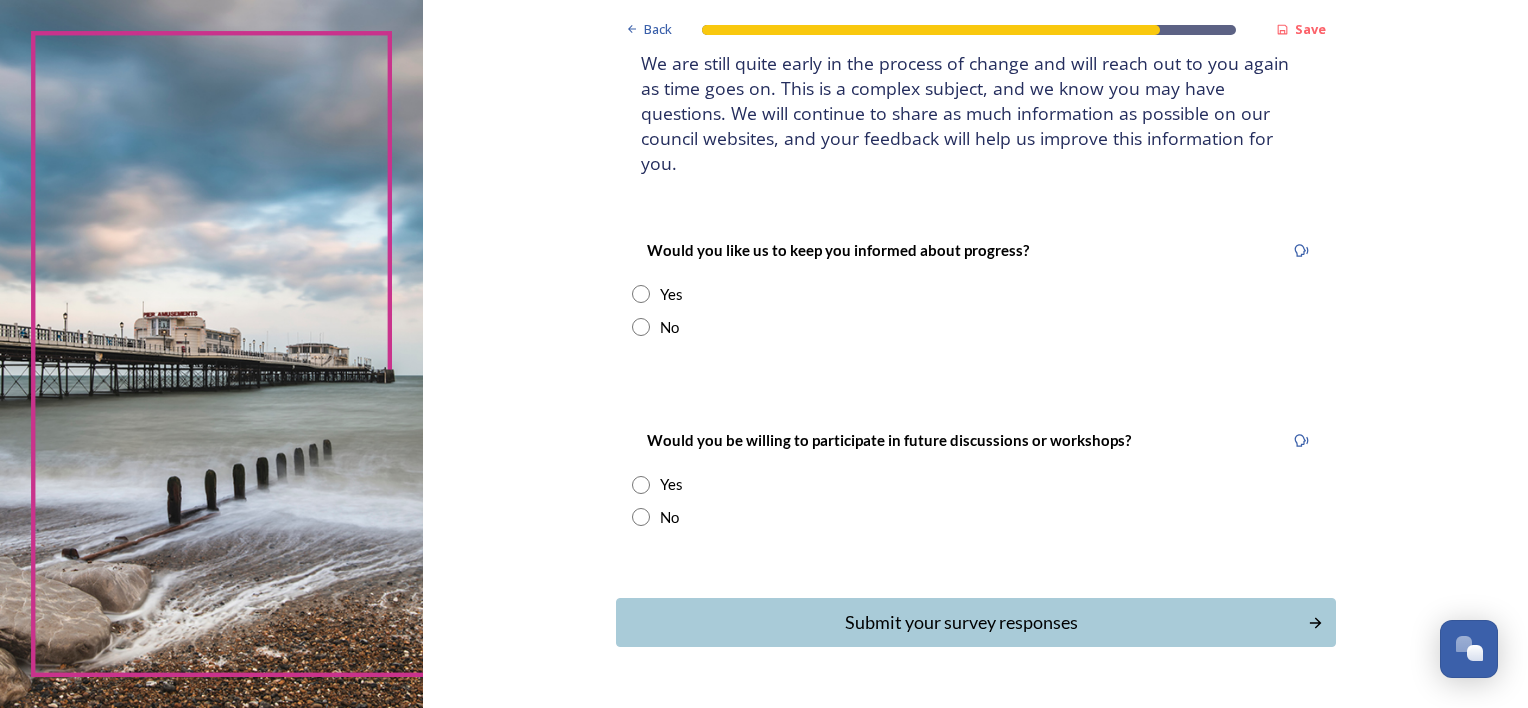 scroll, scrollTop: 176, scrollLeft: 0, axis: vertical 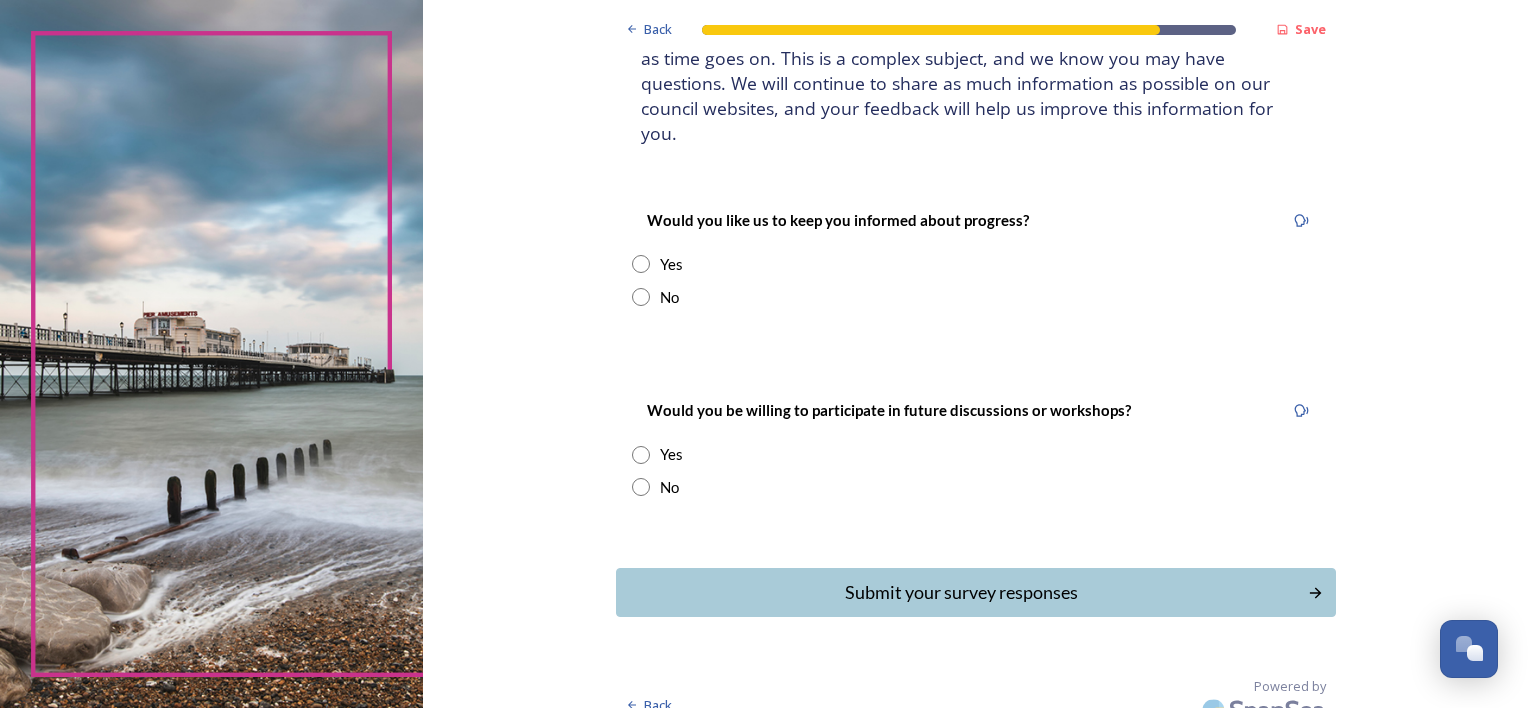 drag, startPoint x: 631, startPoint y: 240, endPoint x: 637, endPoint y: 255, distance: 16.155495 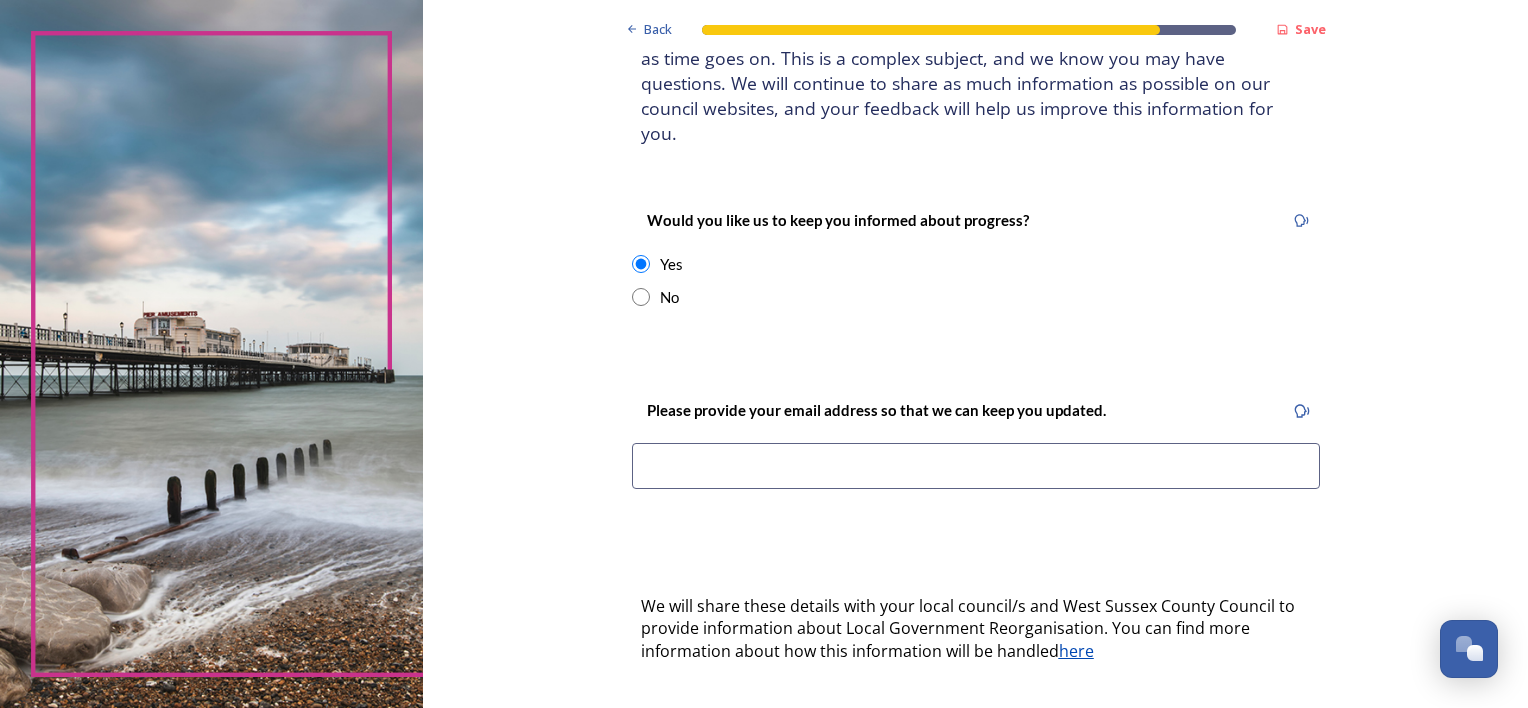 click at bounding box center [976, 466] 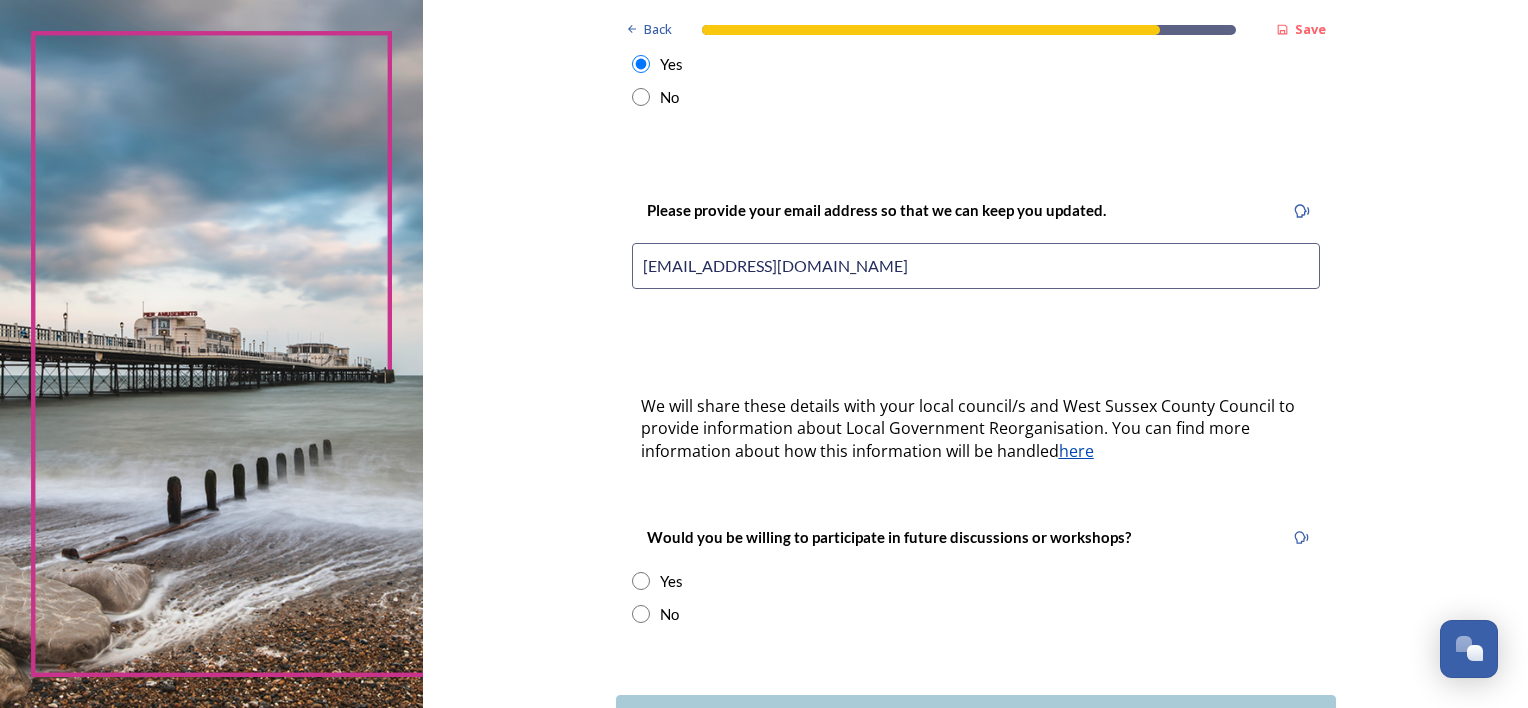 scroll, scrollTop: 476, scrollLeft: 0, axis: vertical 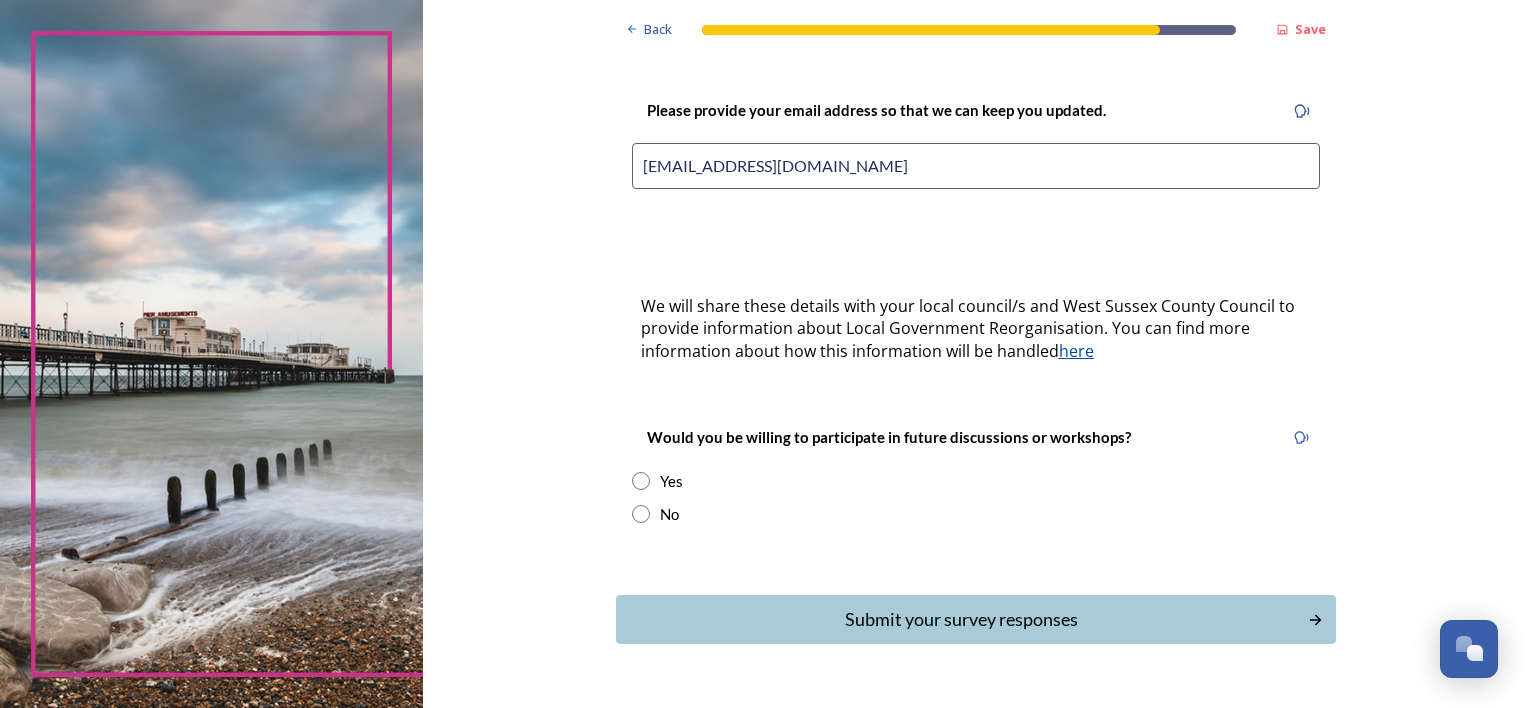 click at bounding box center [641, 514] 